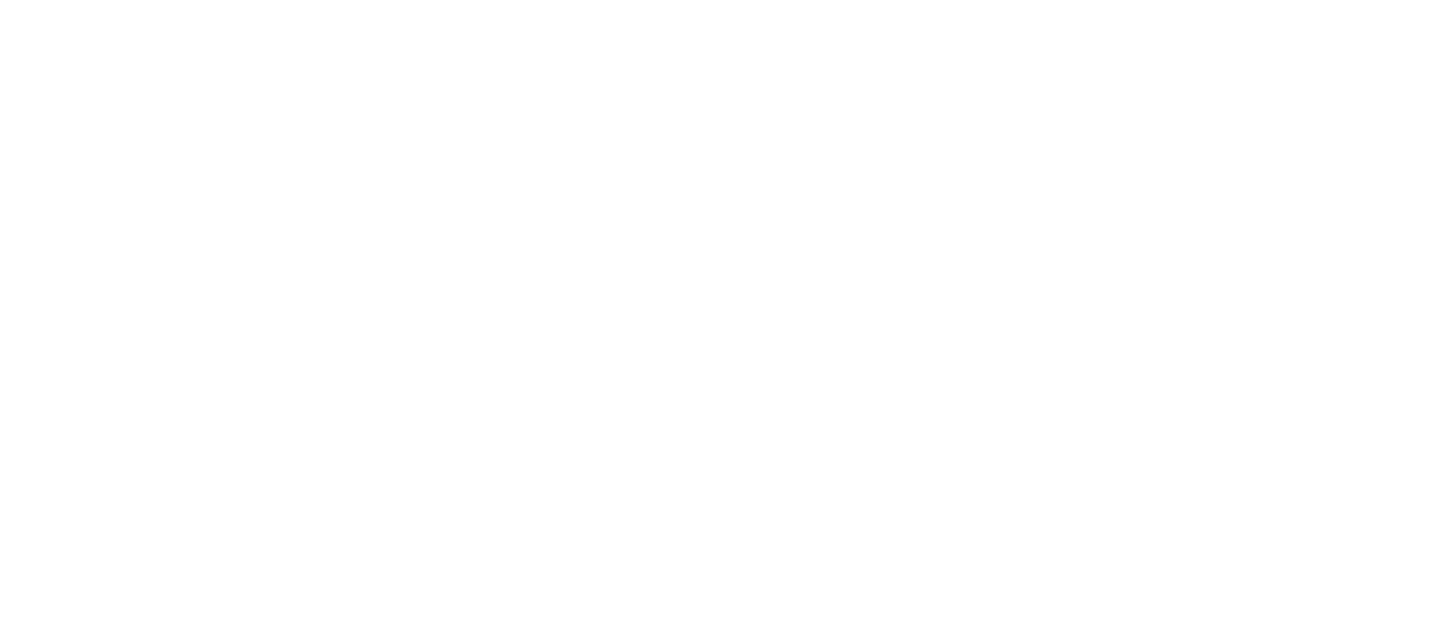 scroll, scrollTop: 0, scrollLeft: 0, axis: both 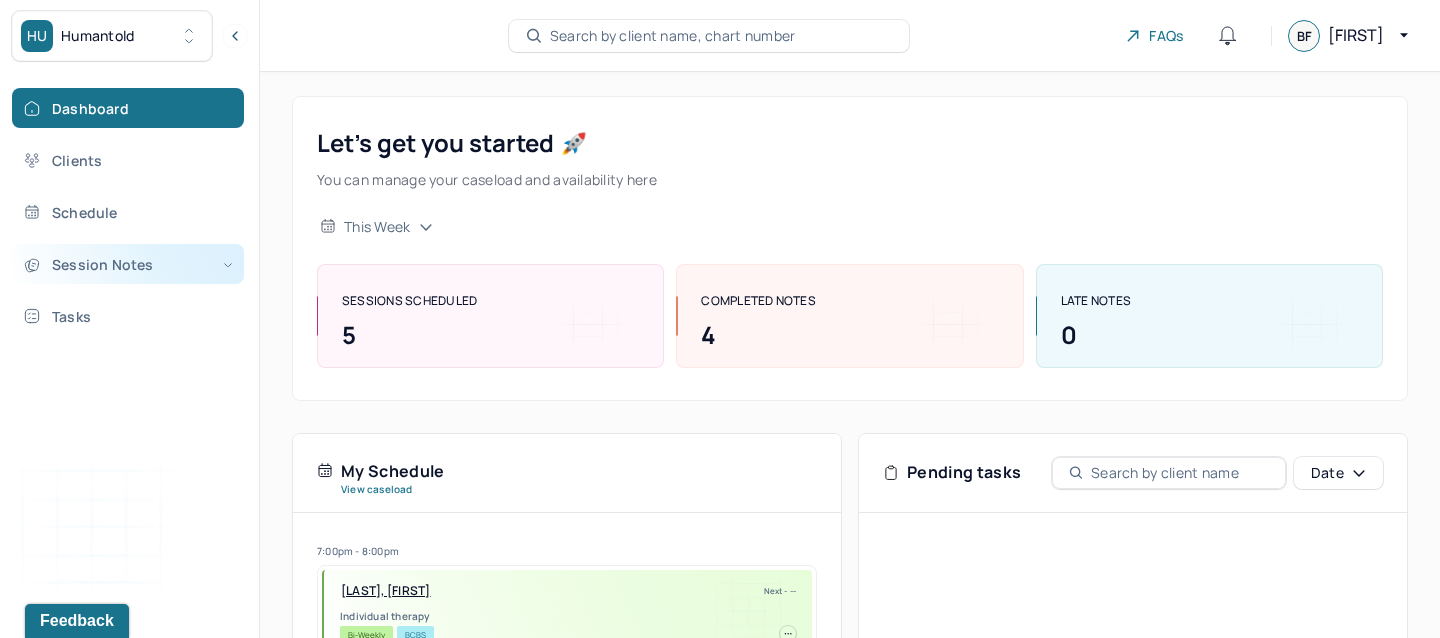 click on "Session Notes" at bounding box center (128, 264) 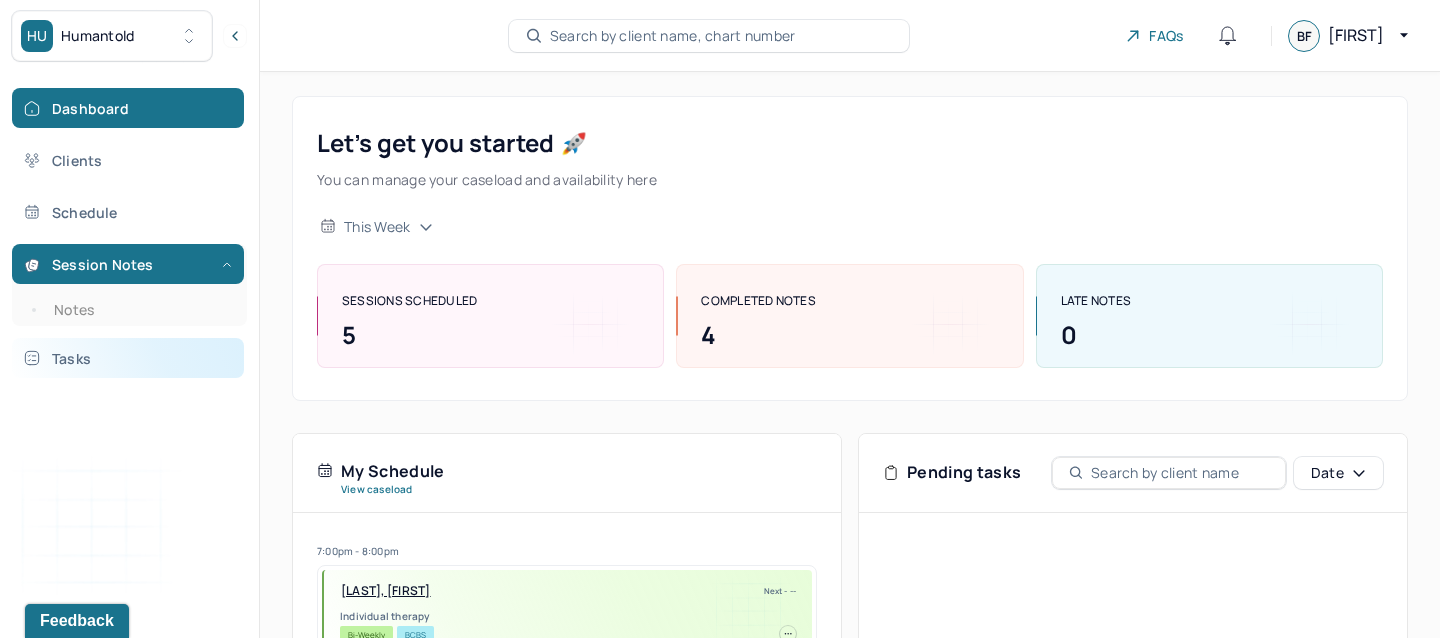click on "Tasks" at bounding box center [128, 358] 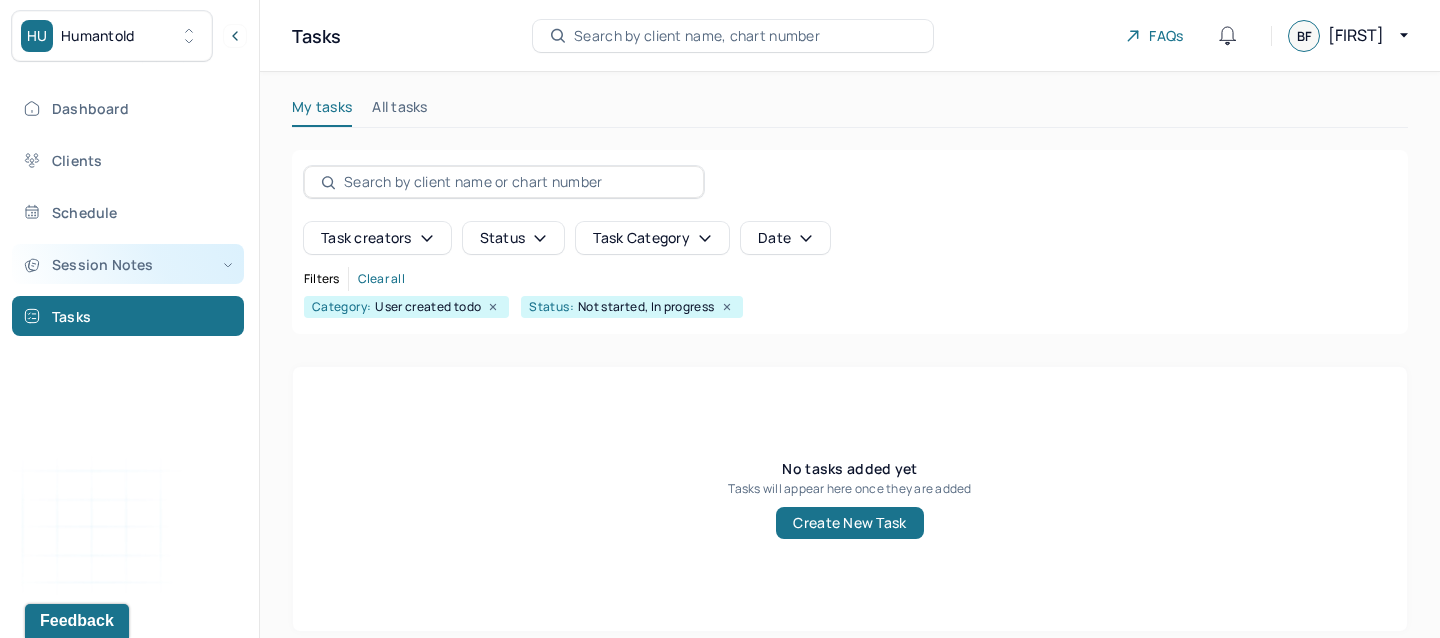 click on "Session Notes" at bounding box center (128, 264) 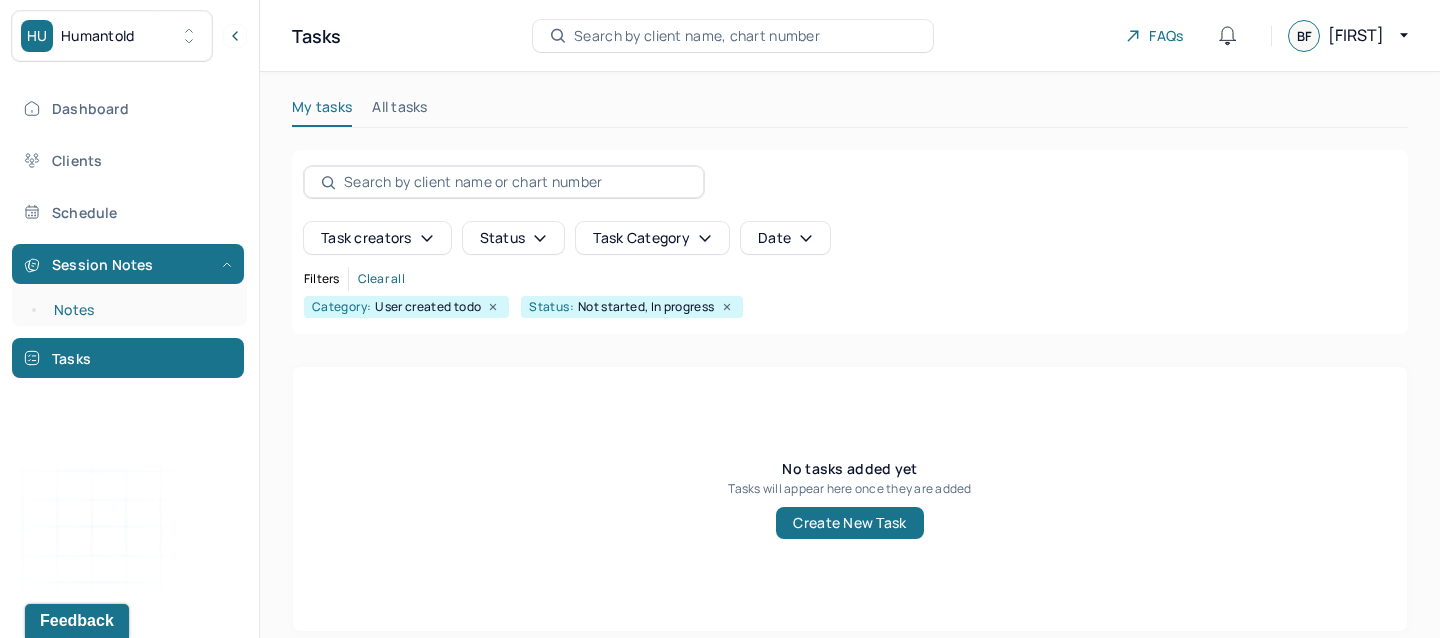 click on "Notes" at bounding box center [139, 310] 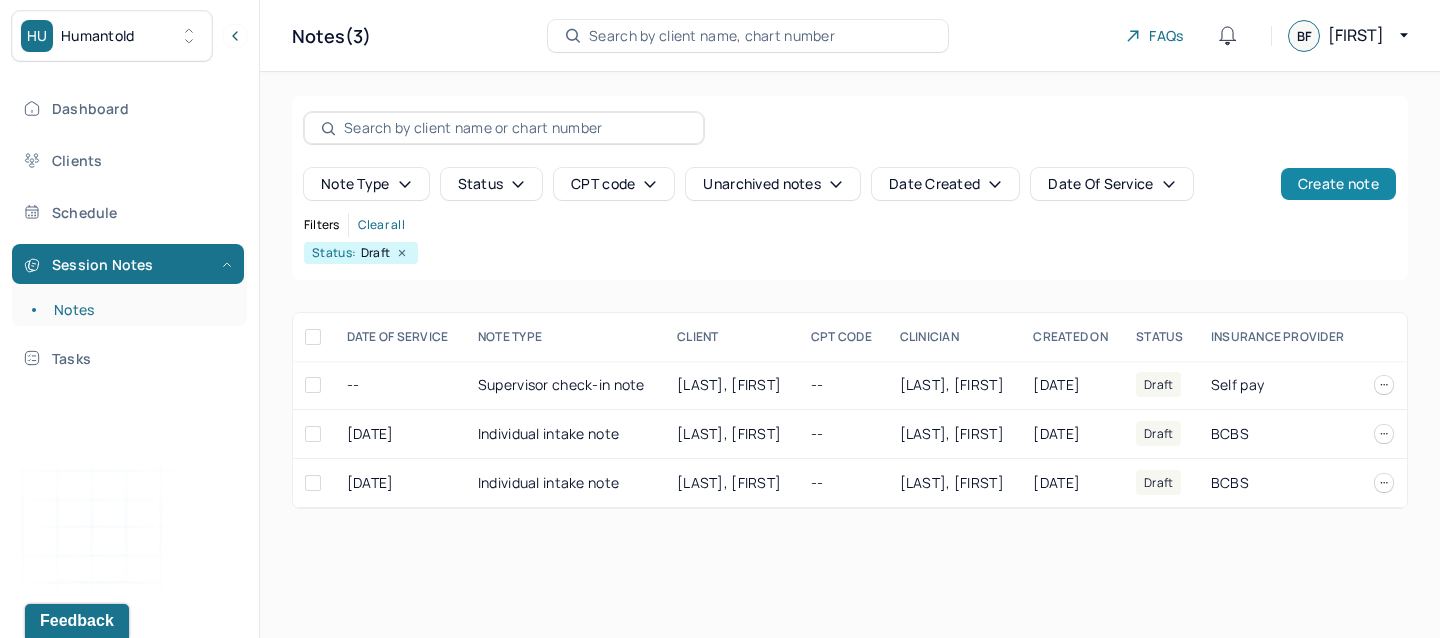 click on "Create note" at bounding box center [1338, 184] 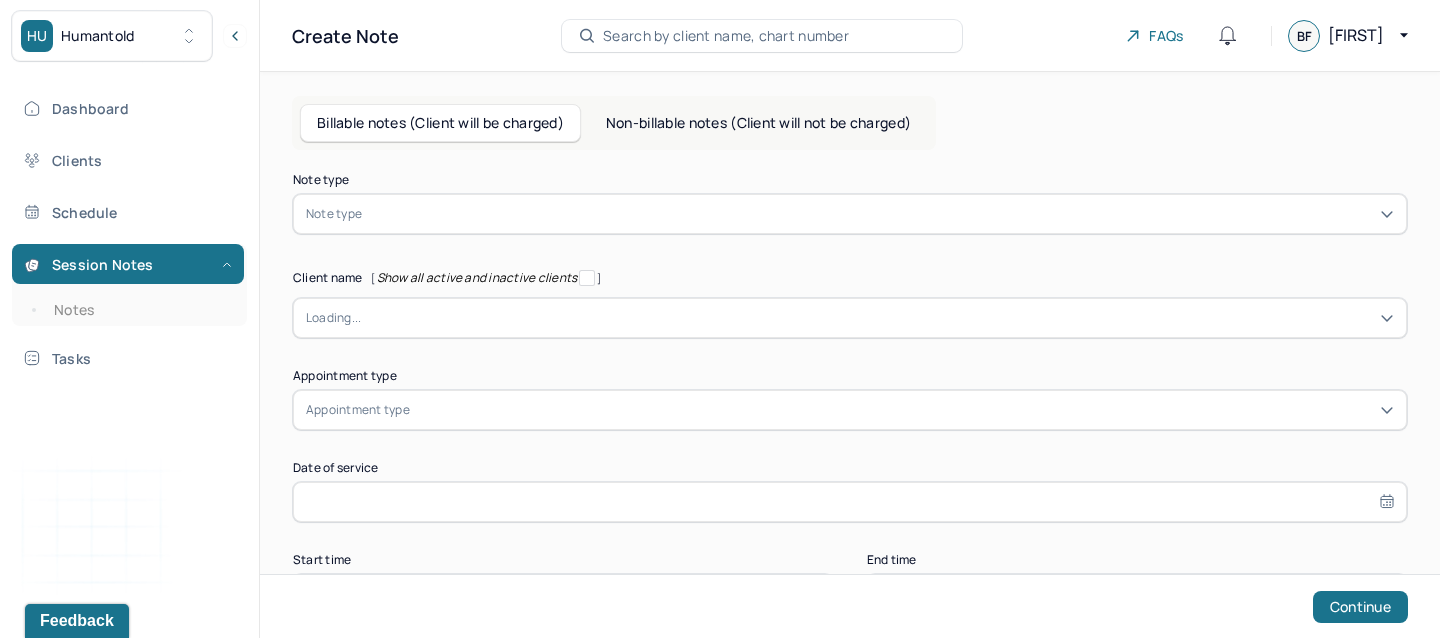 click on "Note type" at bounding box center [334, 214] 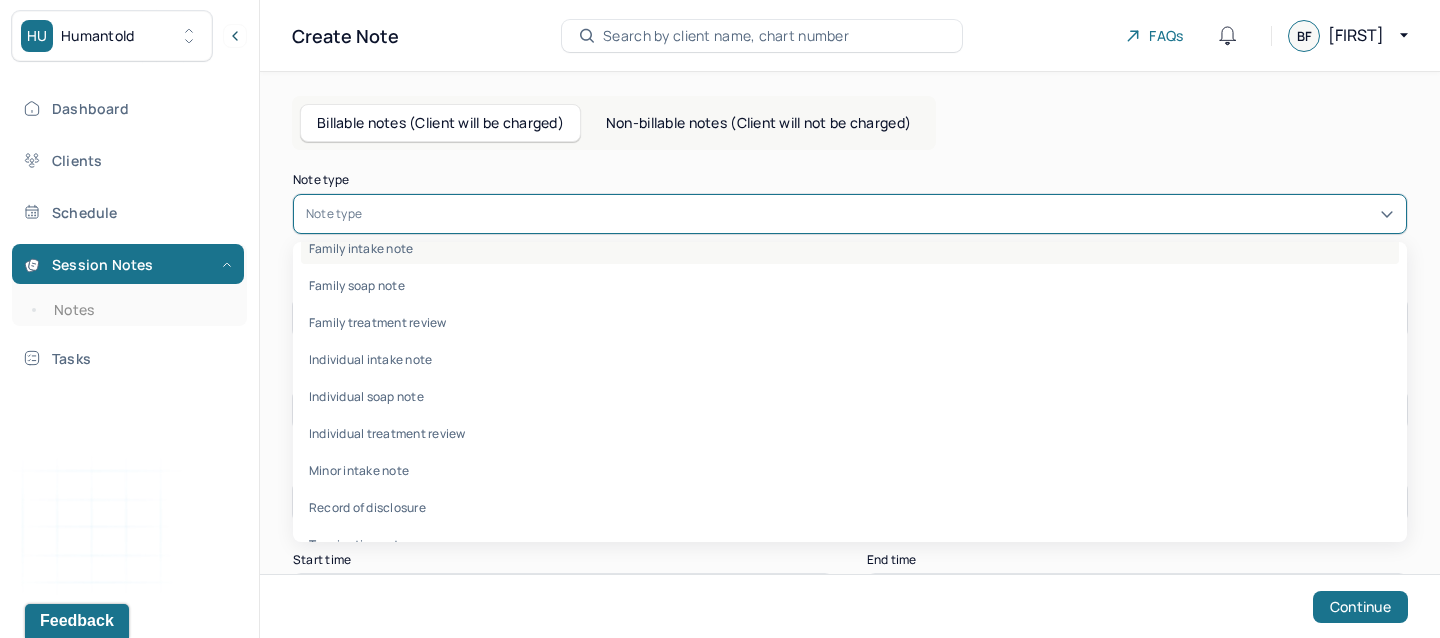 scroll, scrollTop: 96, scrollLeft: 0, axis: vertical 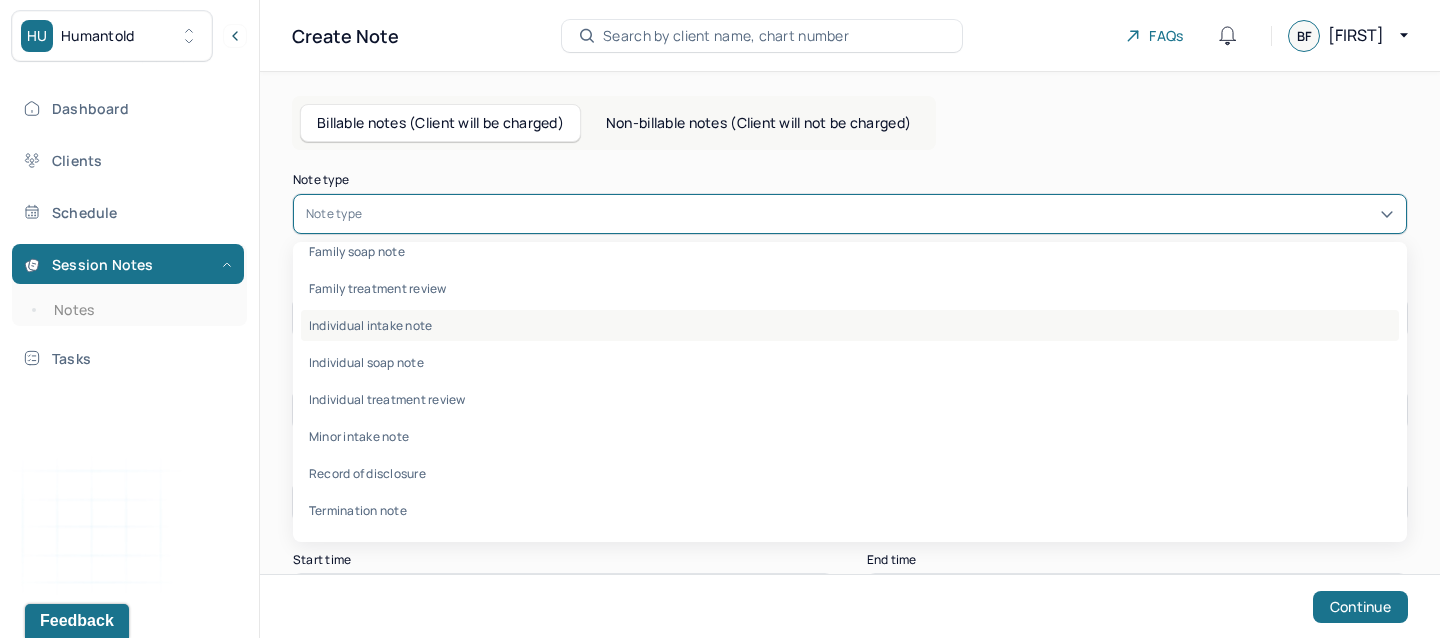 click on "Individual intake note" at bounding box center (850, 325) 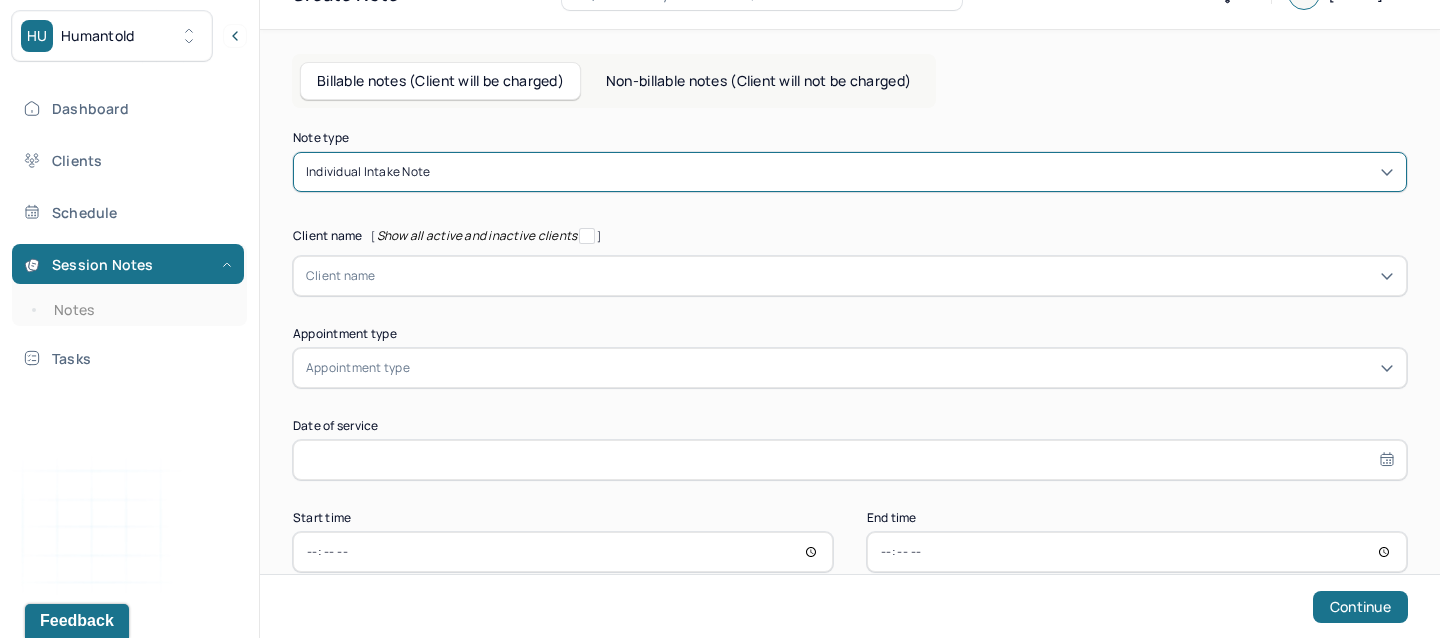 scroll, scrollTop: 51, scrollLeft: 0, axis: vertical 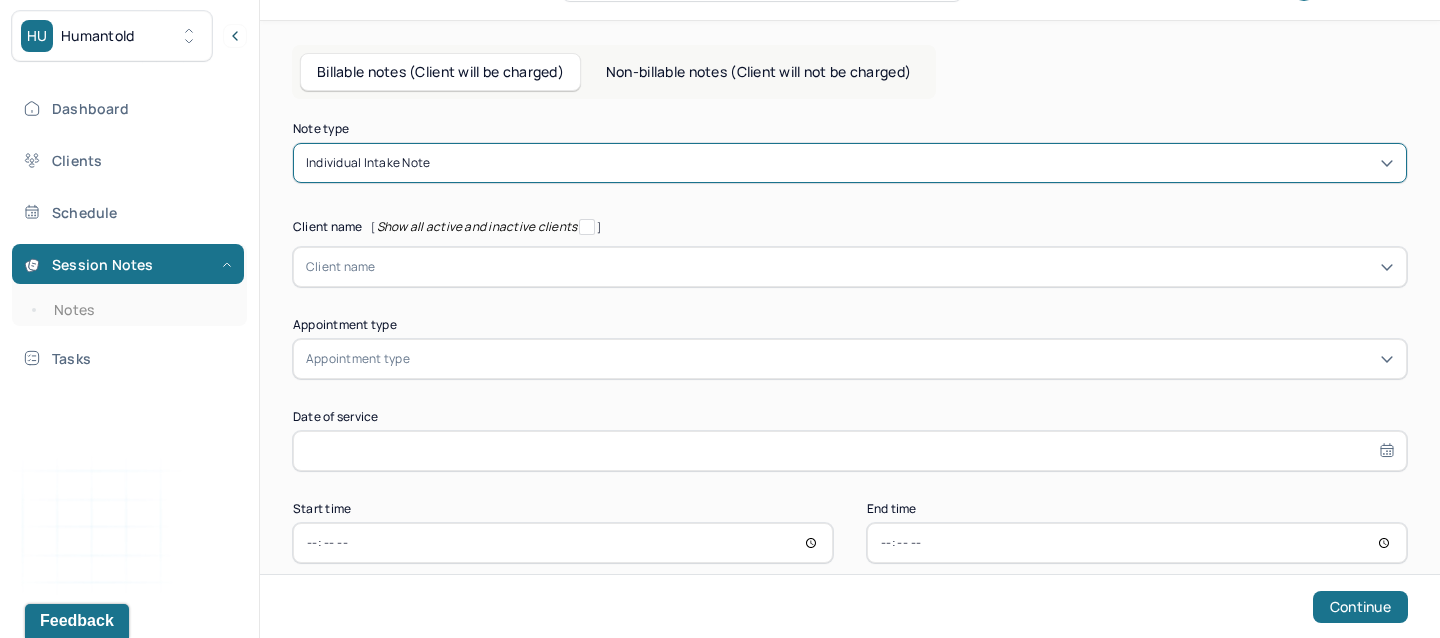 click at bounding box center [885, 267] 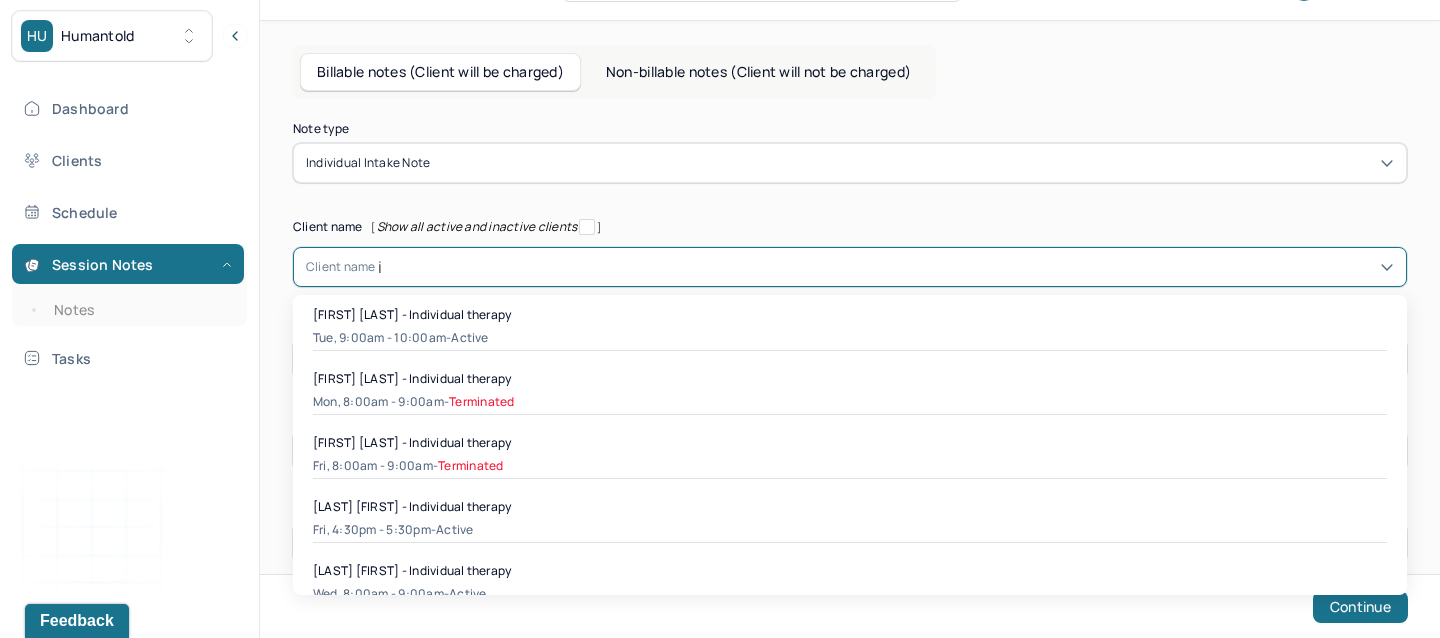 type on "ian" 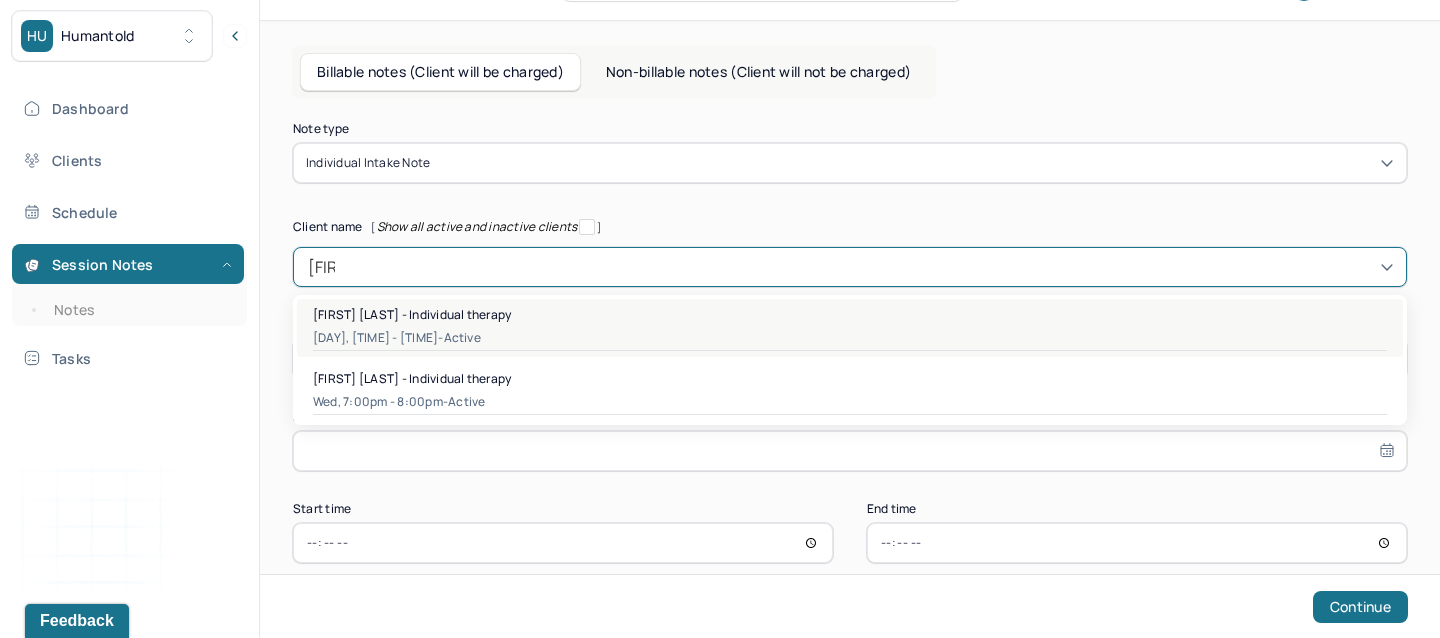 click on "Ian Ramsay - Individual therapy" at bounding box center (412, 314) 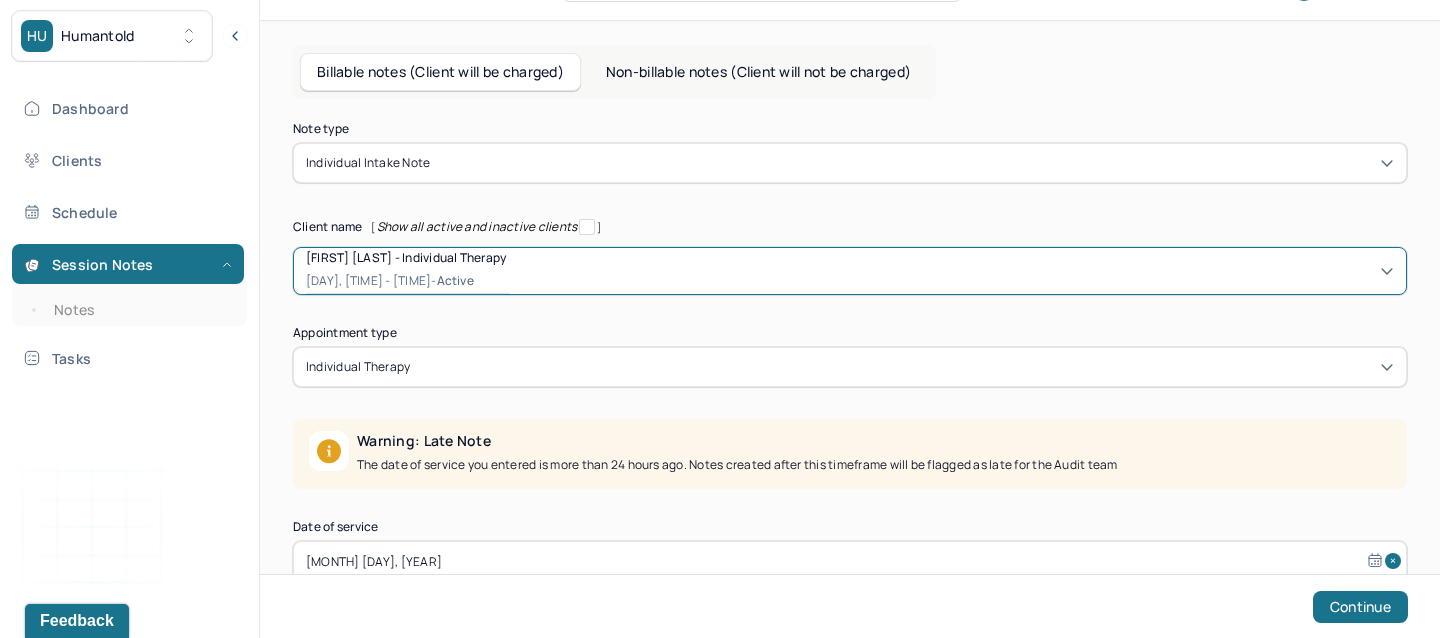 scroll, scrollTop: 188, scrollLeft: 0, axis: vertical 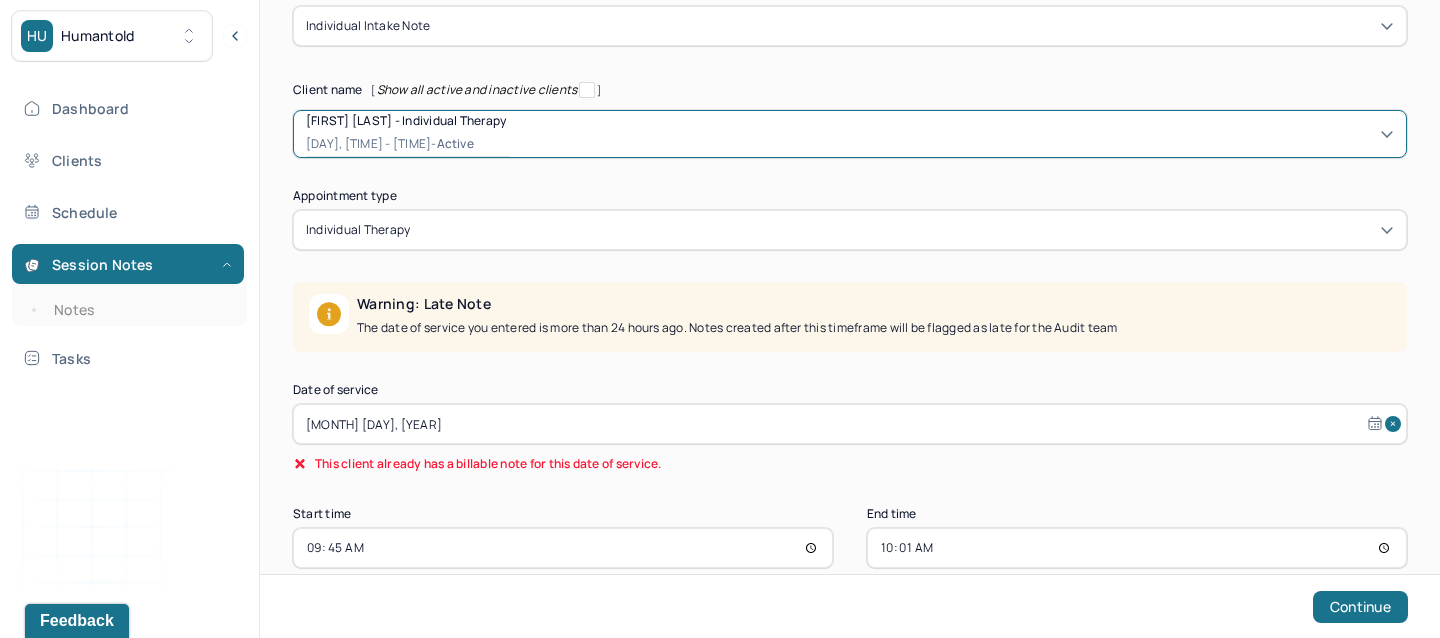 select on "6" 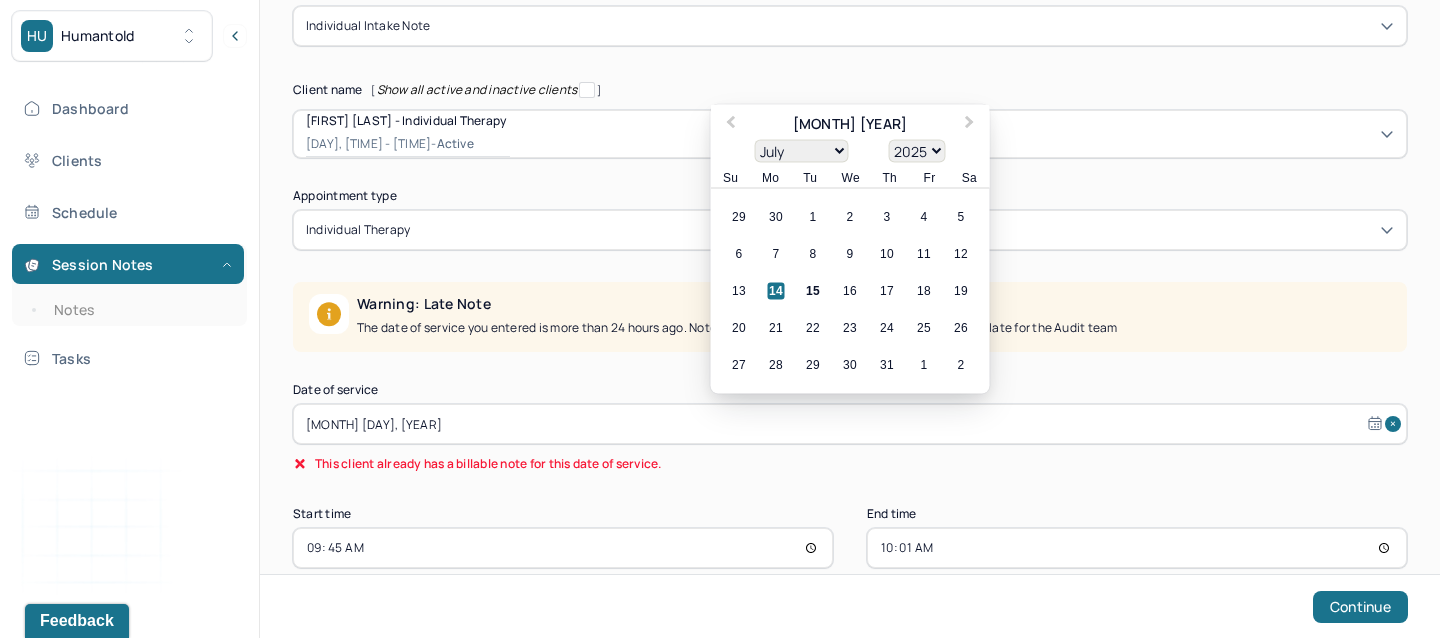 click on "Jul 14, 2025" at bounding box center [850, 424] 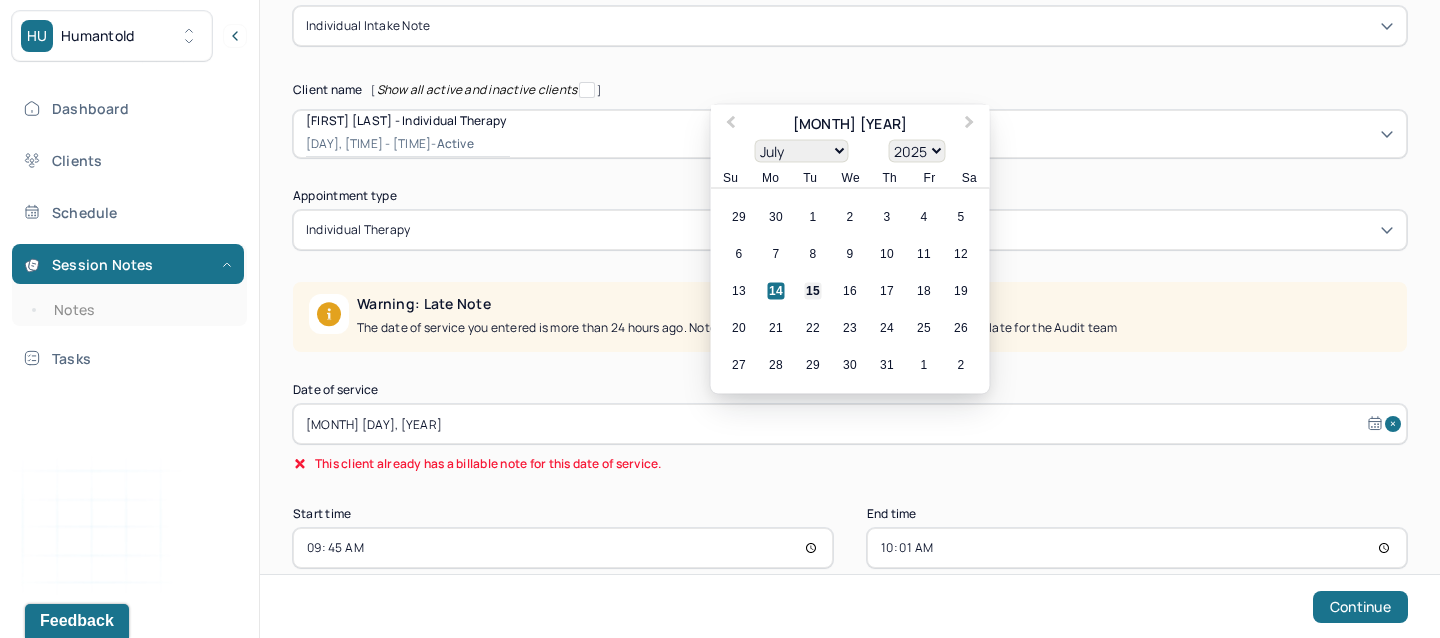click on "15" at bounding box center [813, 291] 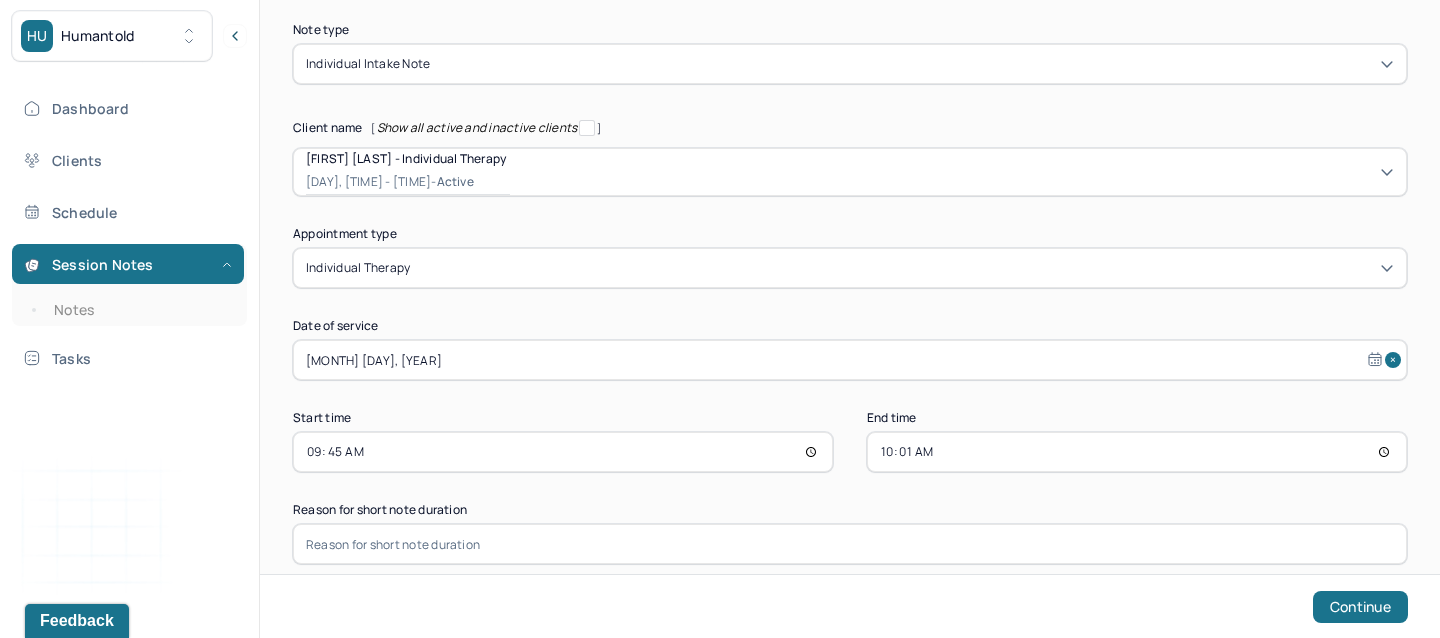 scroll, scrollTop: 149, scrollLeft: 0, axis: vertical 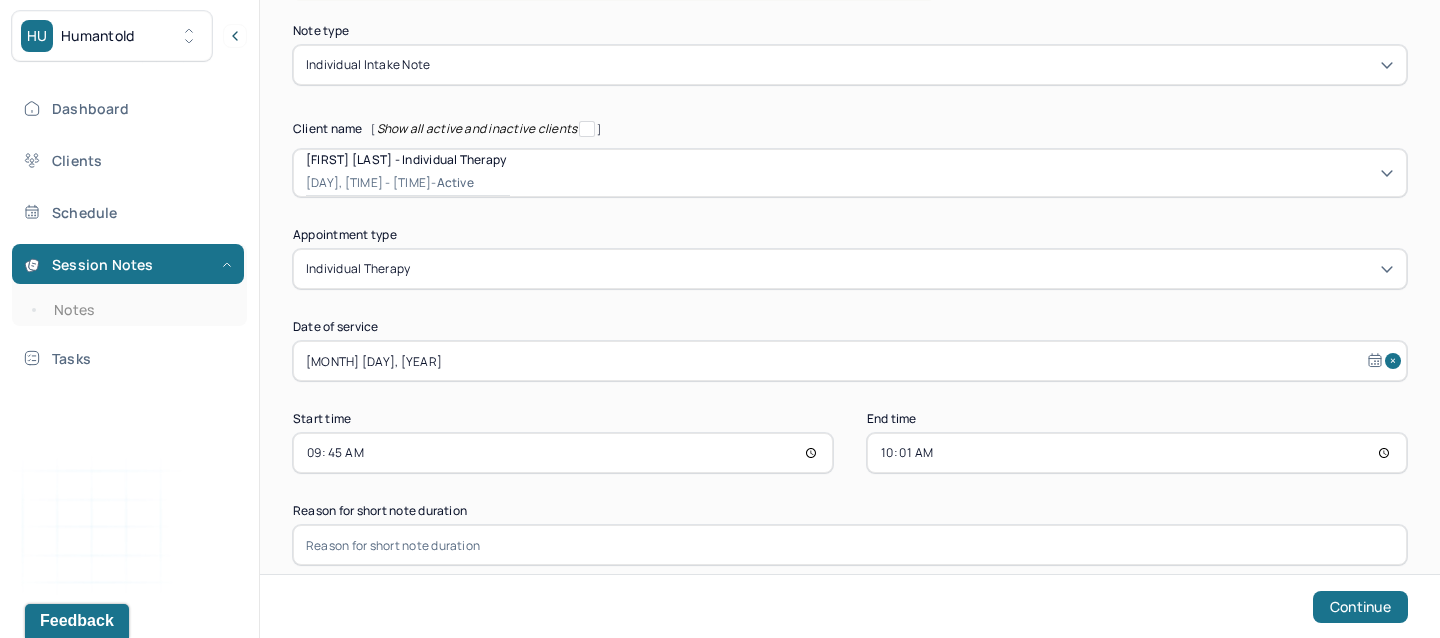 click on "09:45" at bounding box center (563, 453) 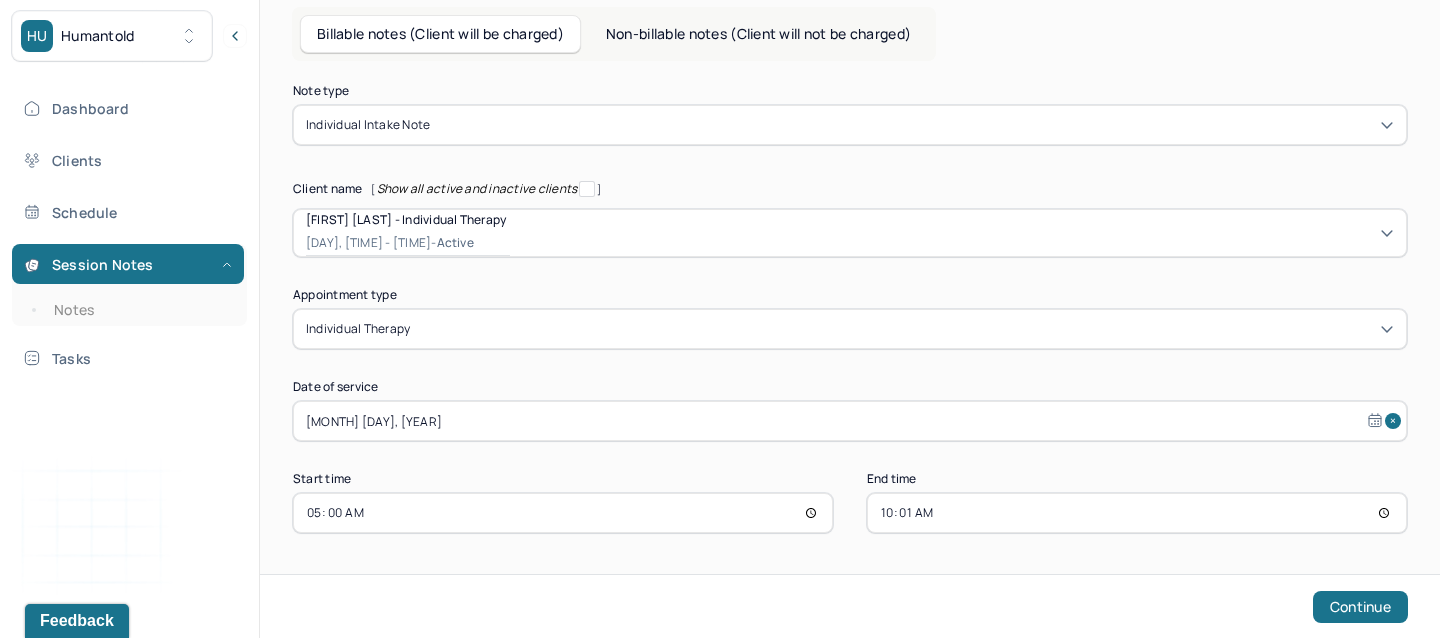click on "05:00" at bounding box center [563, 513] 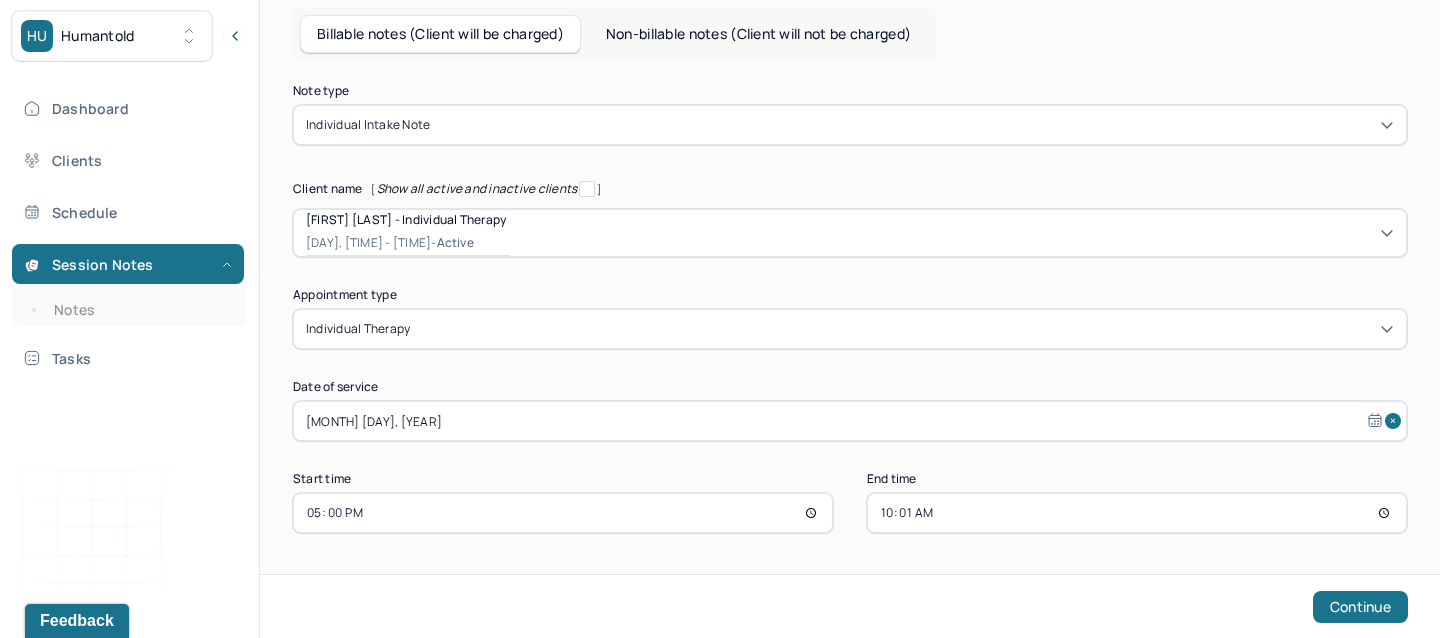 click on "10:01" at bounding box center (1137, 513) 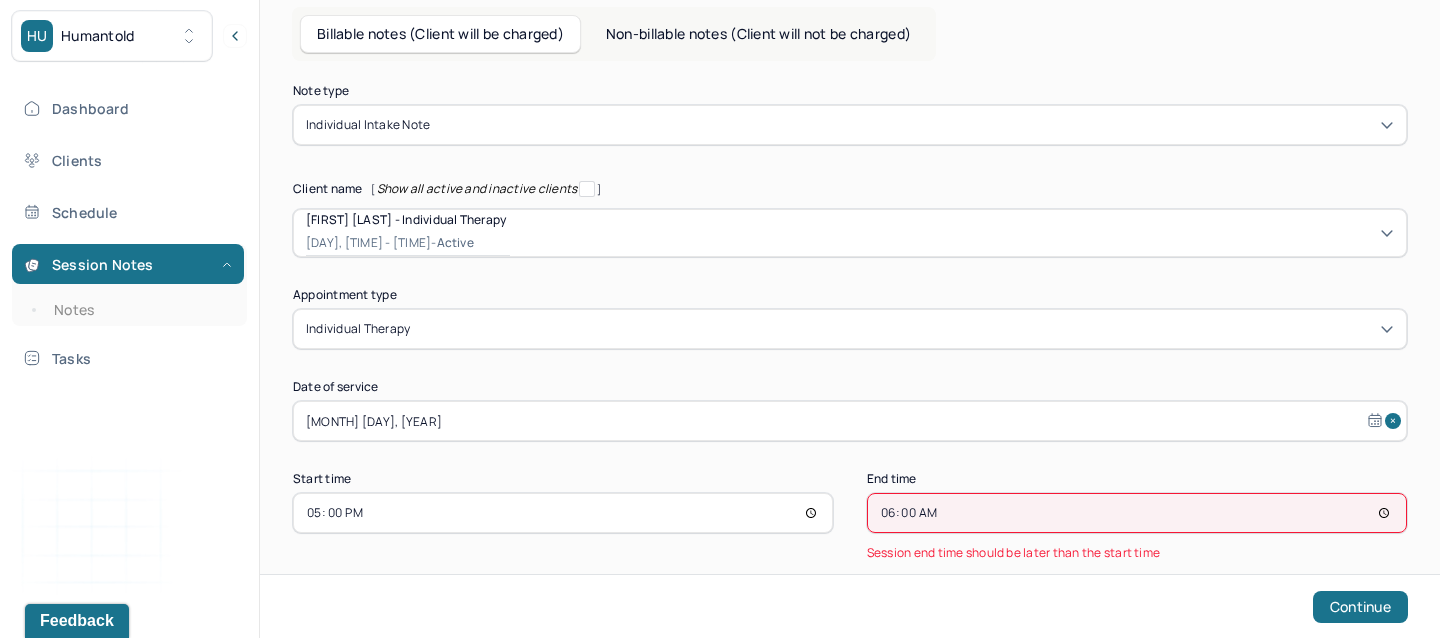 click on "06:00" at bounding box center [1137, 513] 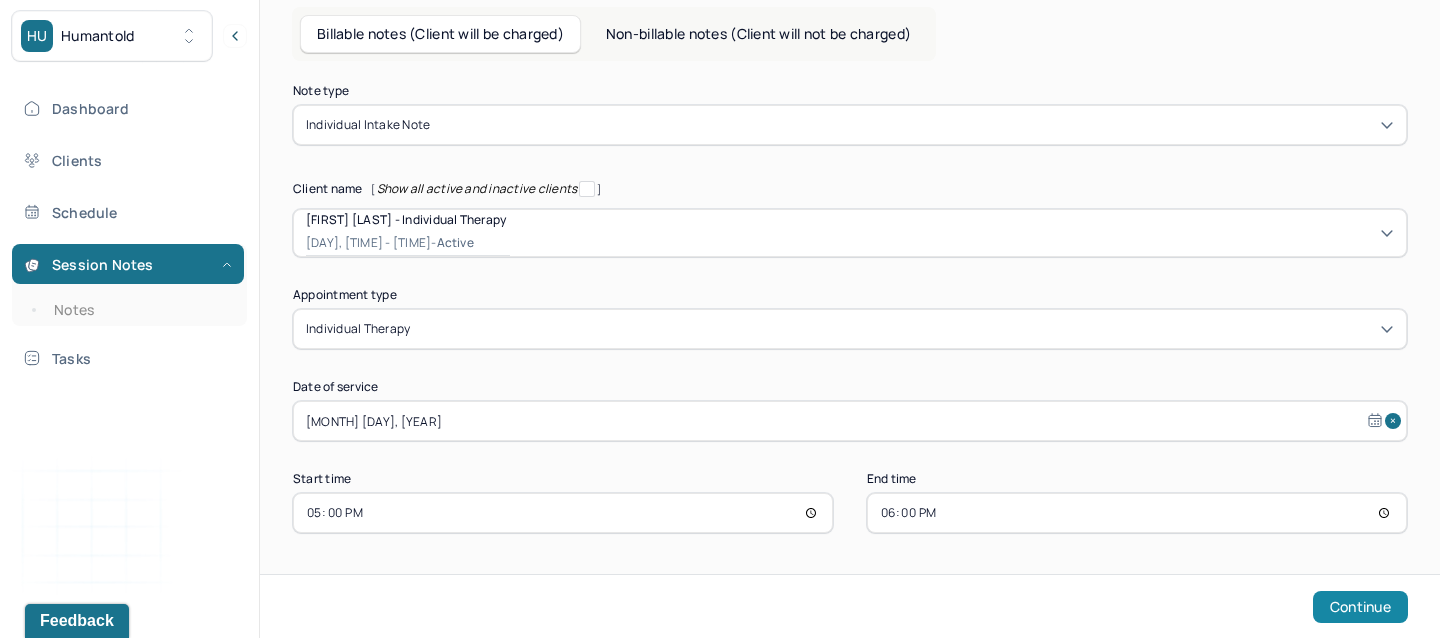 click on "Continue" at bounding box center (1360, 607) 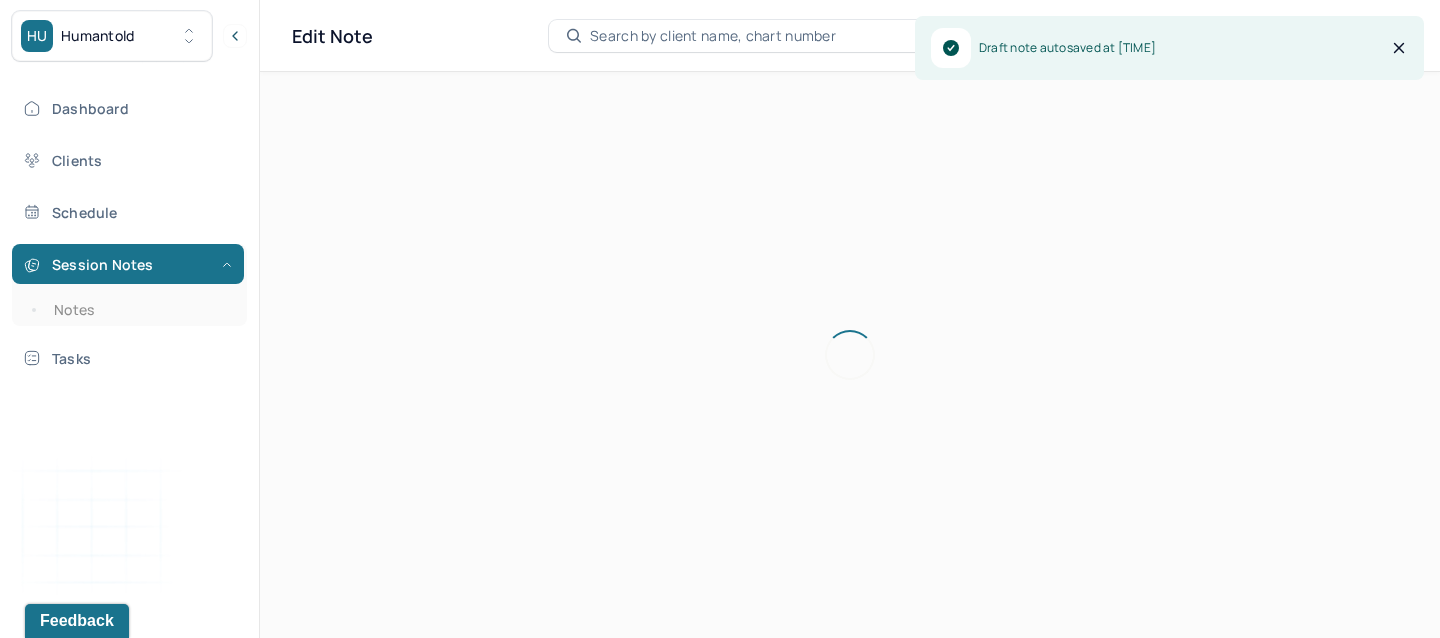 scroll, scrollTop: 0, scrollLeft: 0, axis: both 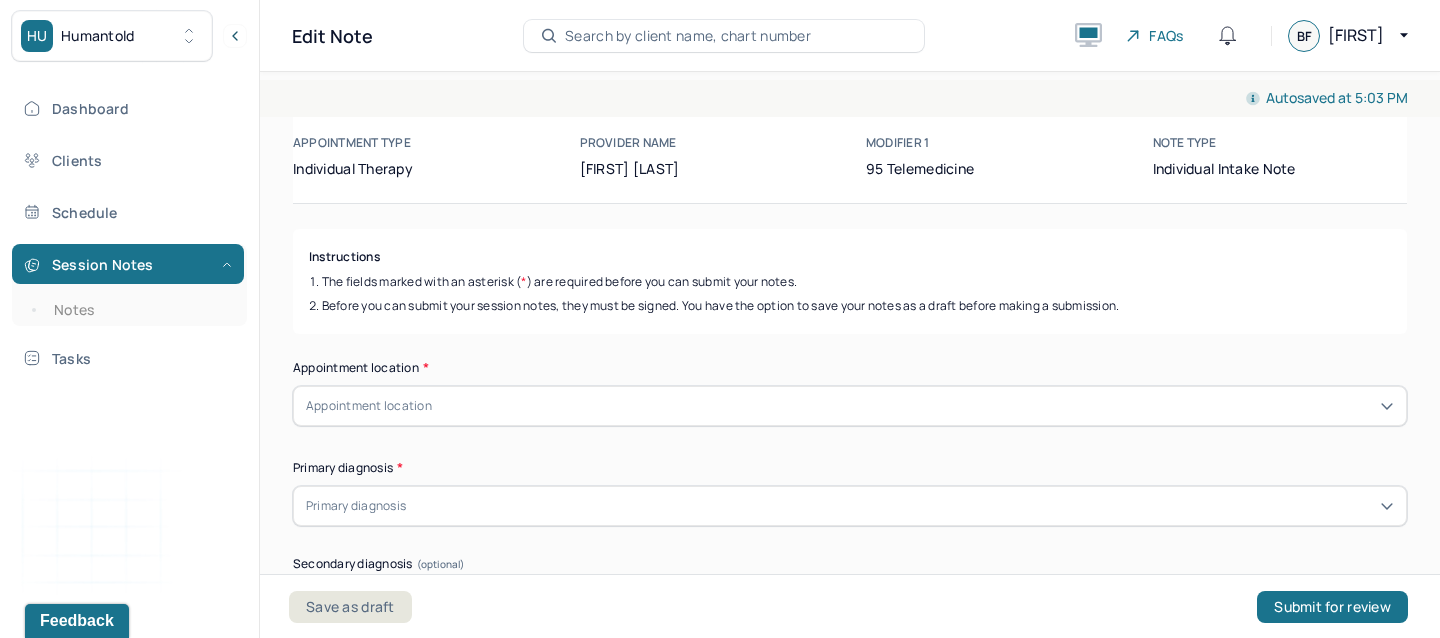 click on "Appointment location" at bounding box center (369, 406) 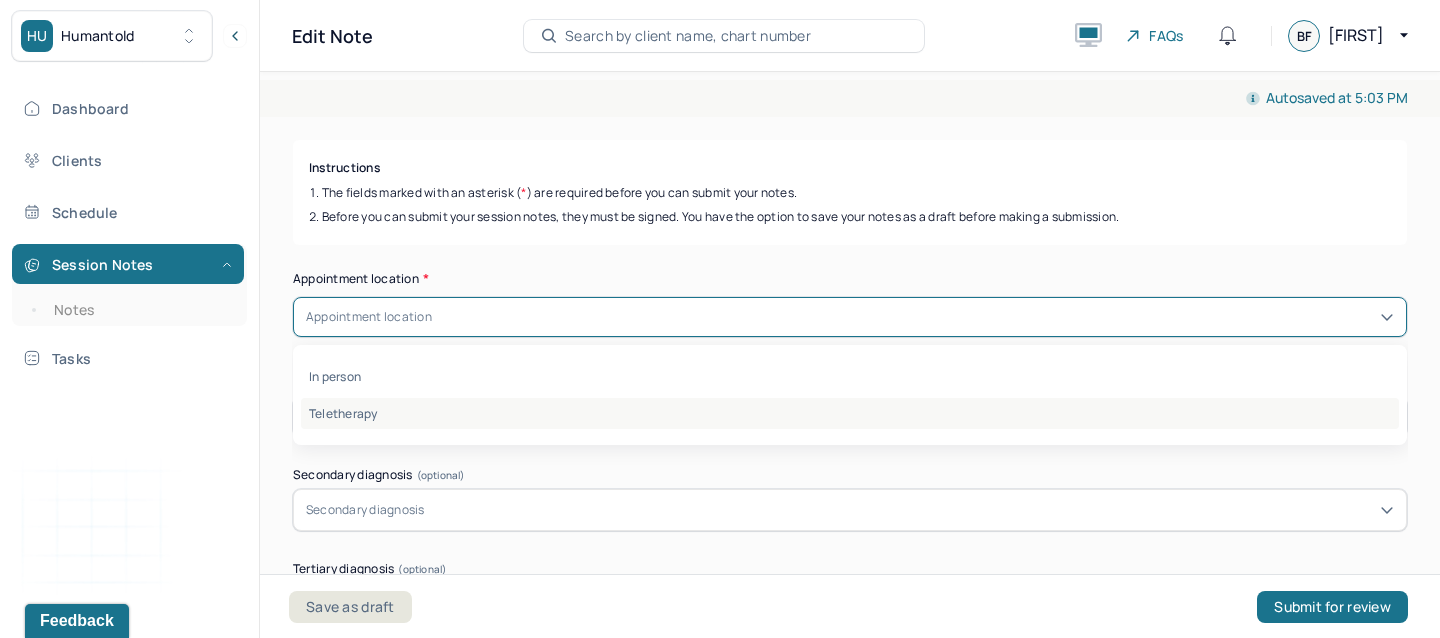 click on "Teletherapy" at bounding box center (850, 413) 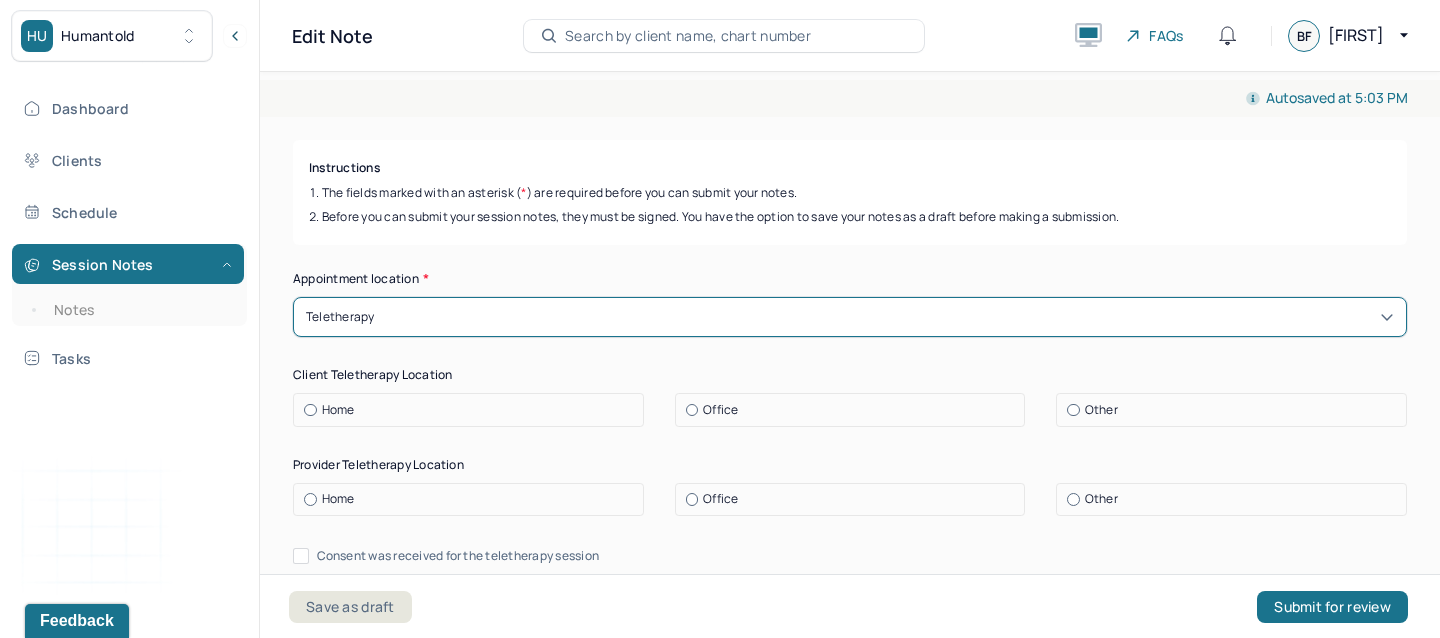 scroll, scrollTop: 326, scrollLeft: 0, axis: vertical 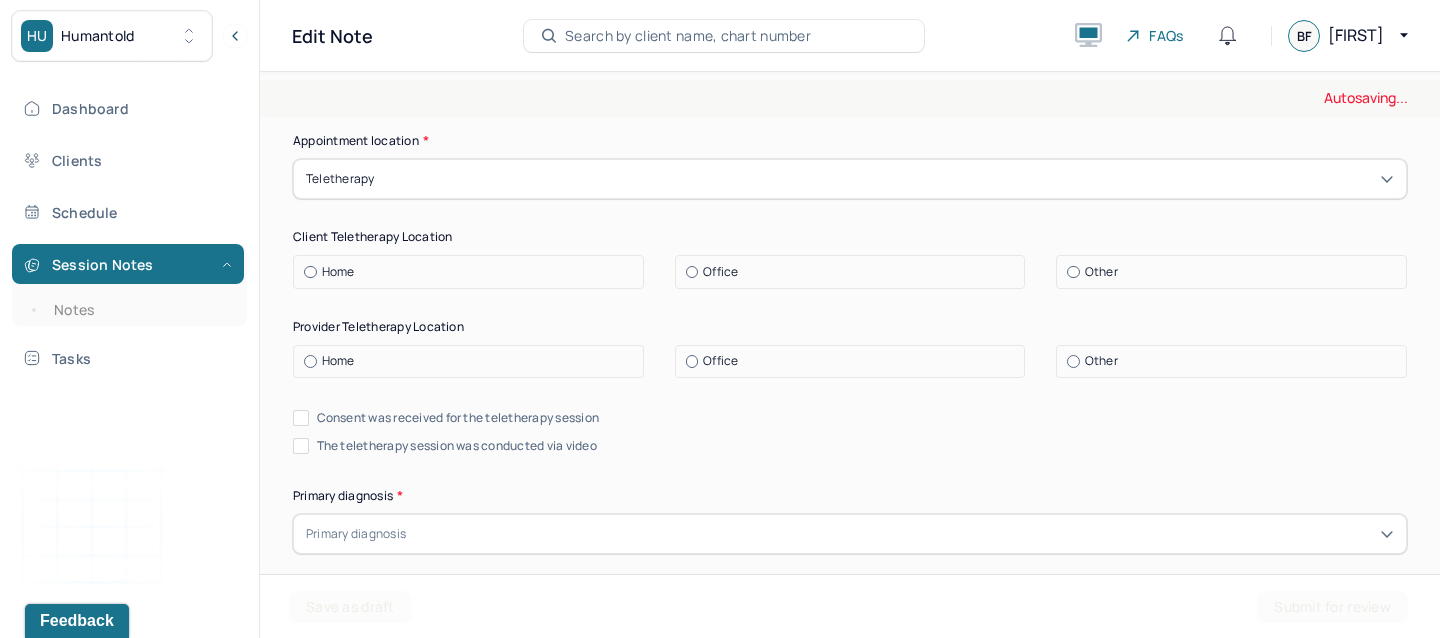 click on "Home" at bounding box center [468, 272] 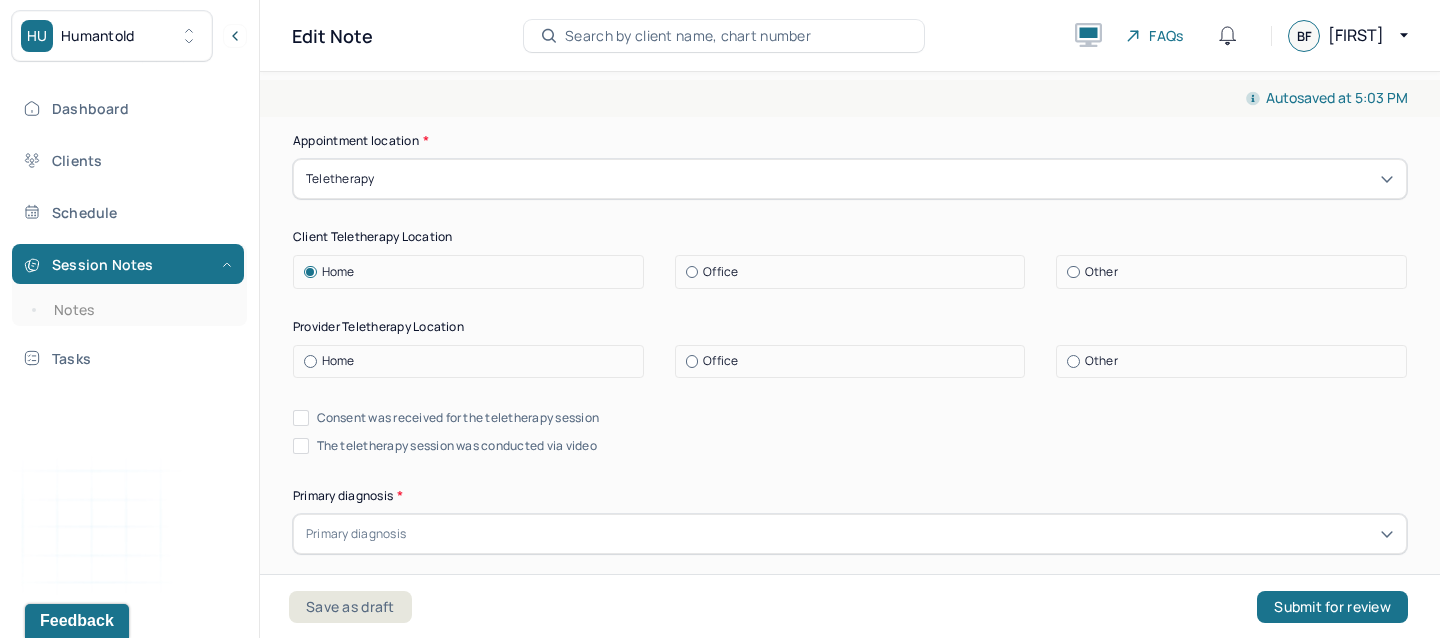 click on "Home" at bounding box center (338, 361) 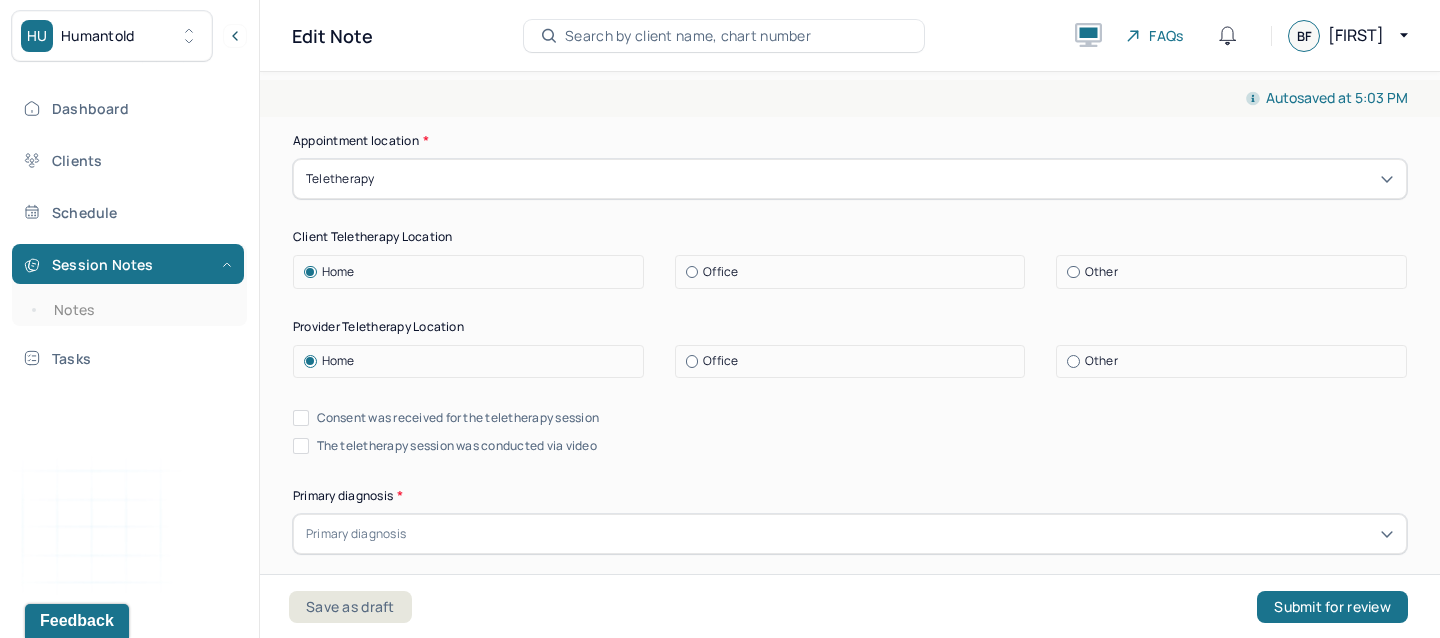 click on "Consent was received for the teletherapy session" at bounding box center [301, 418] 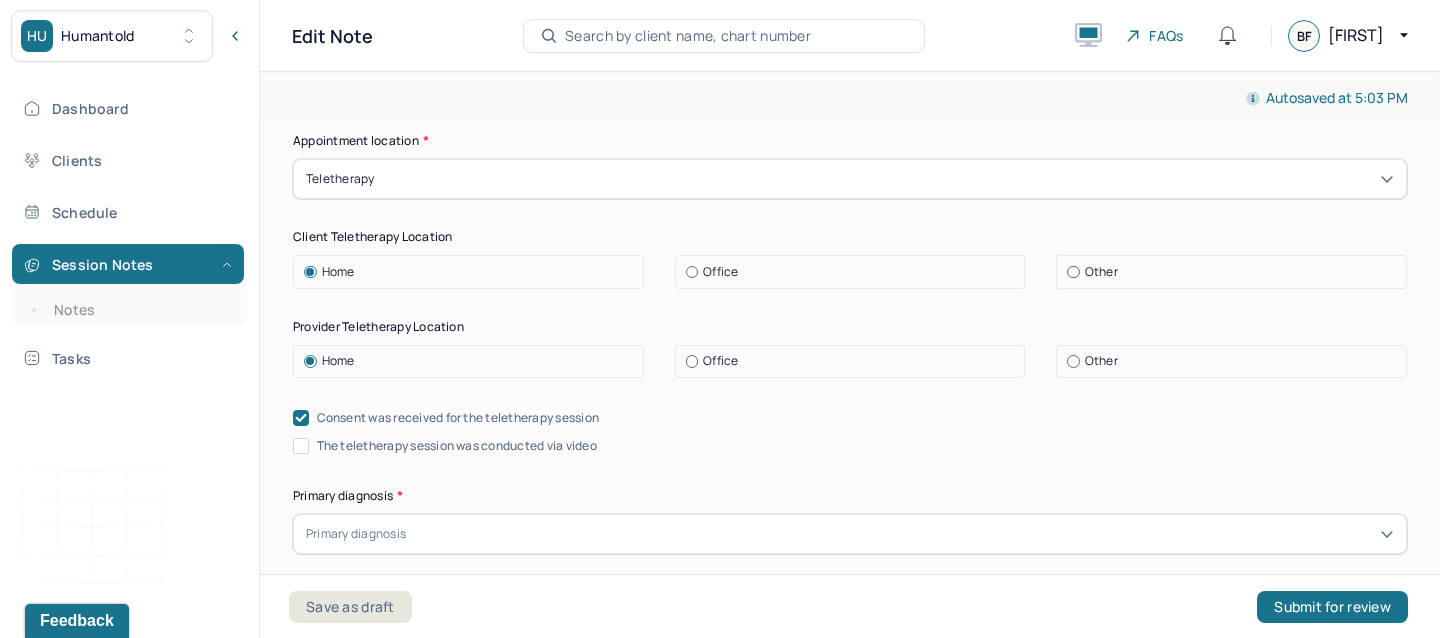 click on "Consent was received for the teletherapy session The teletherapy session was conducted via video" at bounding box center (850, 432) 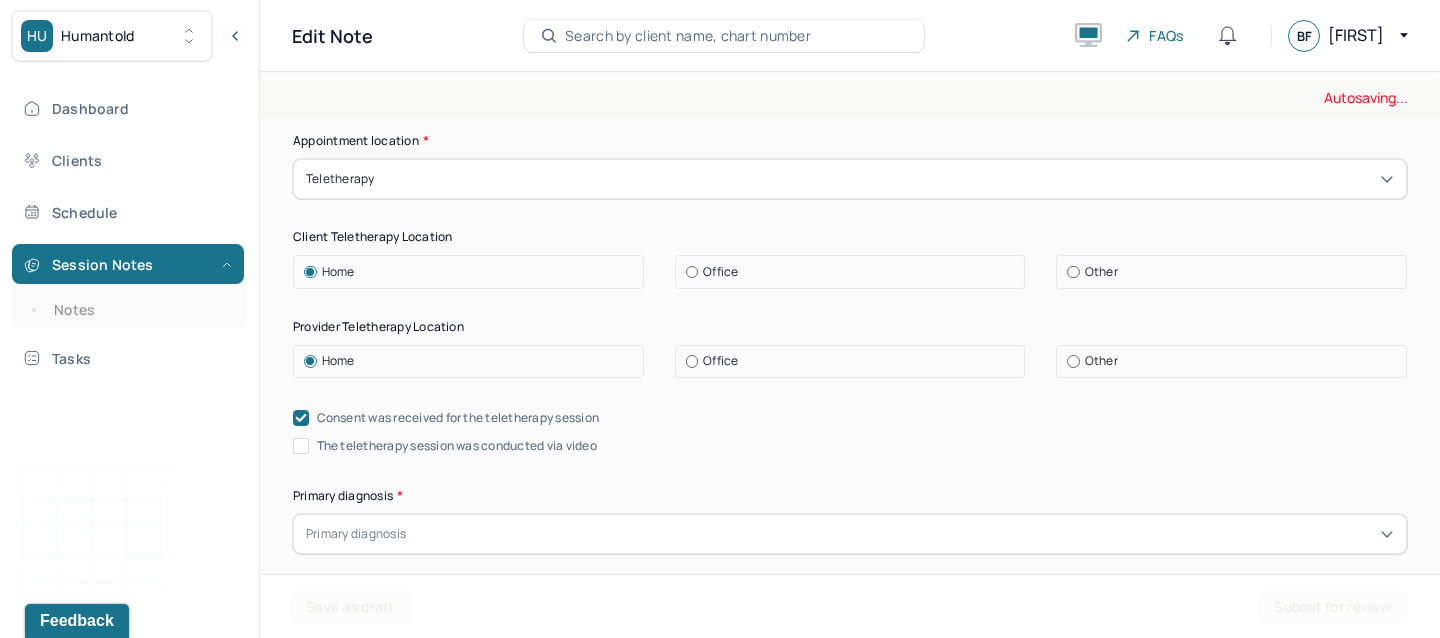 click on "The teletherapy session was conducted via video" at bounding box center [301, 446] 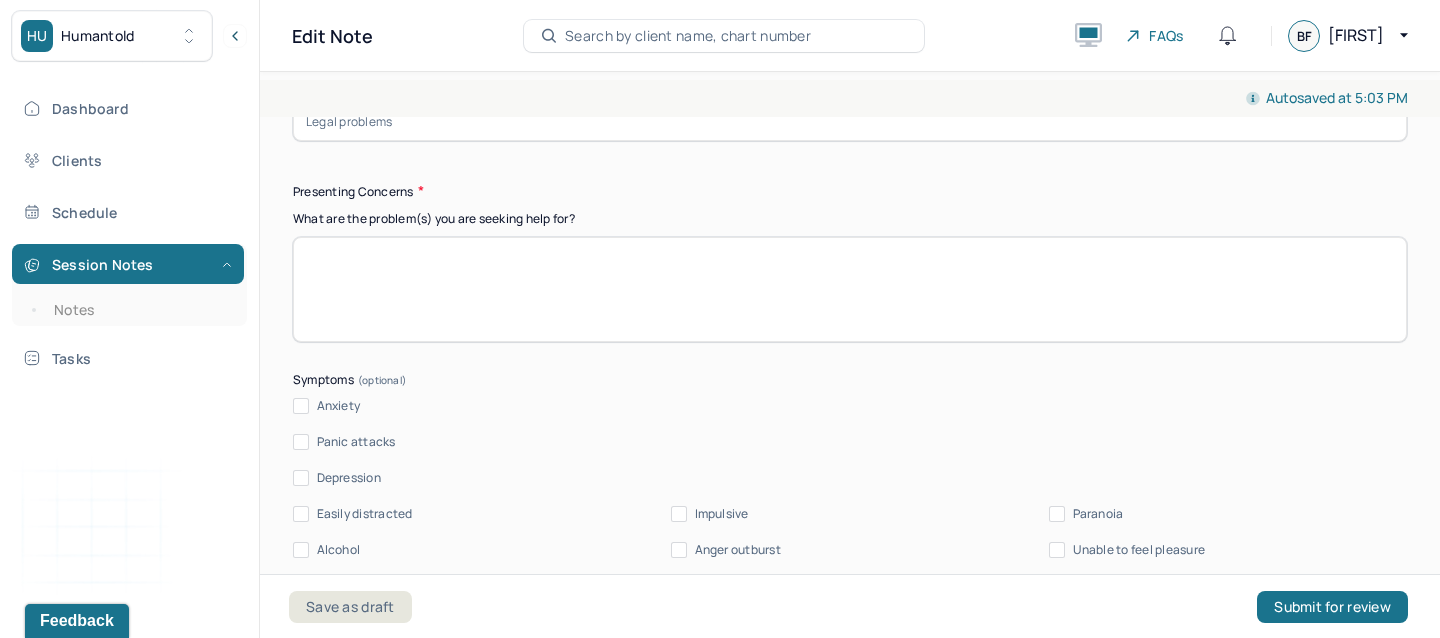 scroll, scrollTop: 2315, scrollLeft: 0, axis: vertical 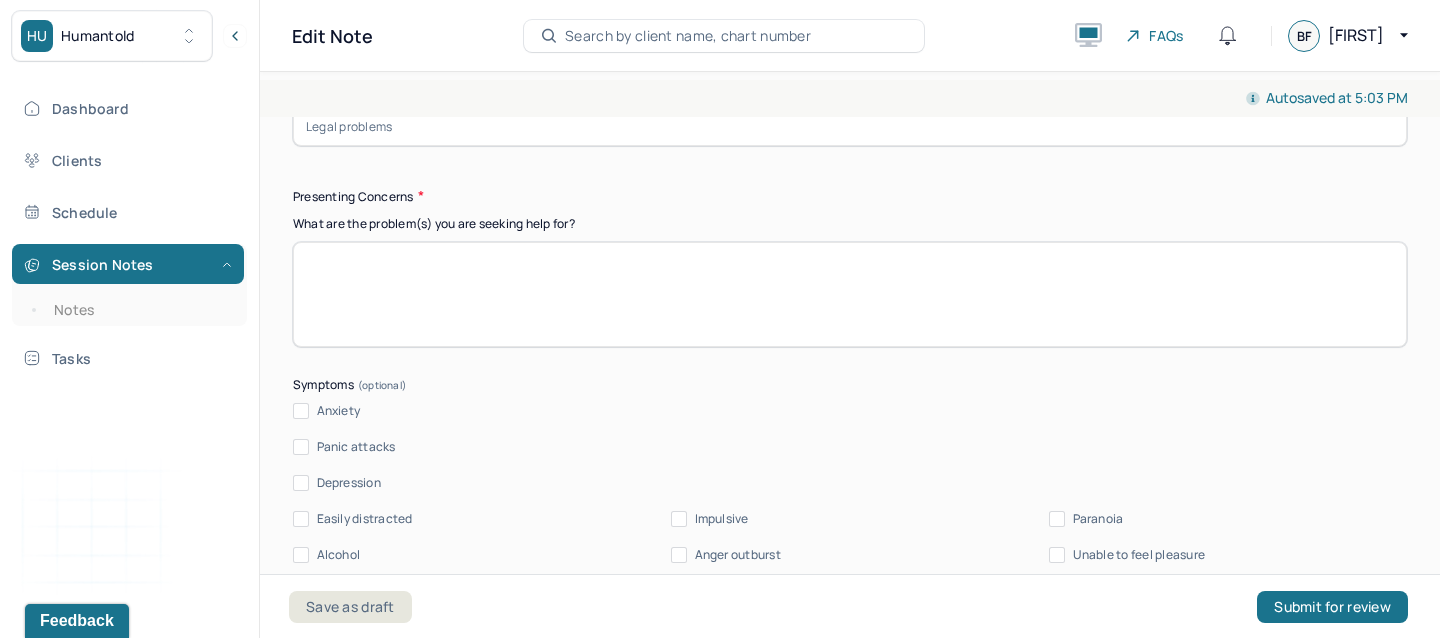 click at bounding box center [850, 294] 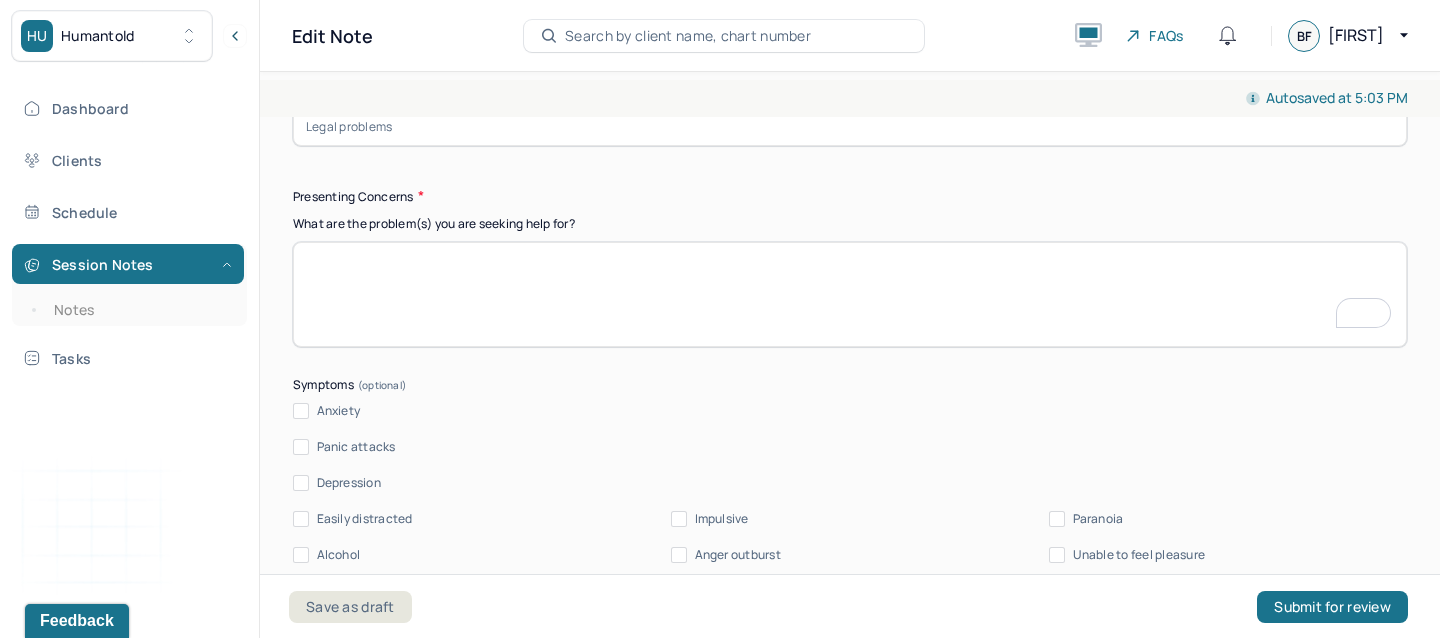scroll, scrollTop: 2315, scrollLeft: 0, axis: vertical 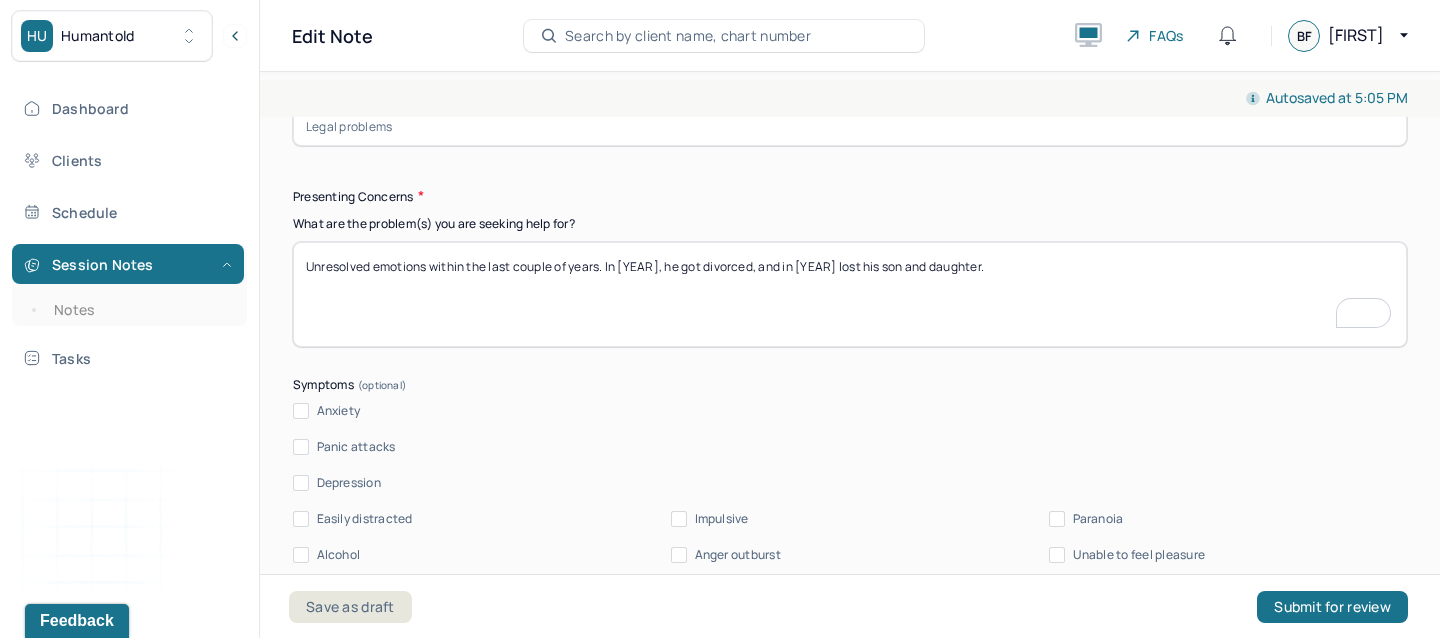 click on "Unresolved emotions within the last couple of years. In 2022, he got divorced, and in 2023 lost his son and daughter." at bounding box center [850, 294] 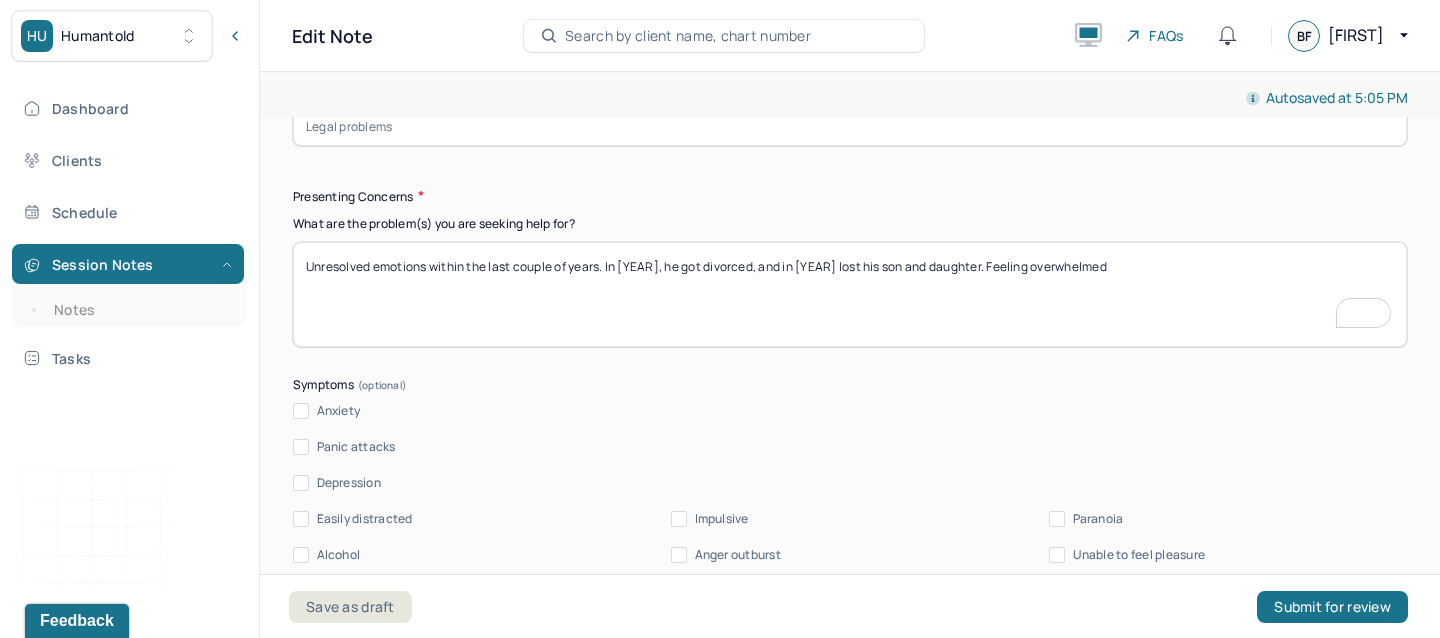 type on "Unresolved emotions within the last couple of years. In 2022, he got divorced, and in 2023 lost his son and daughter. Feeling overwhelmed" 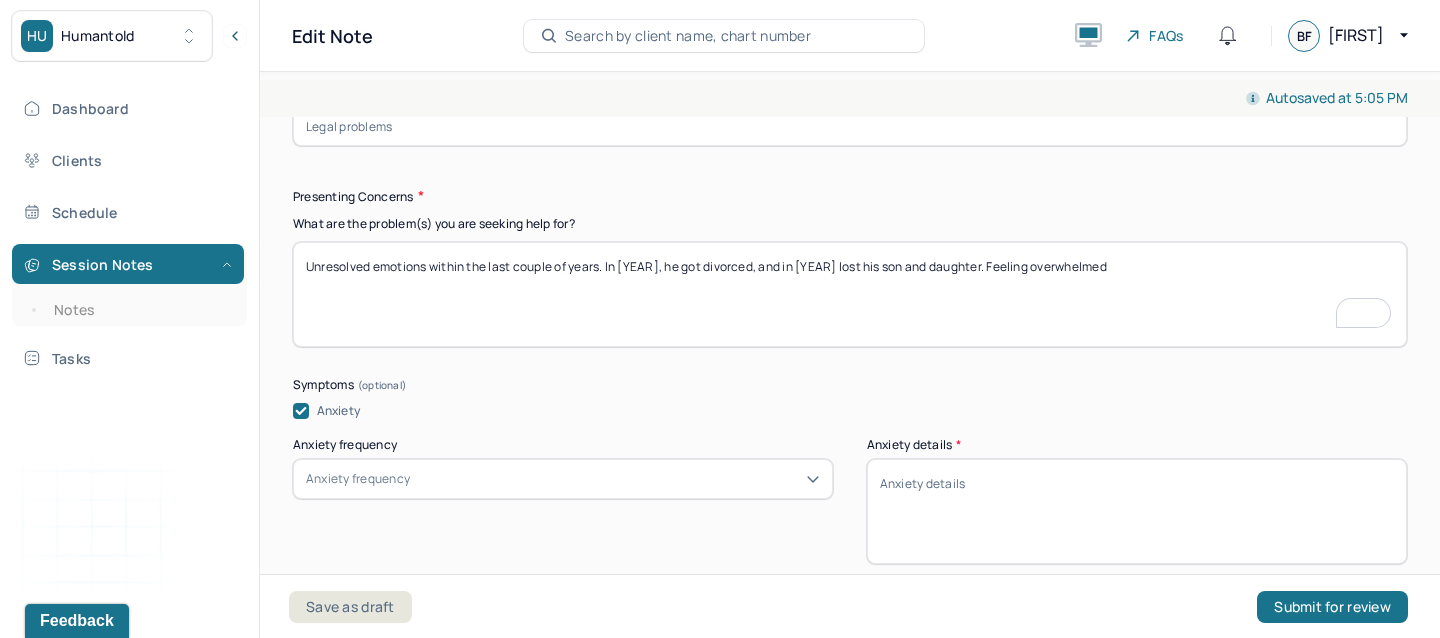 scroll, scrollTop: 2477, scrollLeft: 0, axis: vertical 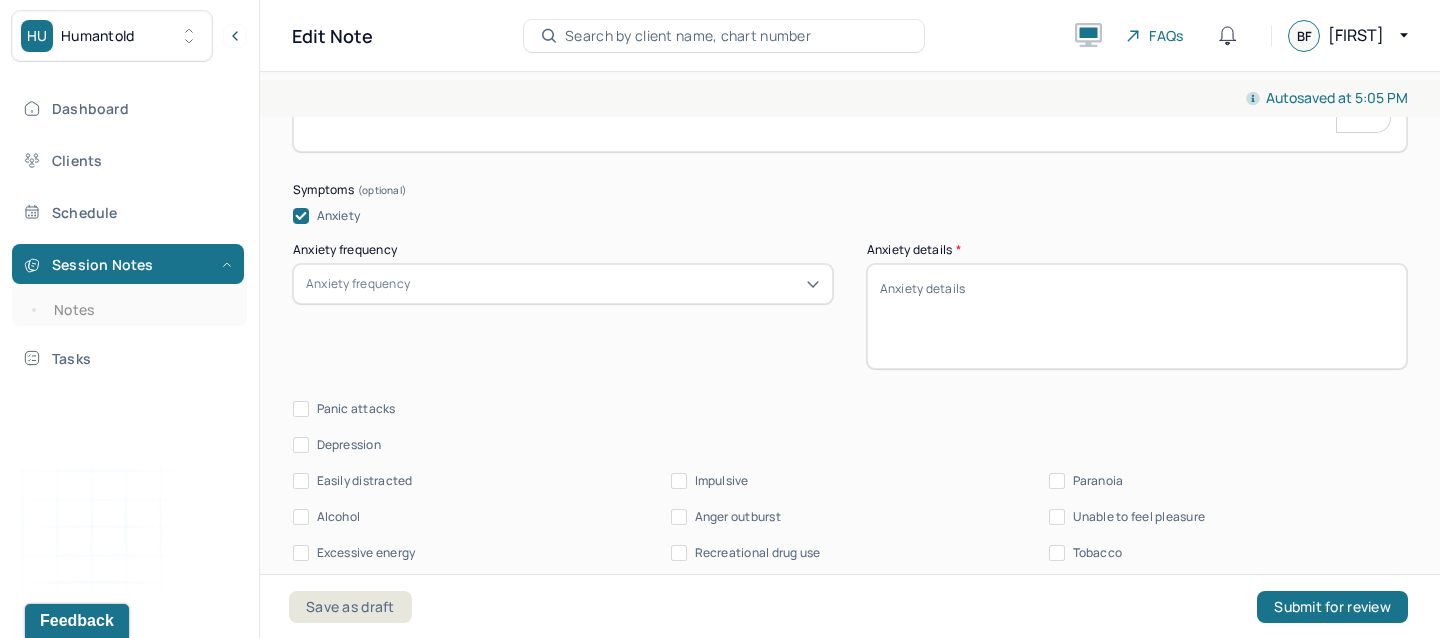 click on "Anxiety frequency" at bounding box center (563, 284) 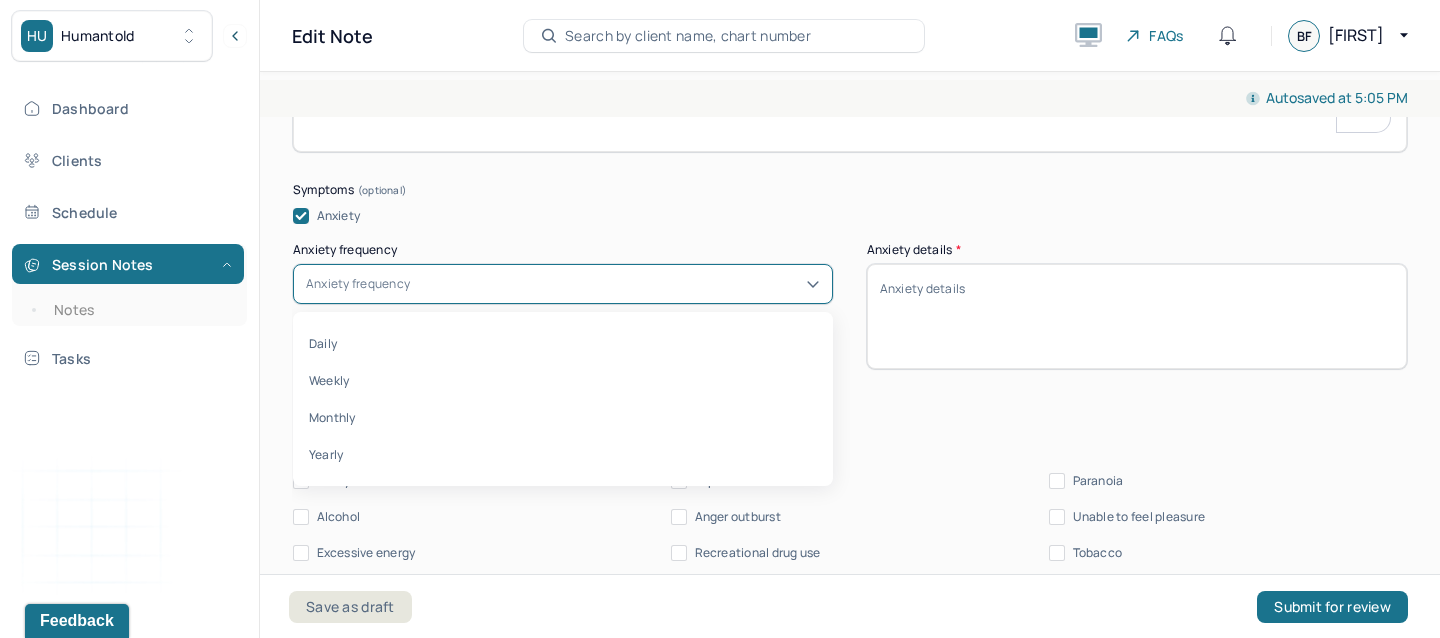 scroll, scrollTop: 2571, scrollLeft: 0, axis: vertical 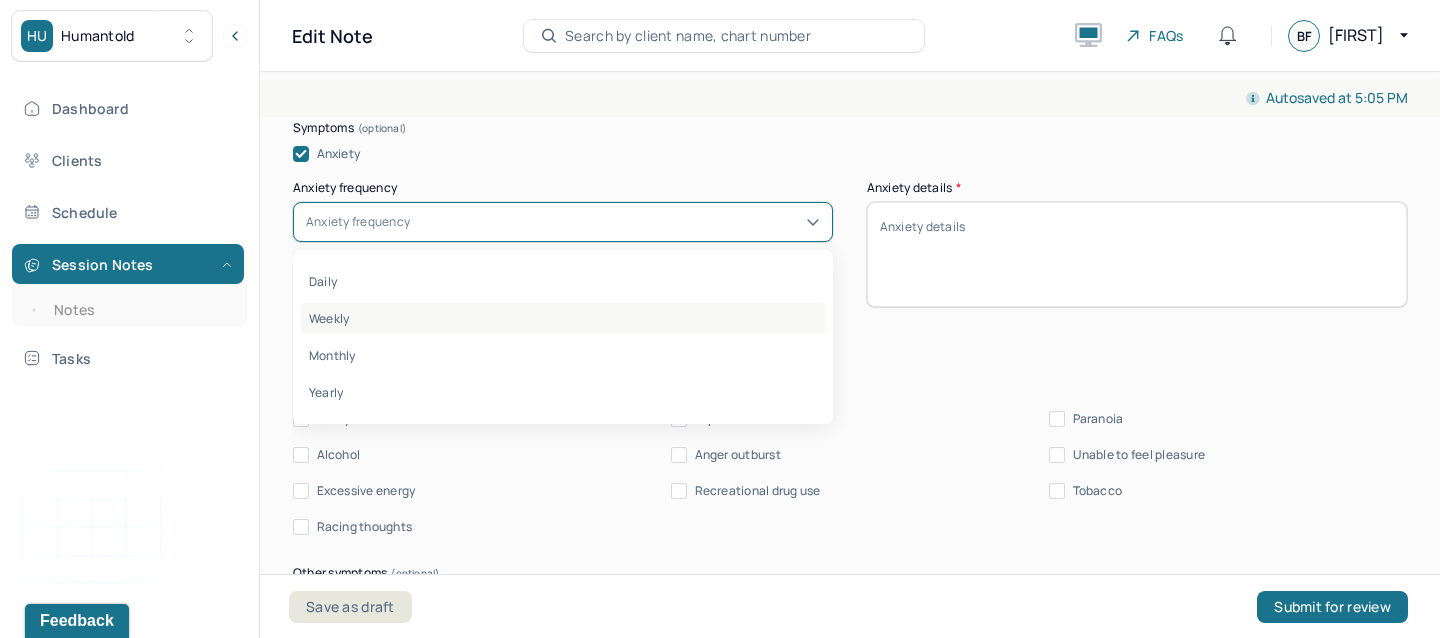 click on "Weekly" at bounding box center [563, 318] 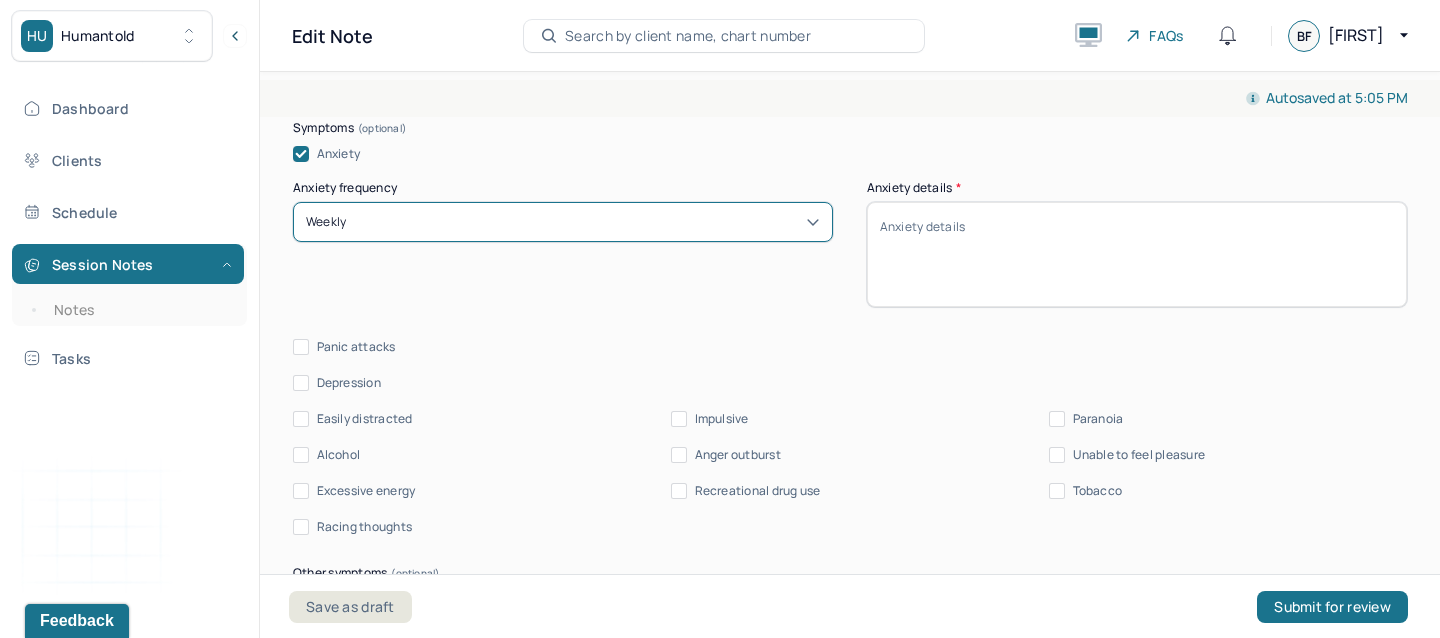 scroll, scrollTop: 2499, scrollLeft: 0, axis: vertical 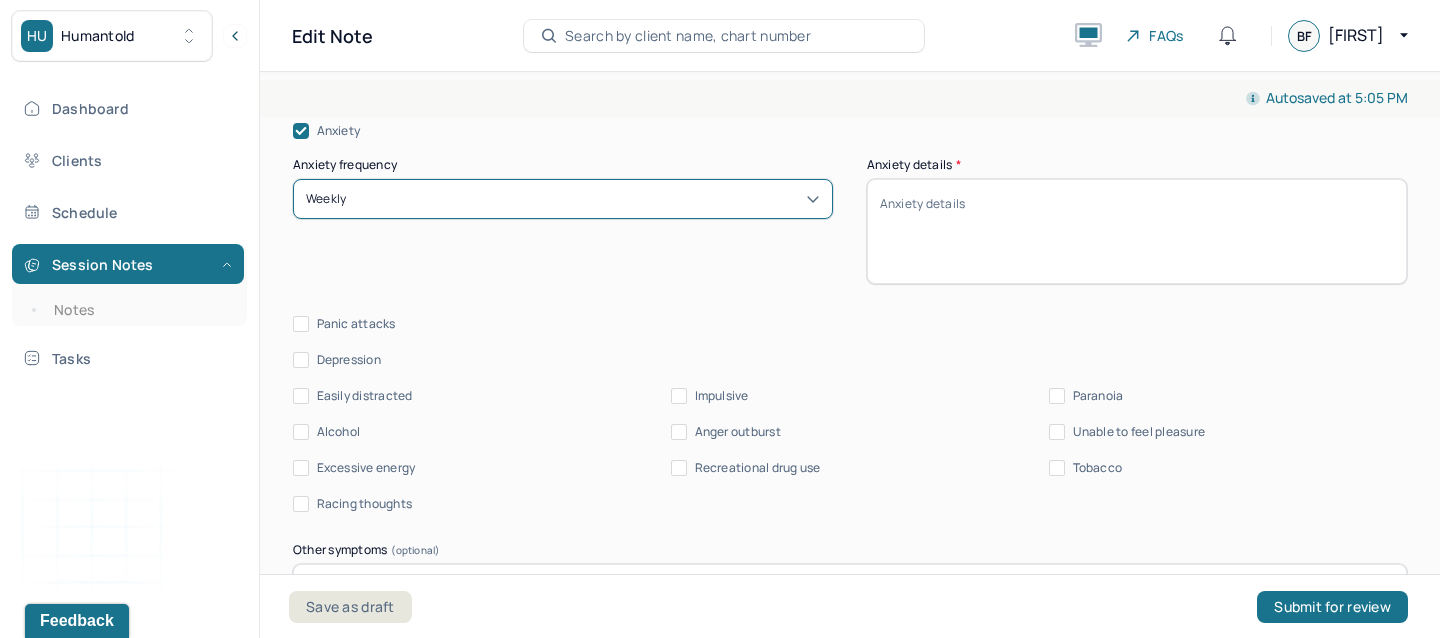 click on "Anxiety details *" at bounding box center (1137, 231) 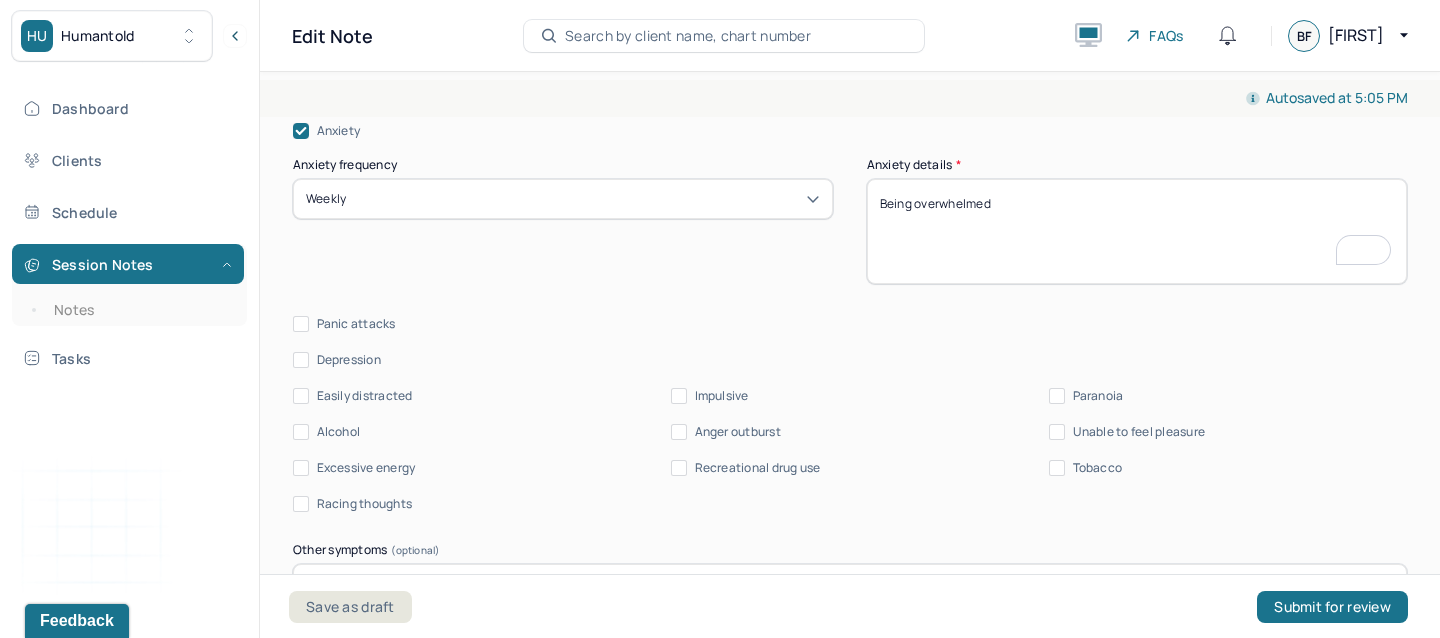 type on "Being overwhelmed" 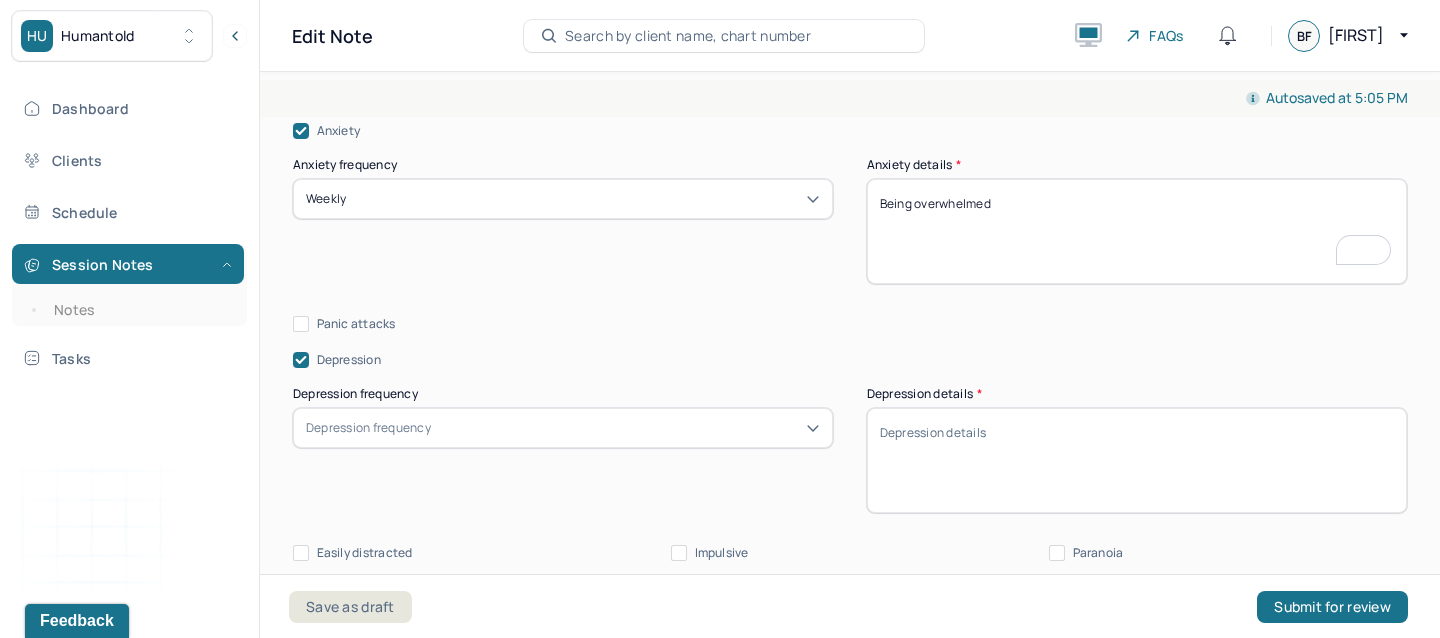 scroll, scrollTop: 2696, scrollLeft: 0, axis: vertical 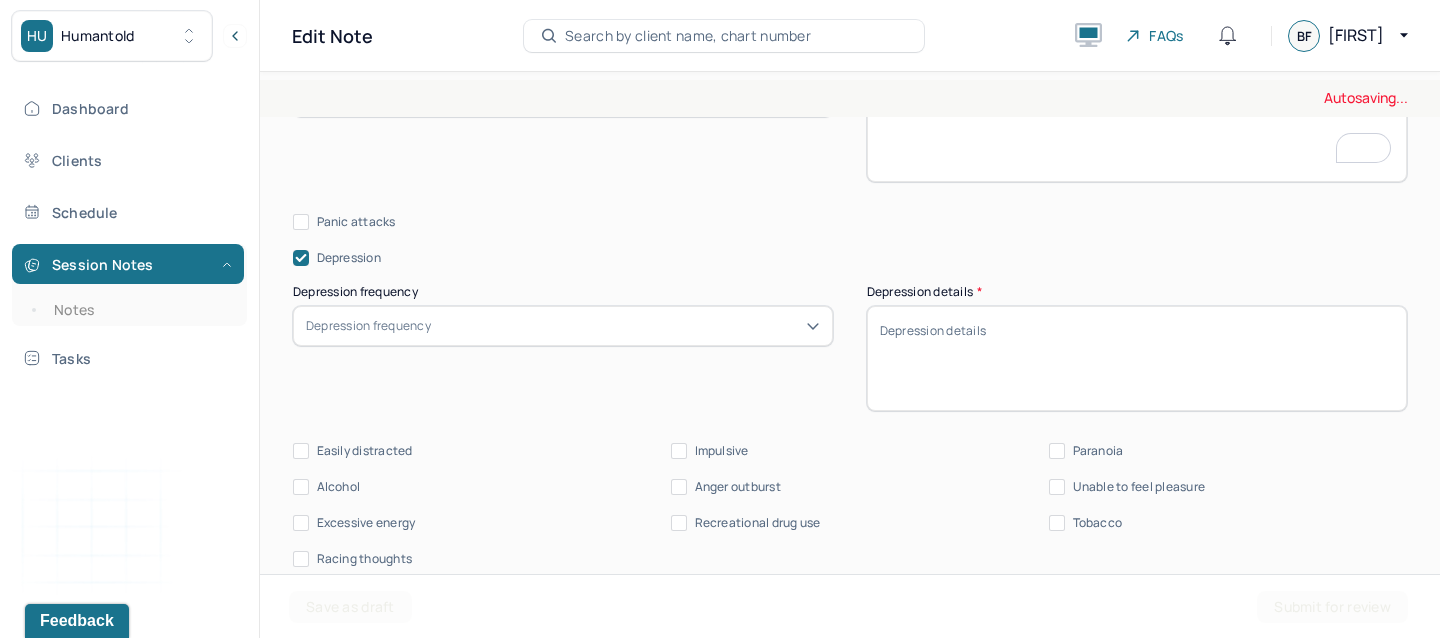 click on "Depression frequency" at bounding box center [563, 326] 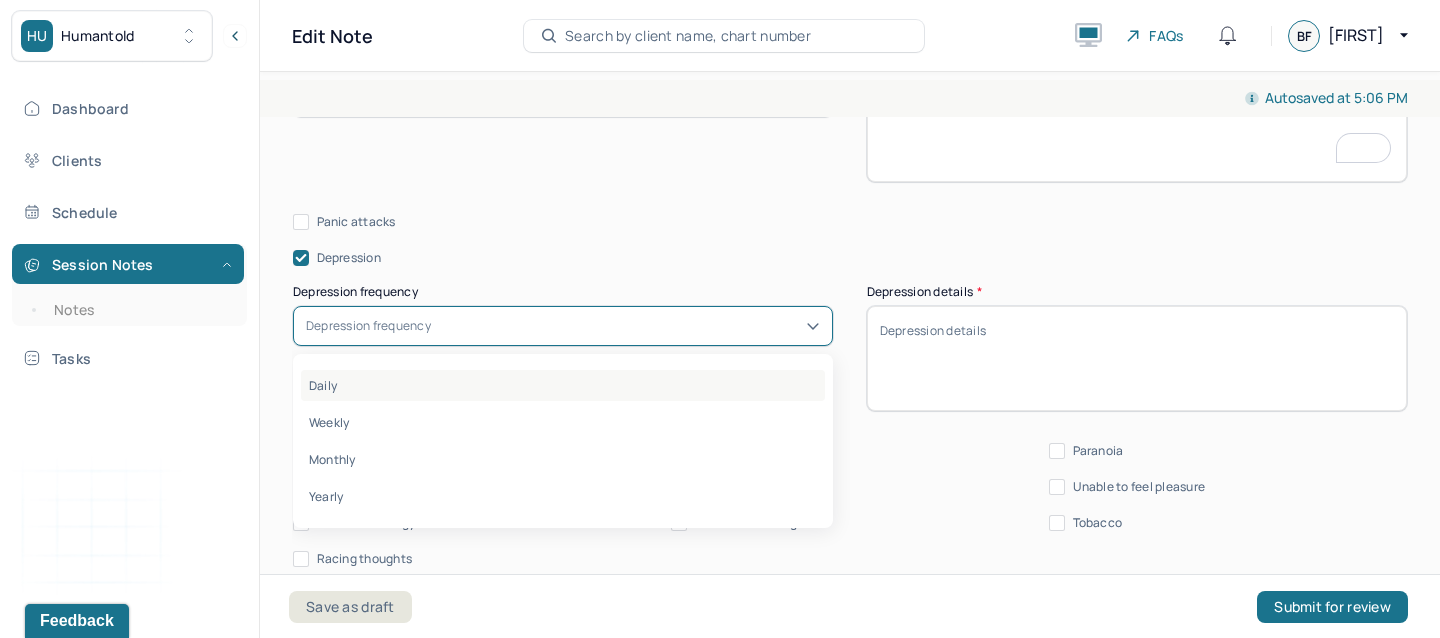 click on "Daily" at bounding box center (563, 385) 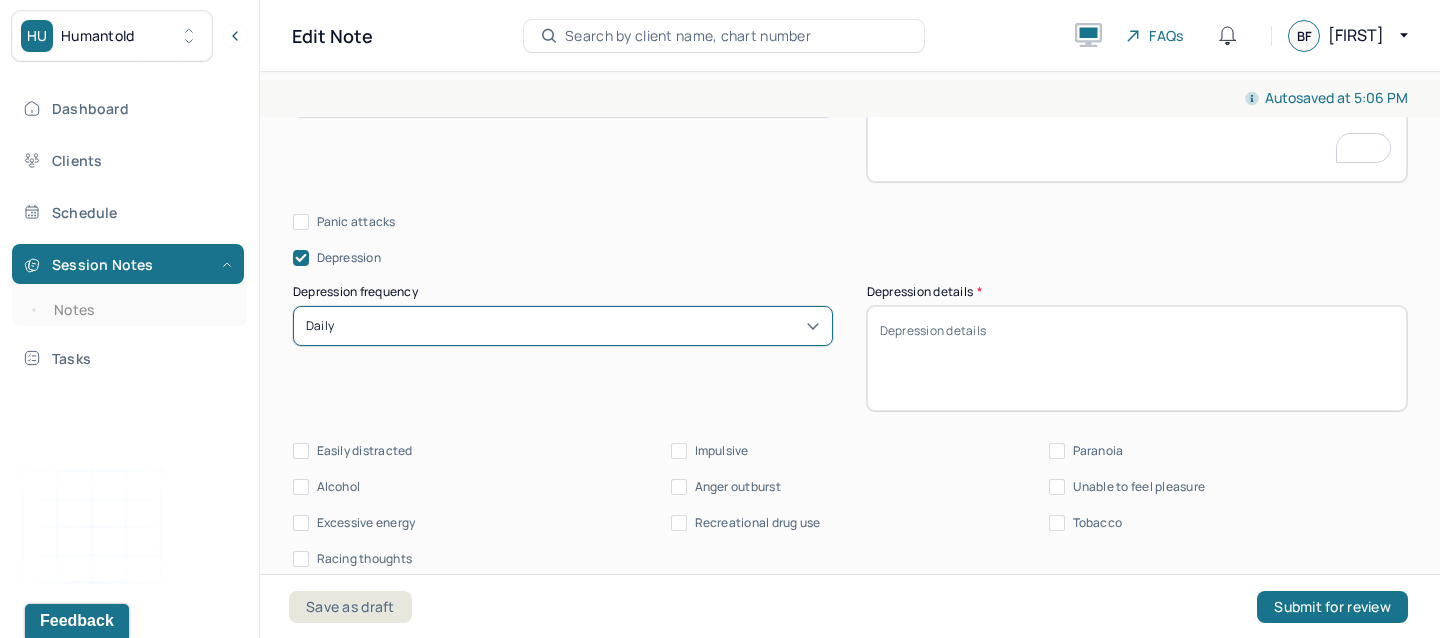 click on "Daily" at bounding box center [563, 326] 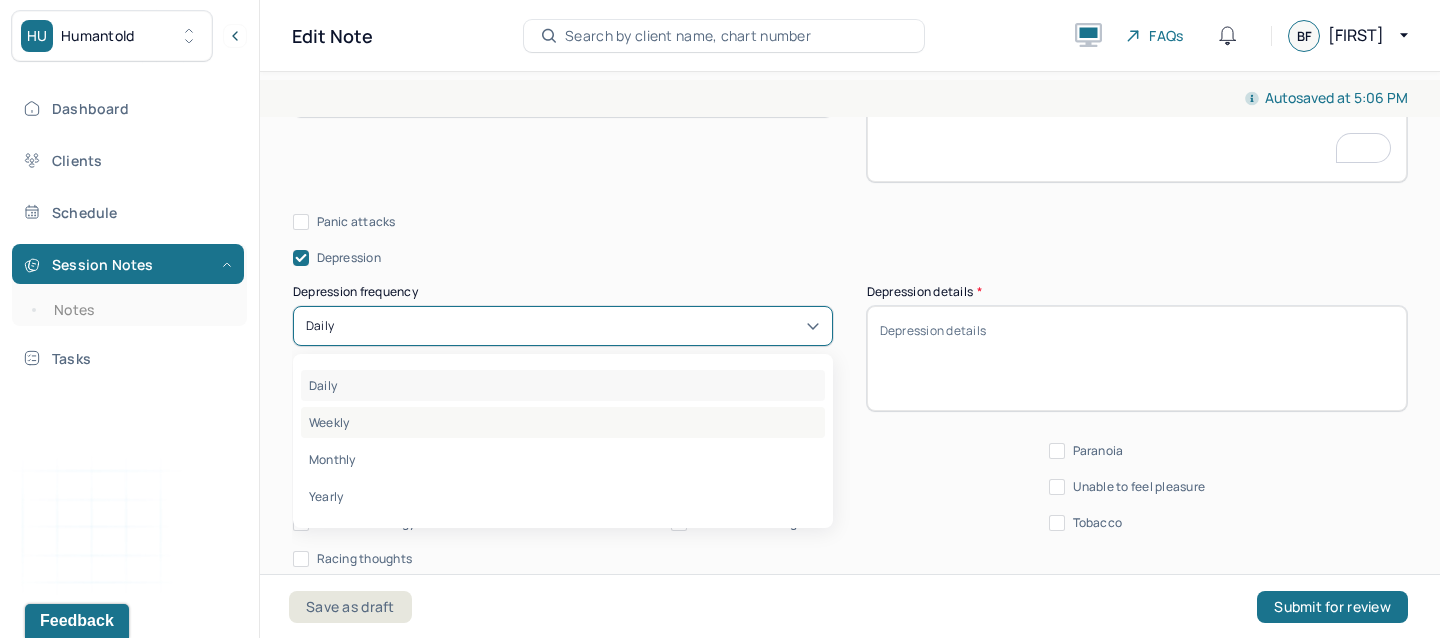 click on "Weekly" at bounding box center (563, 422) 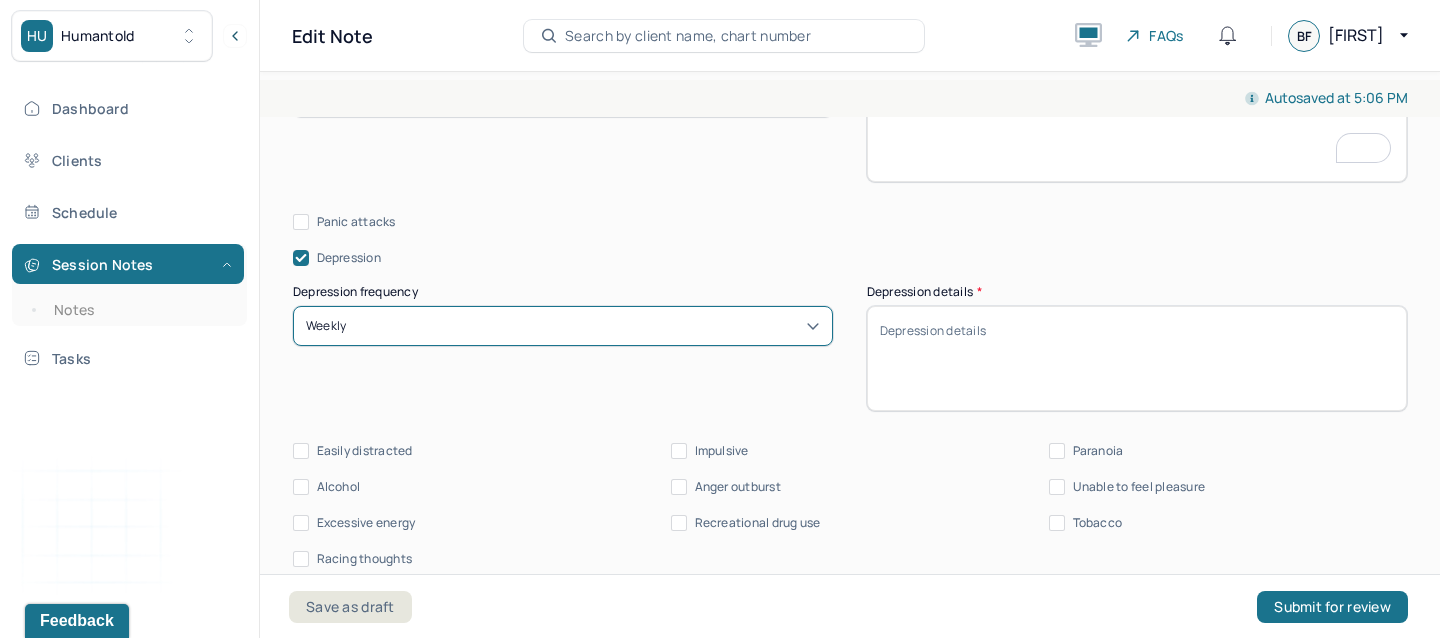click on "Depression details *" at bounding box center [1137, 358] 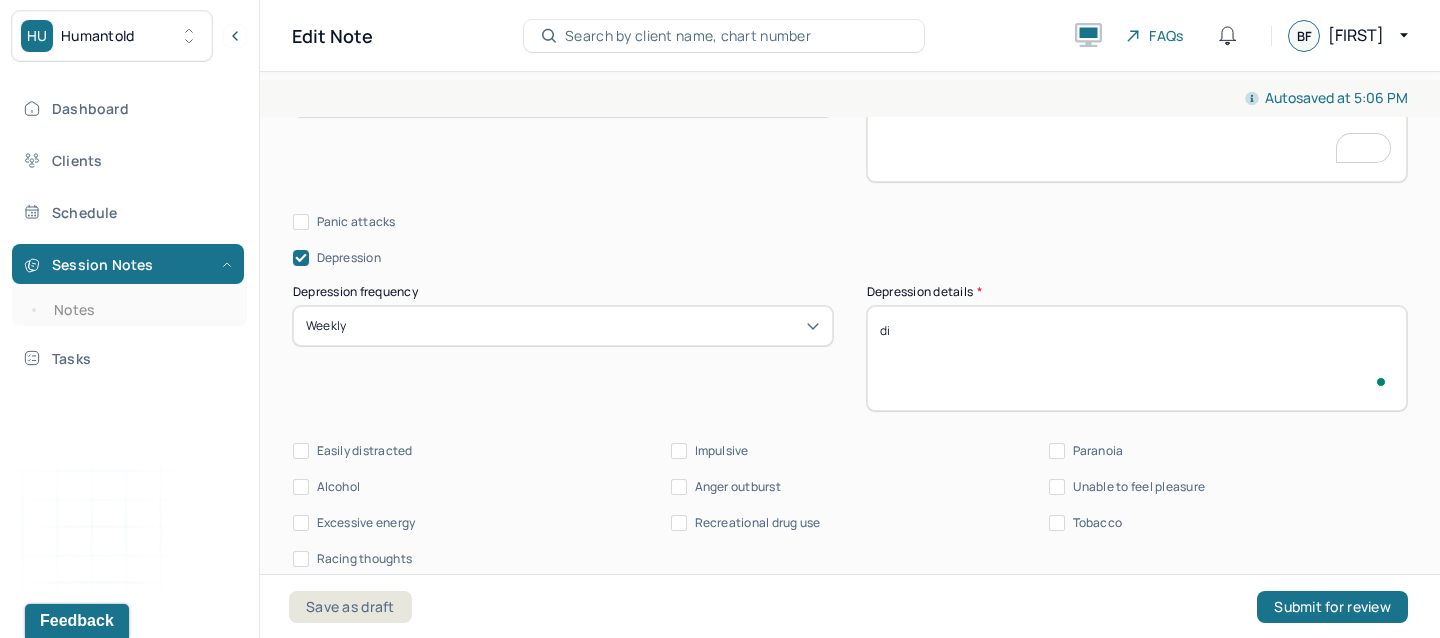 type on "d" 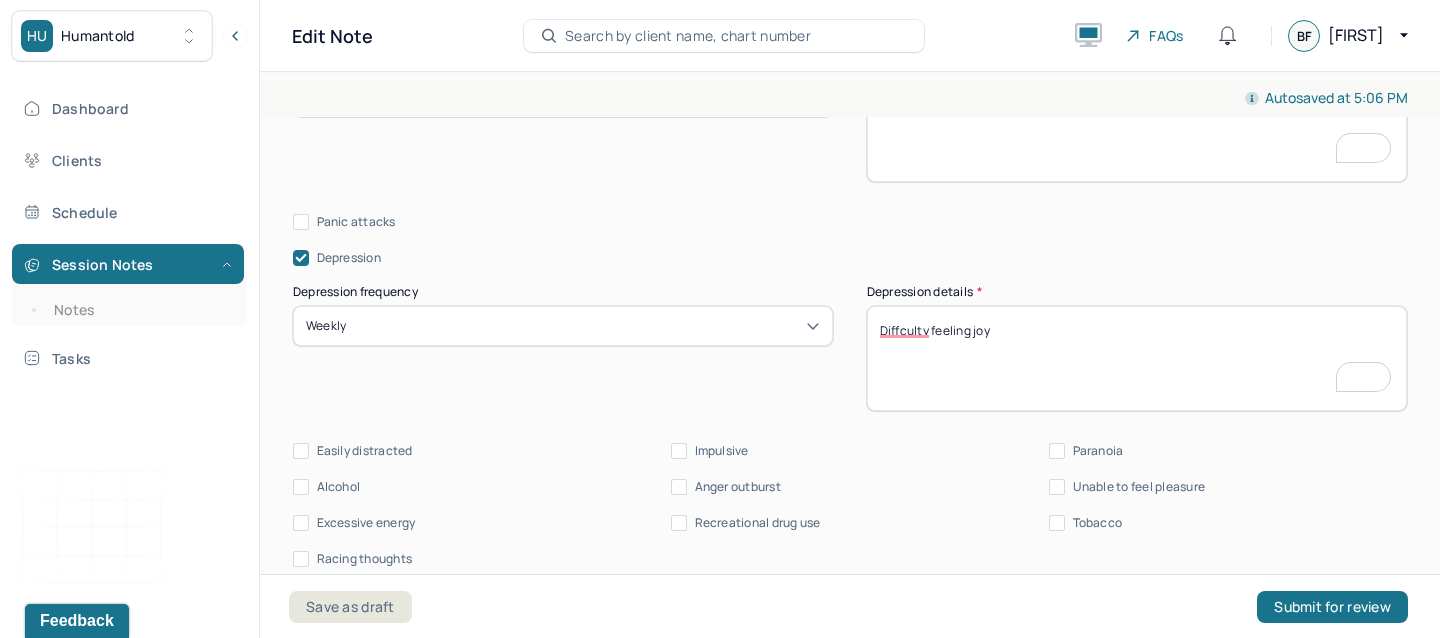 scroll, scrollTop: 2809, scrollLeft: 0, axis: vertical 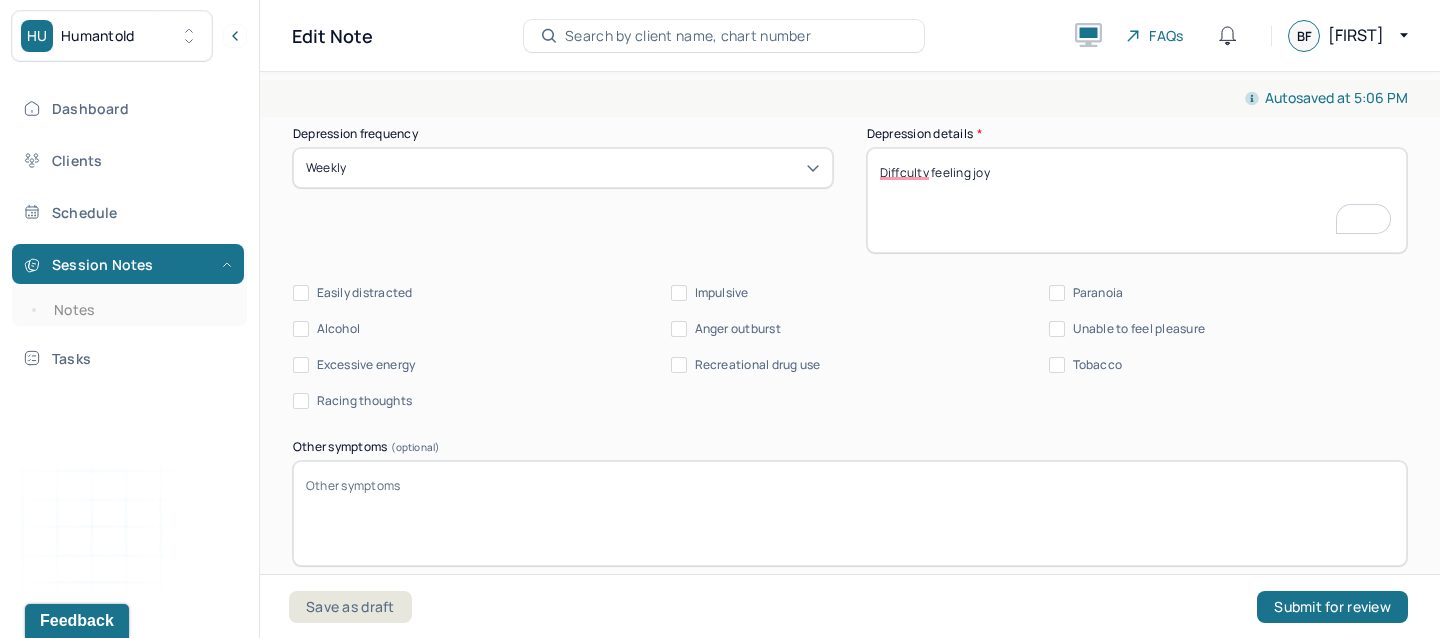 click on "Diffculty feeling joy" at bounding box center (1137, 200) 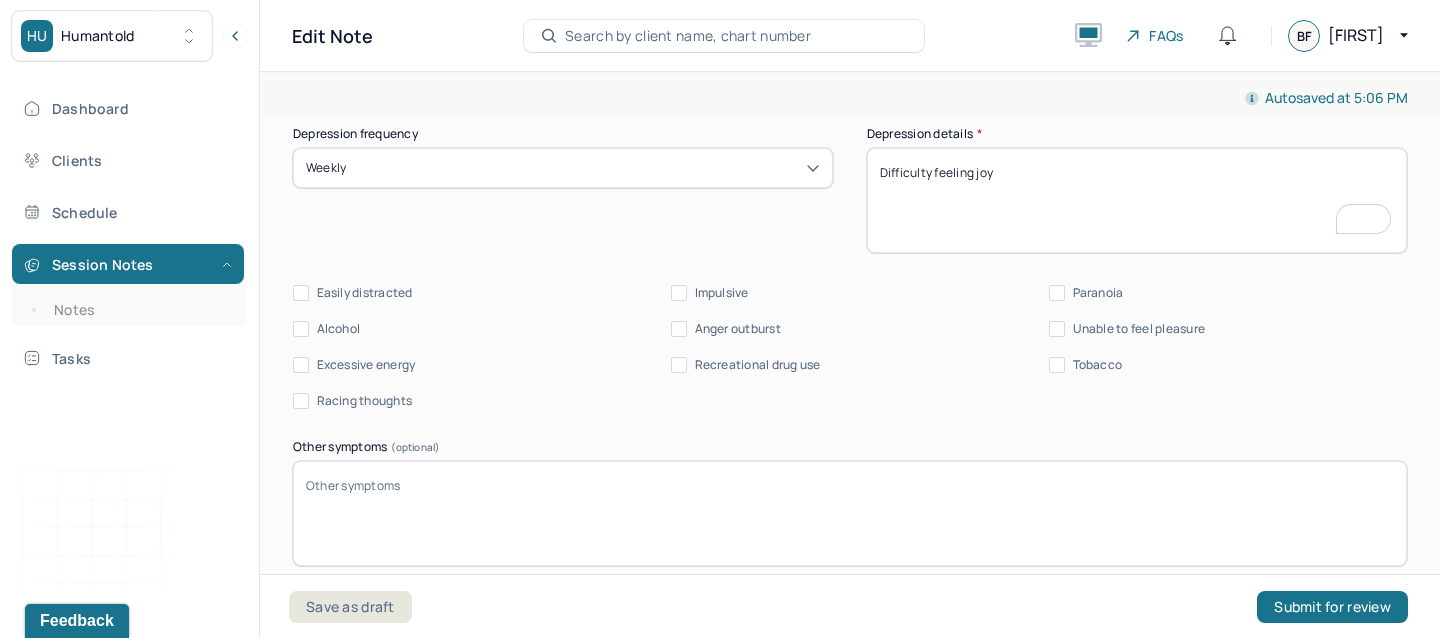 type on "Difficulty feeling joy" 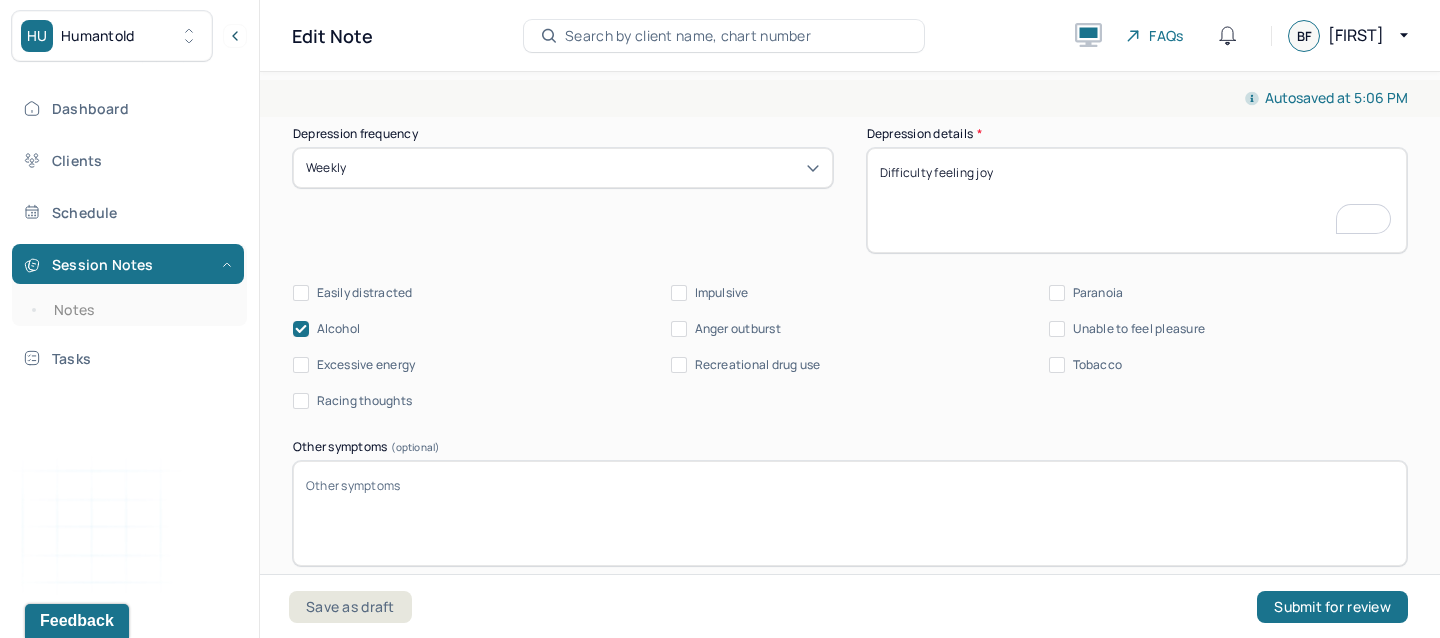 click on "Unable to feel pleasure" at bounding box center (1057, 329) 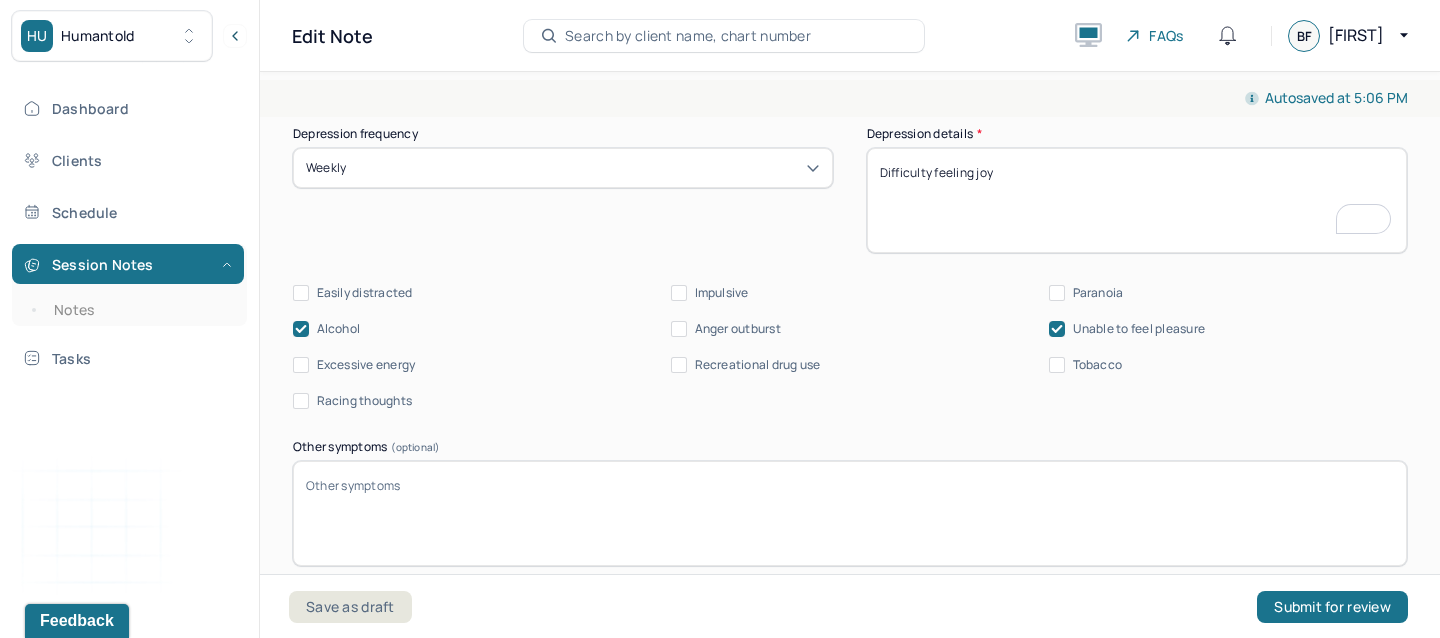 scroll, scrollTop: 2911, scrollLeft: 0, axis: vertical 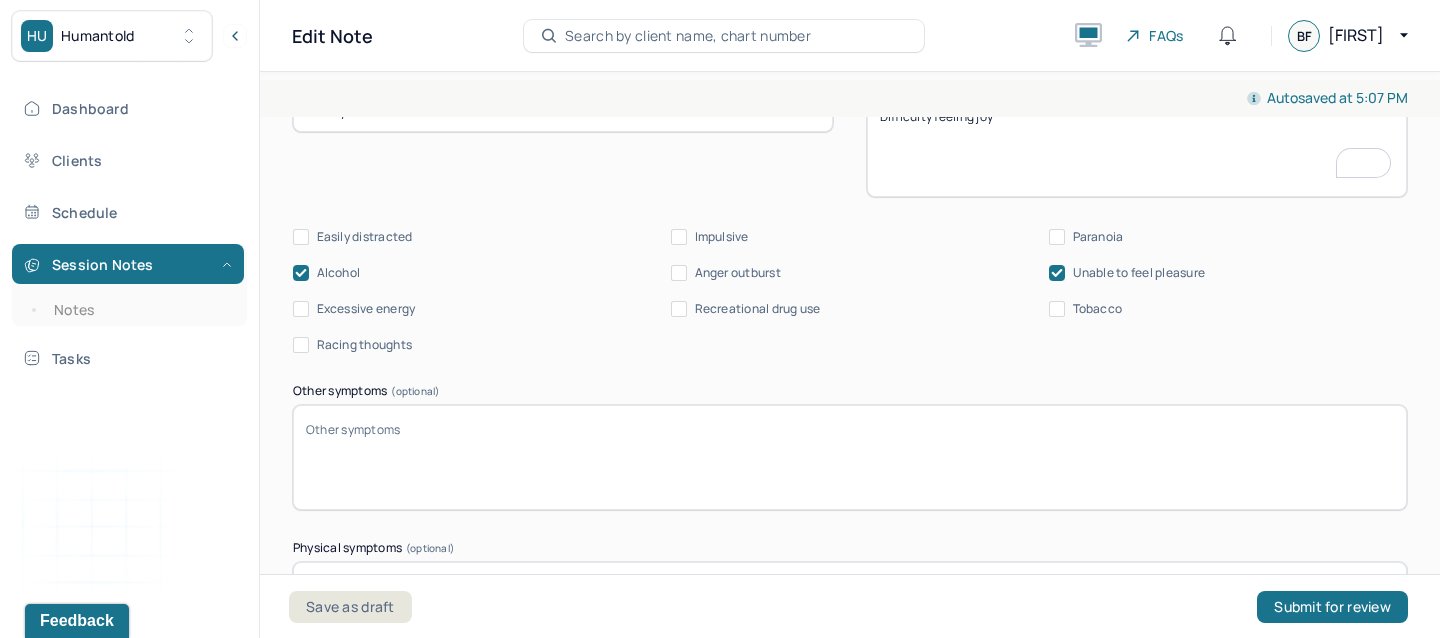 click on "Racing thoughts" at bounding box center [301, 345] 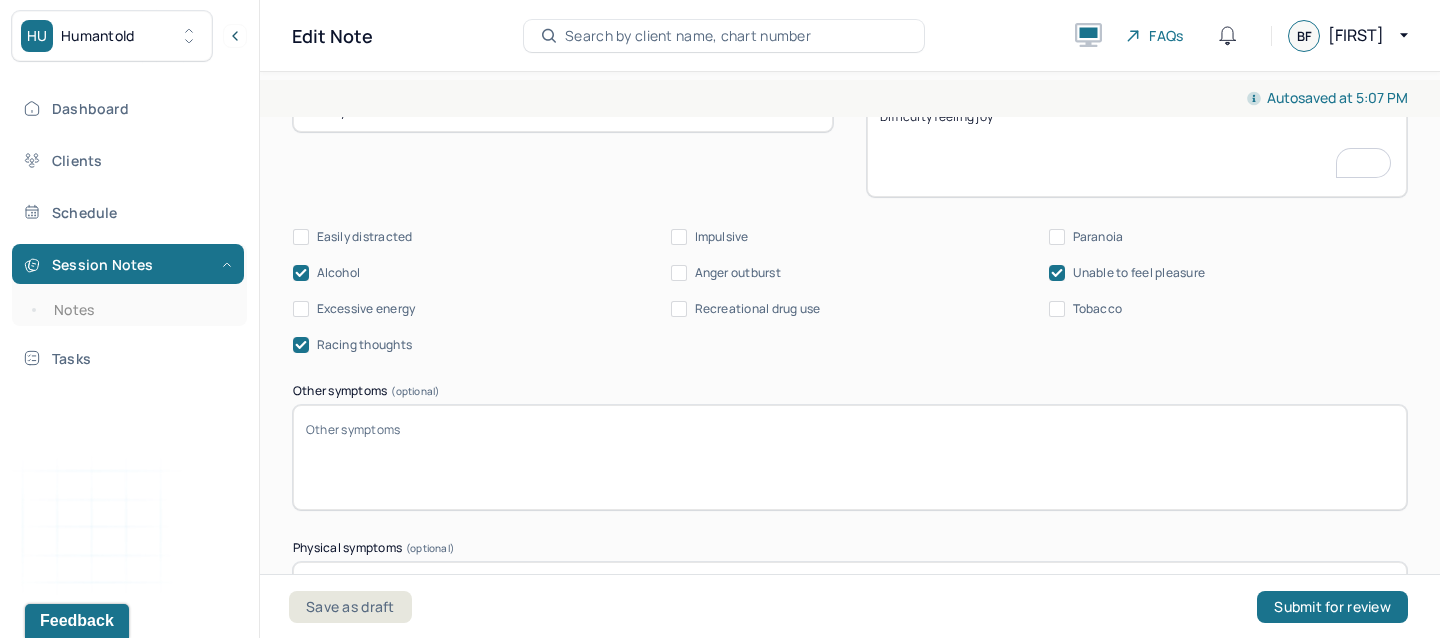 scroll, scrollTop: 2963, scrollLeft: 0, axis: vertical 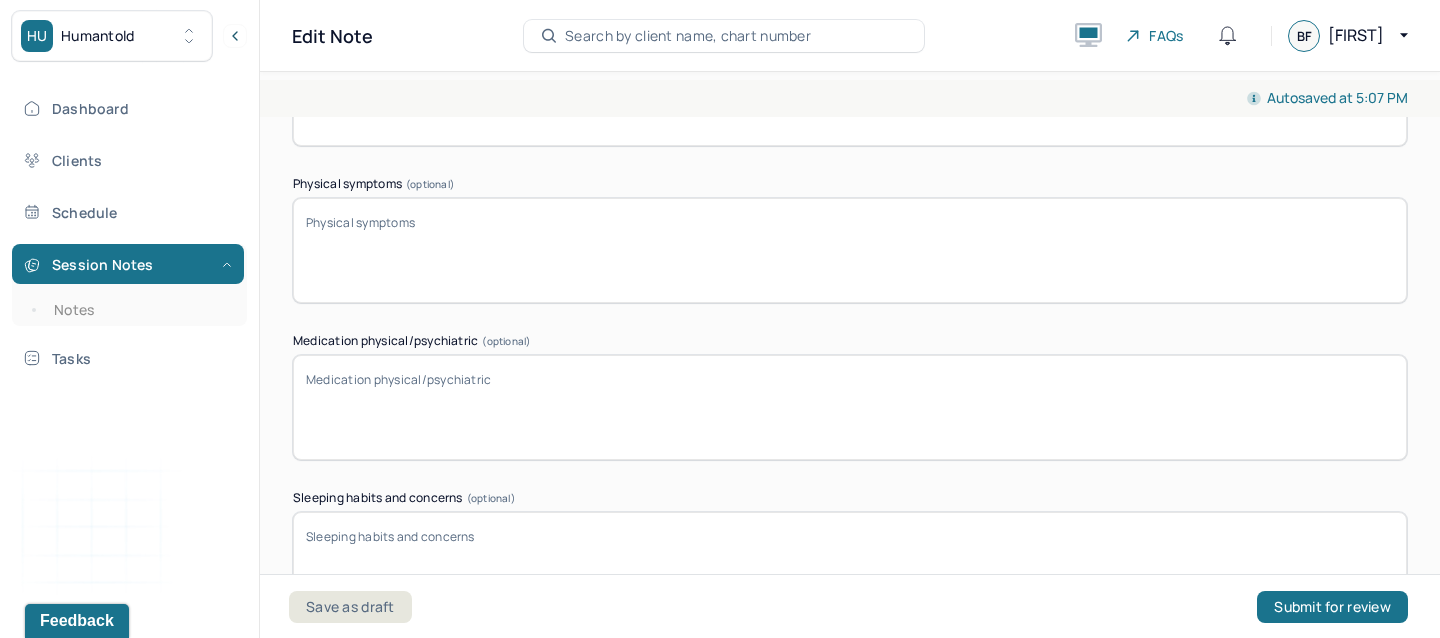 click on "Sleeping habits and concerns (optional)" at bounding box center [850, 564] 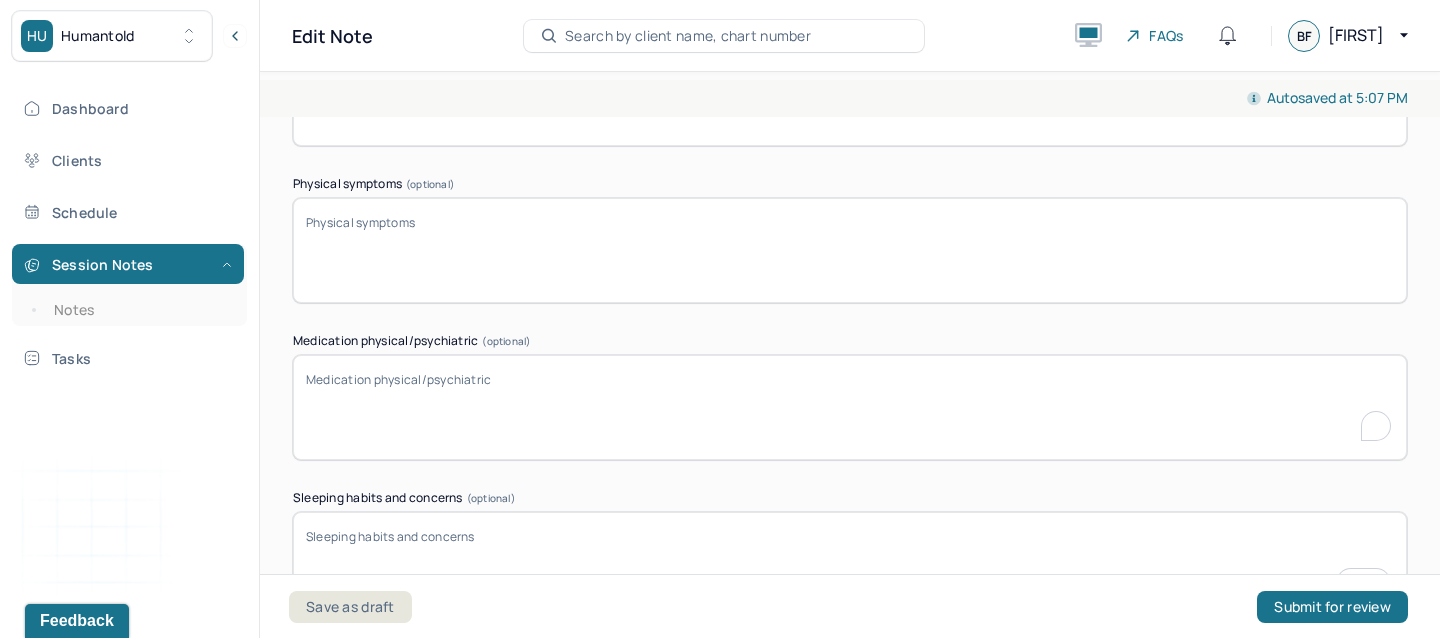 click on "Medication physical/psychiatric (optional)" at bounding box center [850, 407] 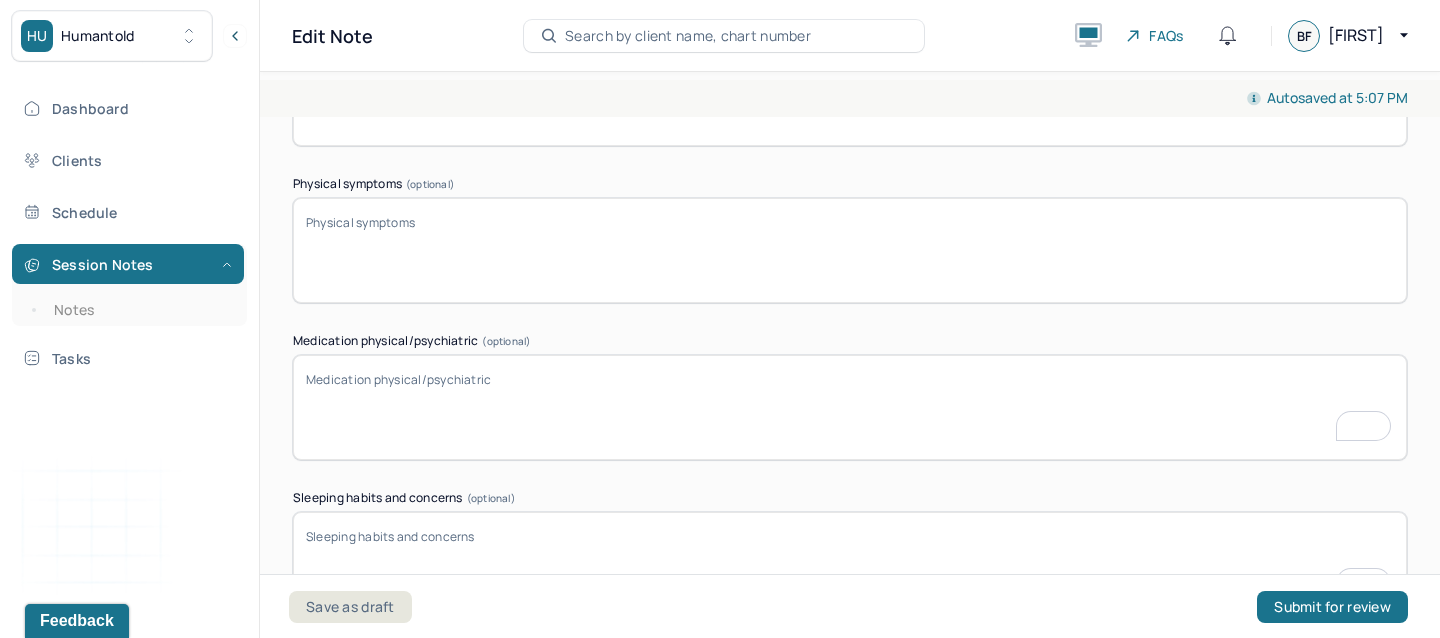 scroll, scrollTop: 3343, scrollLeft: 0, axis: vertical 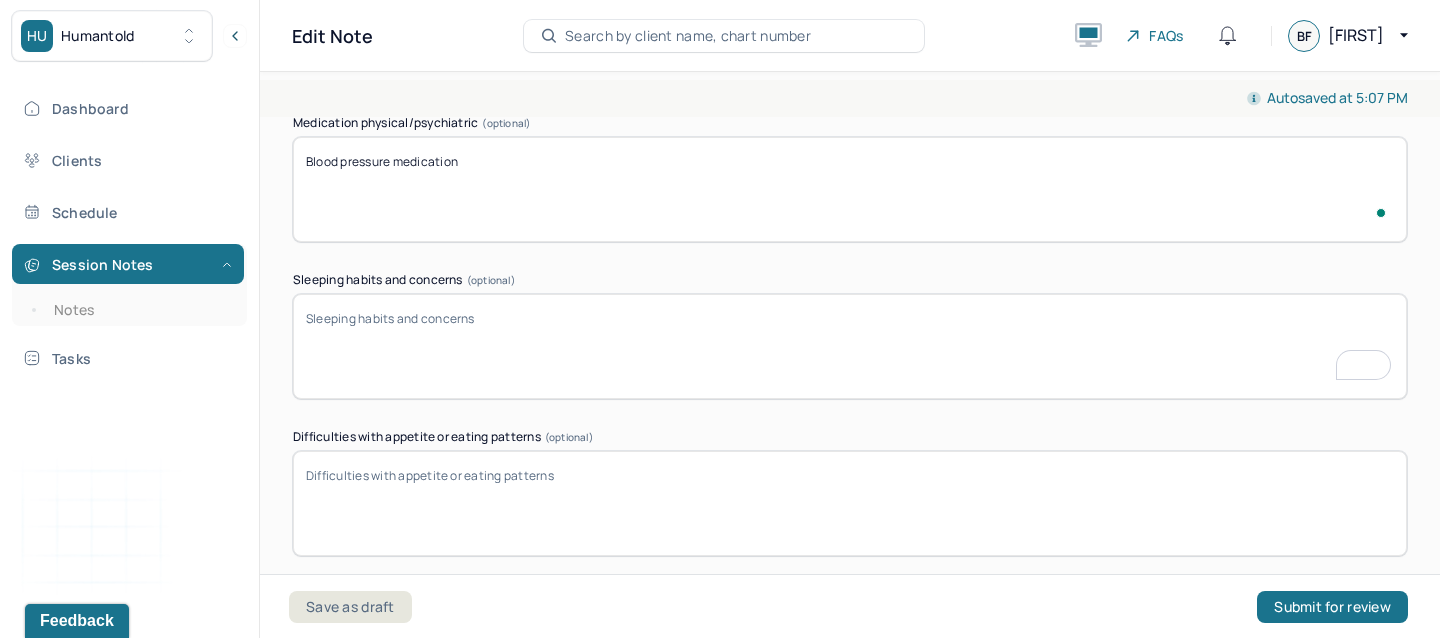 type on "Blood pressure medication" 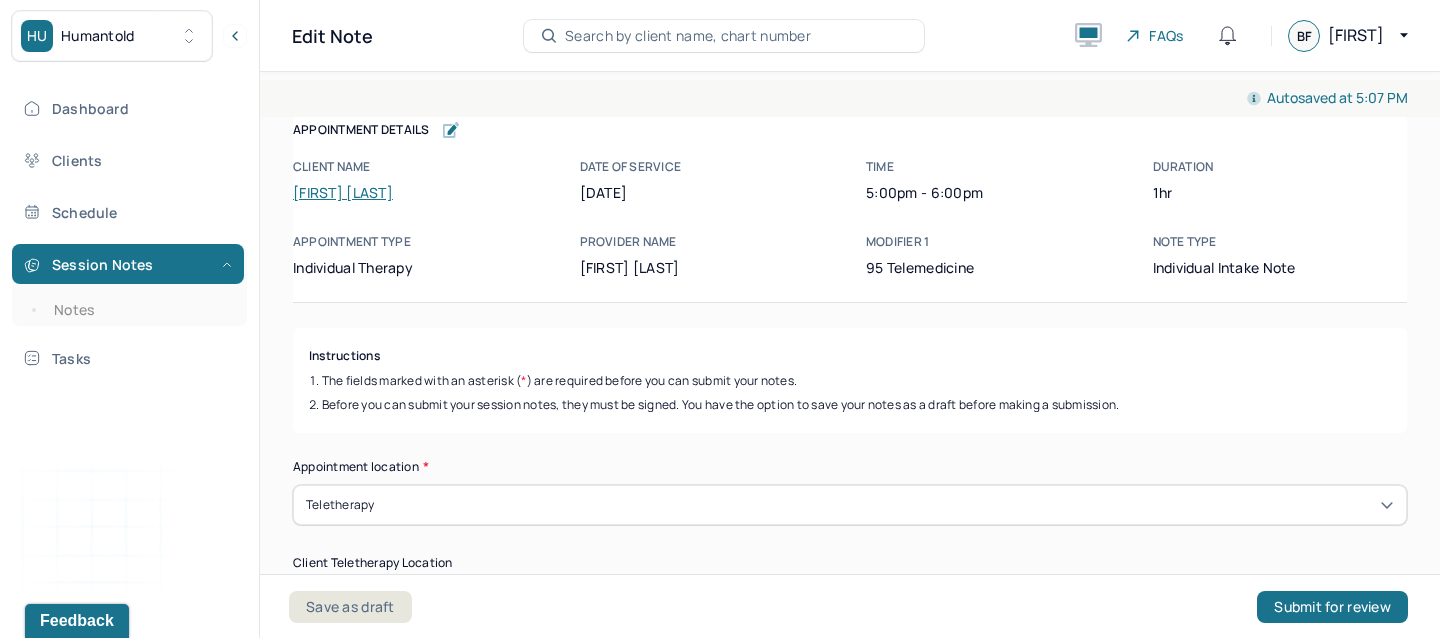 scroll, scrollTop: 0, scrollLeft: 0, axis: both 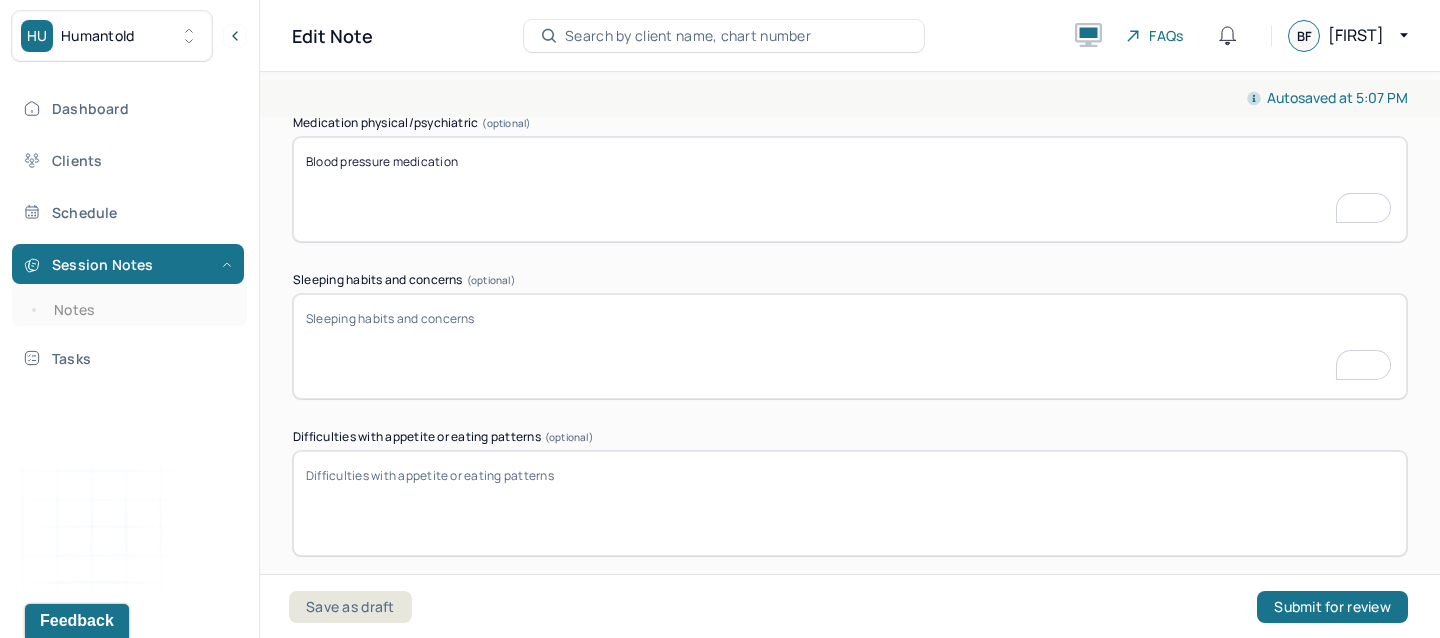type on "W" 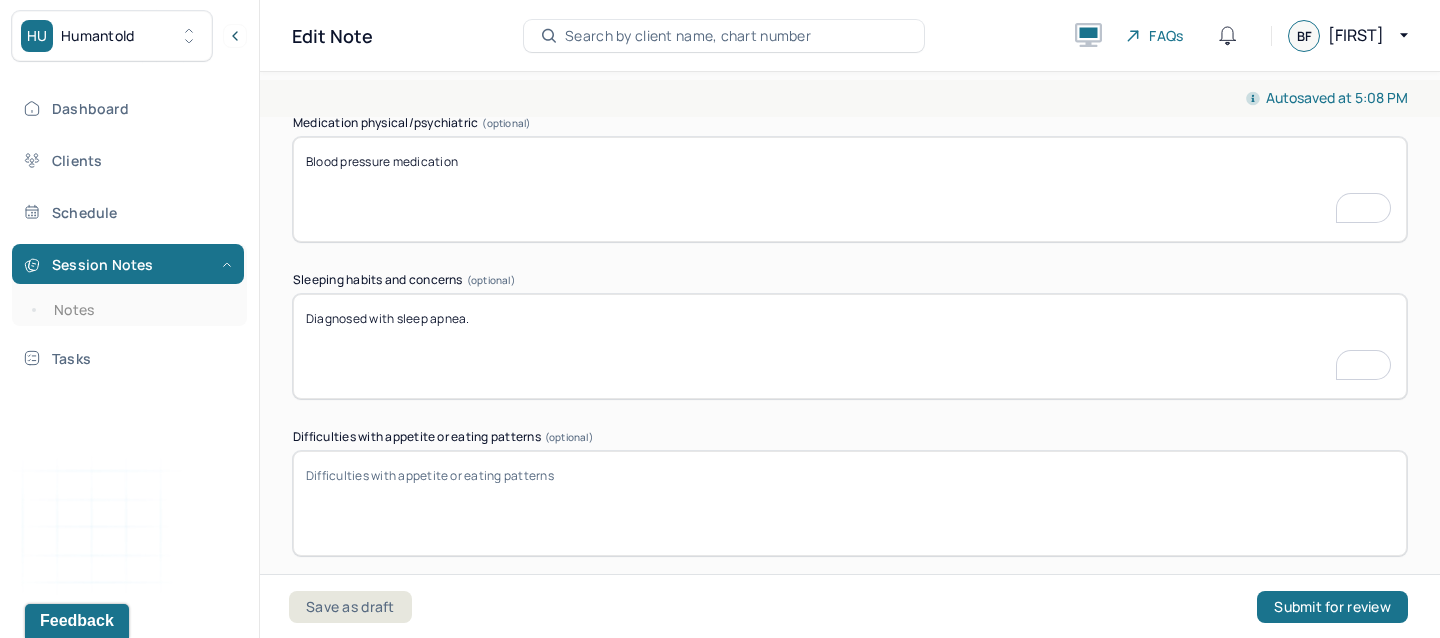 click on "Diagnosed with sleep apena." at bounding box center [850, 346] 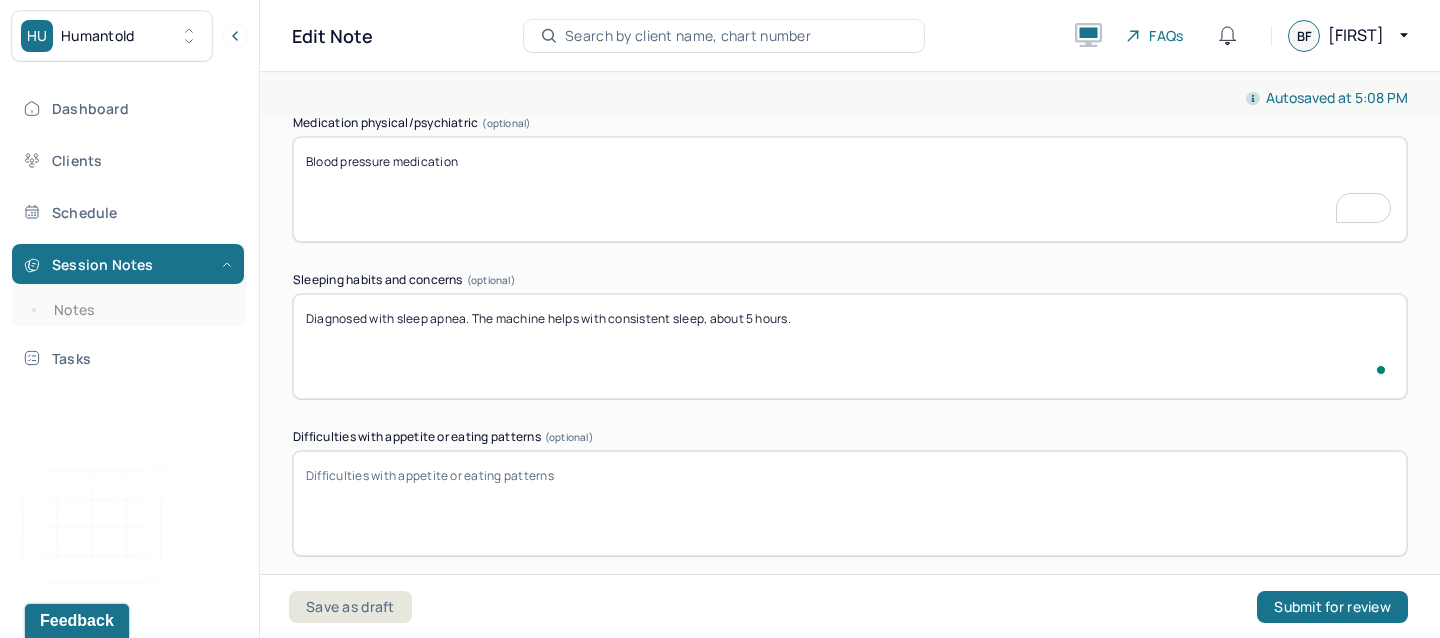 type on "Diagnosed with sleep apnea. The machine helps with consistent sleep, about 5 hours." 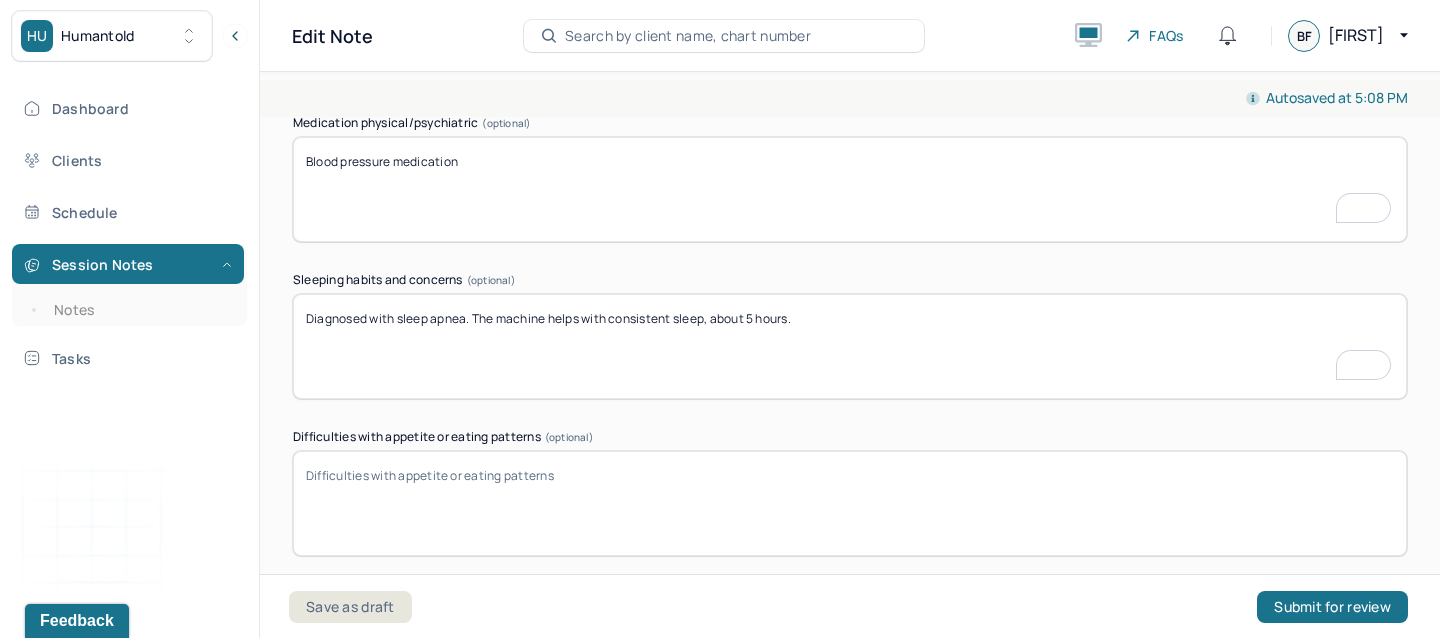 scroll, scrollTop: 3588, scrollLeft: 0, axis: vertical 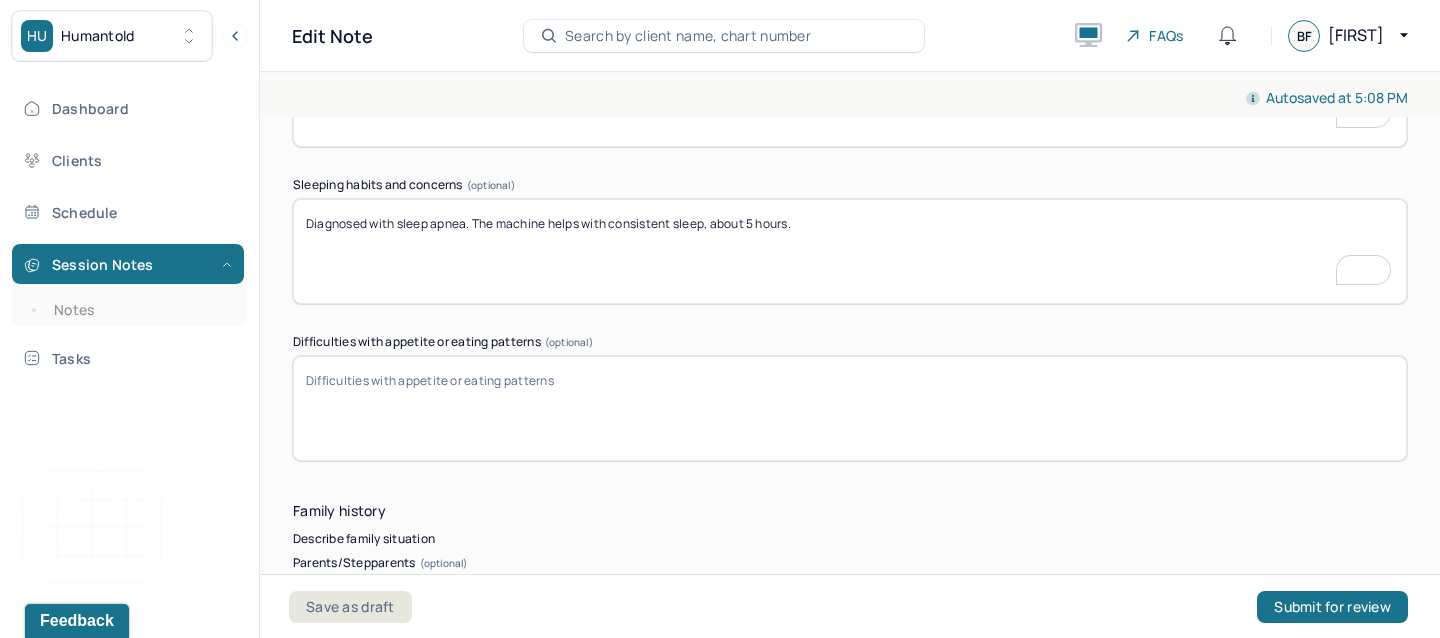 click on "Difficulties with appetite or eating patterns (optional)" at bounding box center [850, 408] 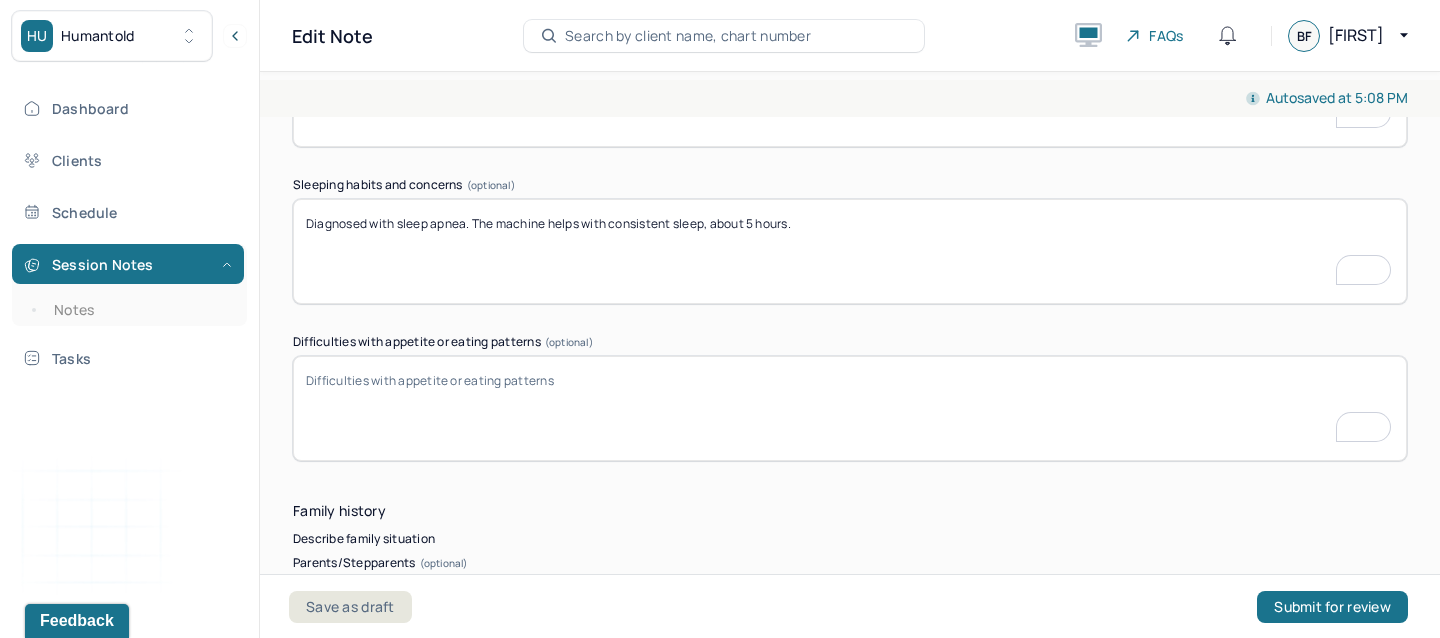 scroll, scrollTop: 3623, scrollLeft: 0, axis: vertical 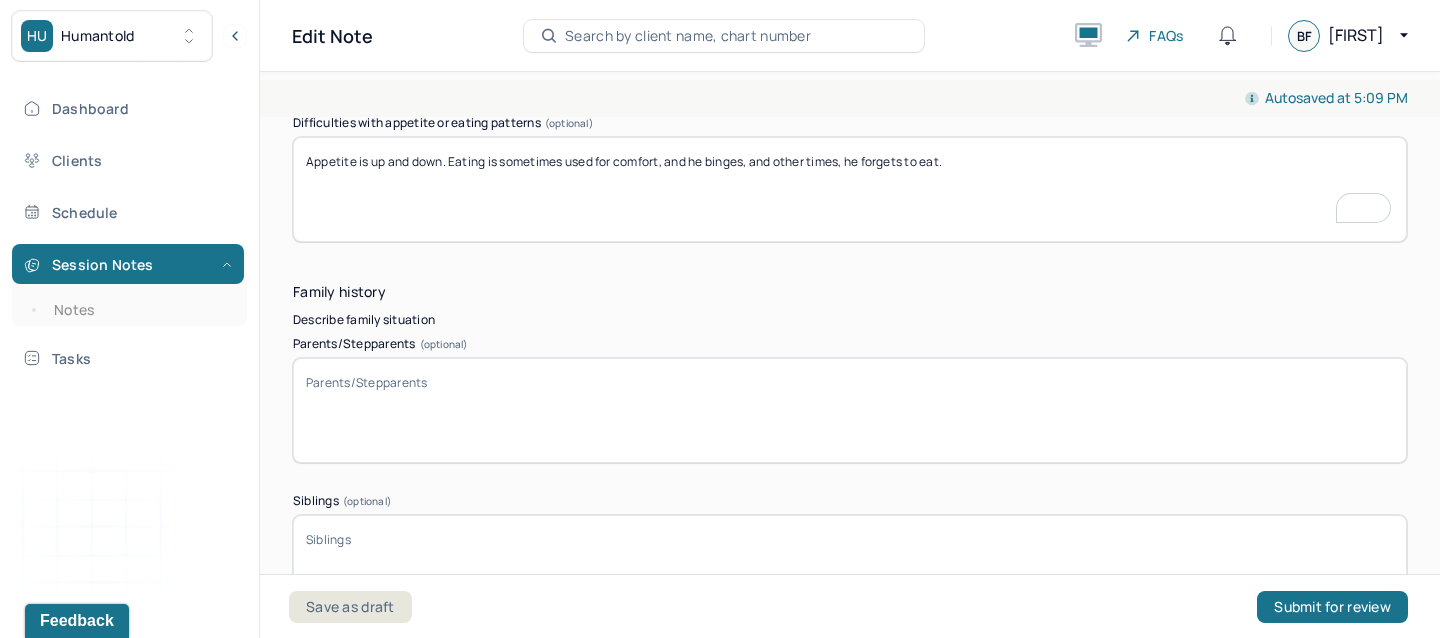 type on "Appetite is up and down. Eating is sometimes used for comfort, and he binges, and other times, he forgets to eat." 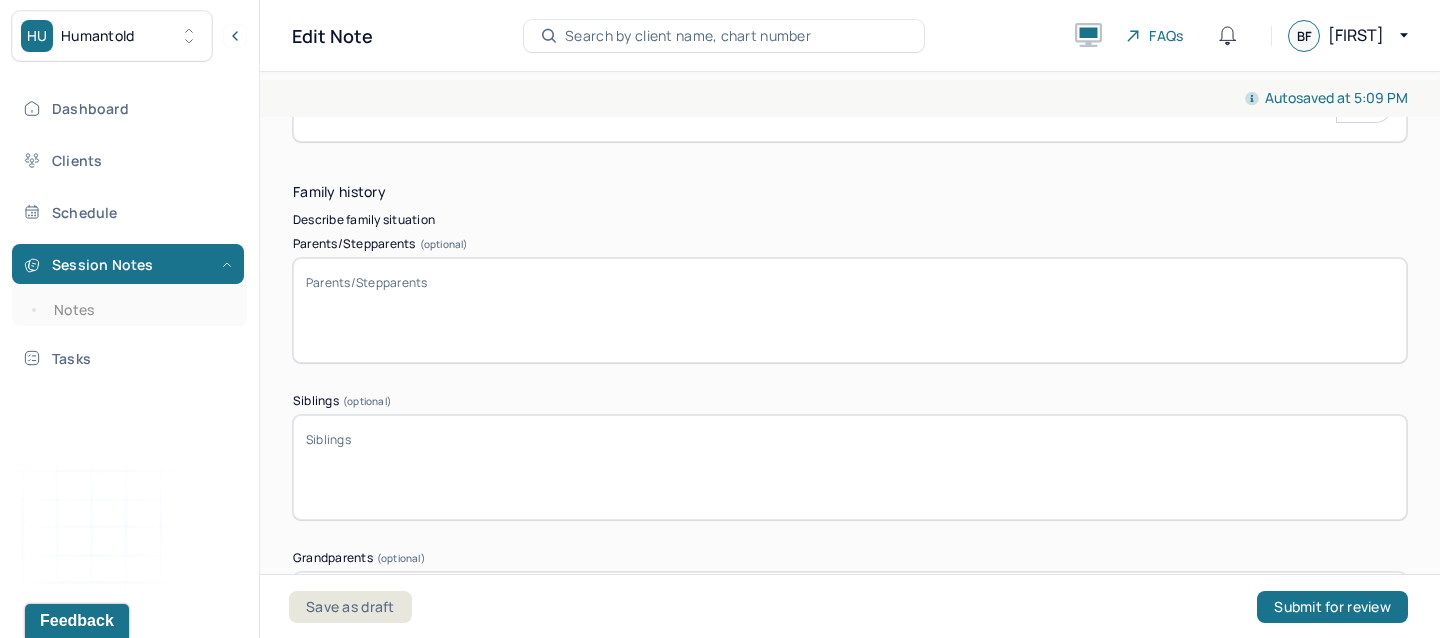 scroll, scrollTop: 3914, scrollLeft: 0, axis: vertical 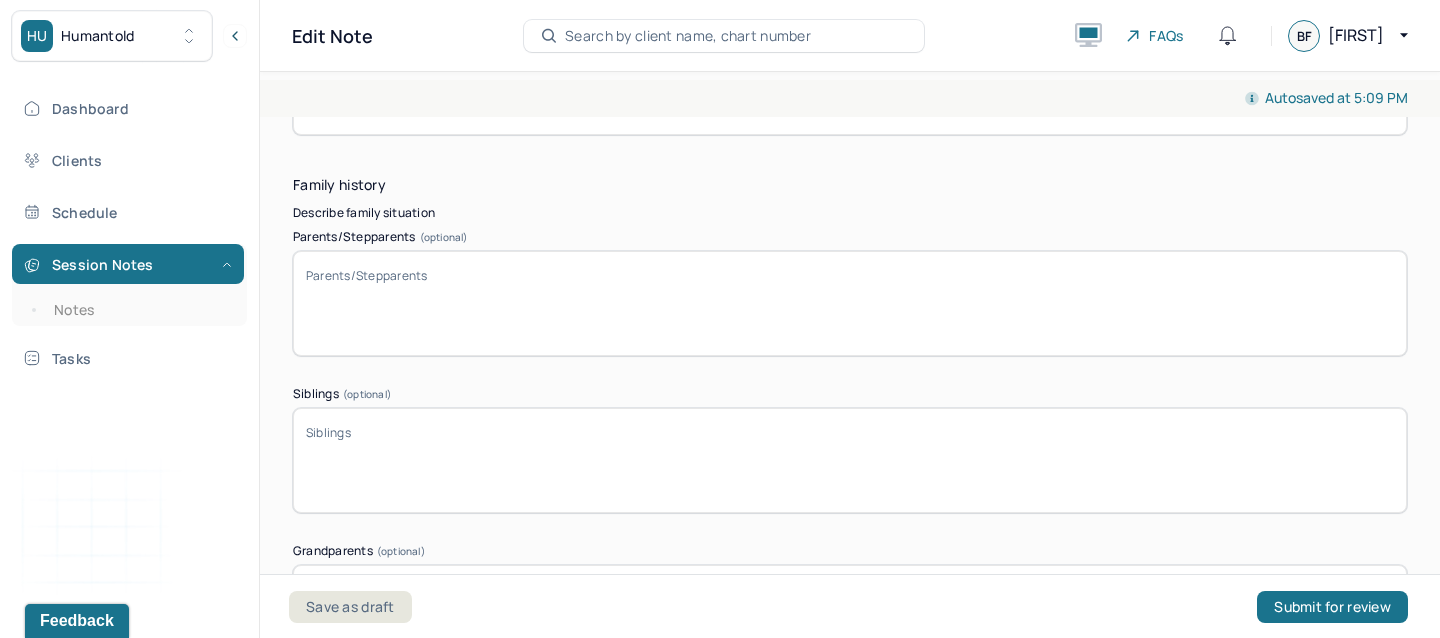 click on "Parents/Stepparents (optional)" at bounding box center [850, 303] 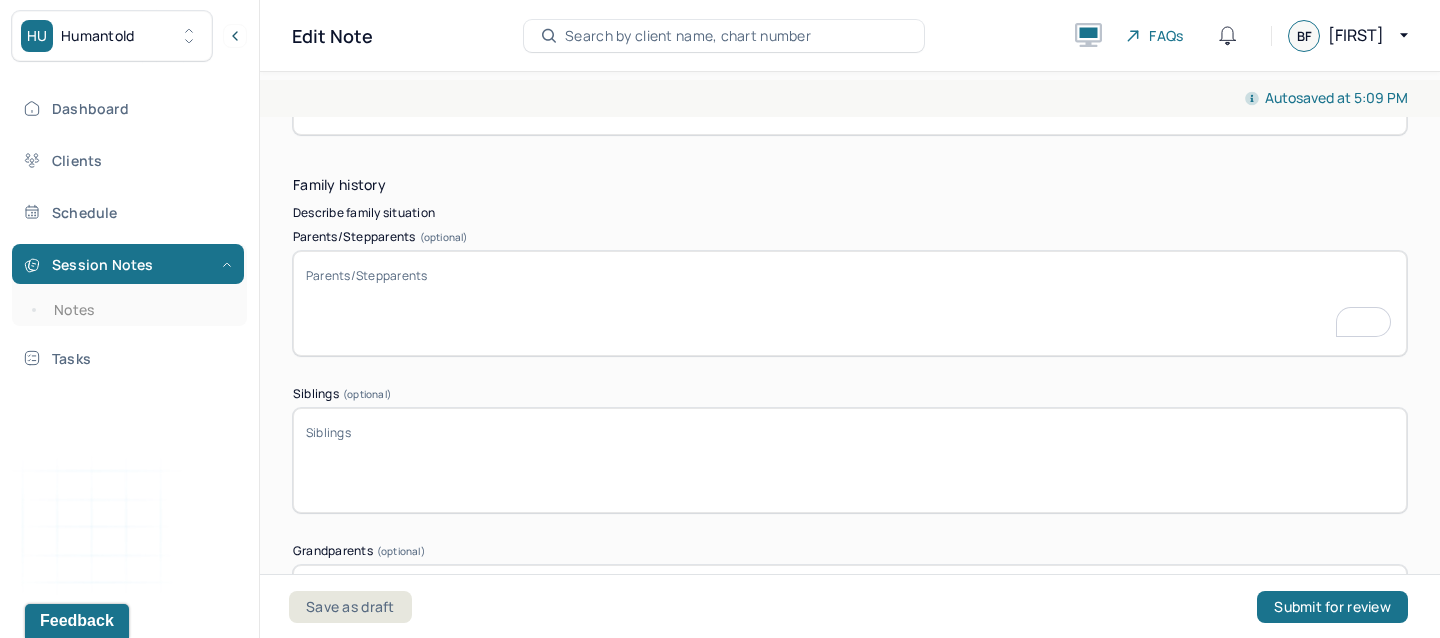type on "T" 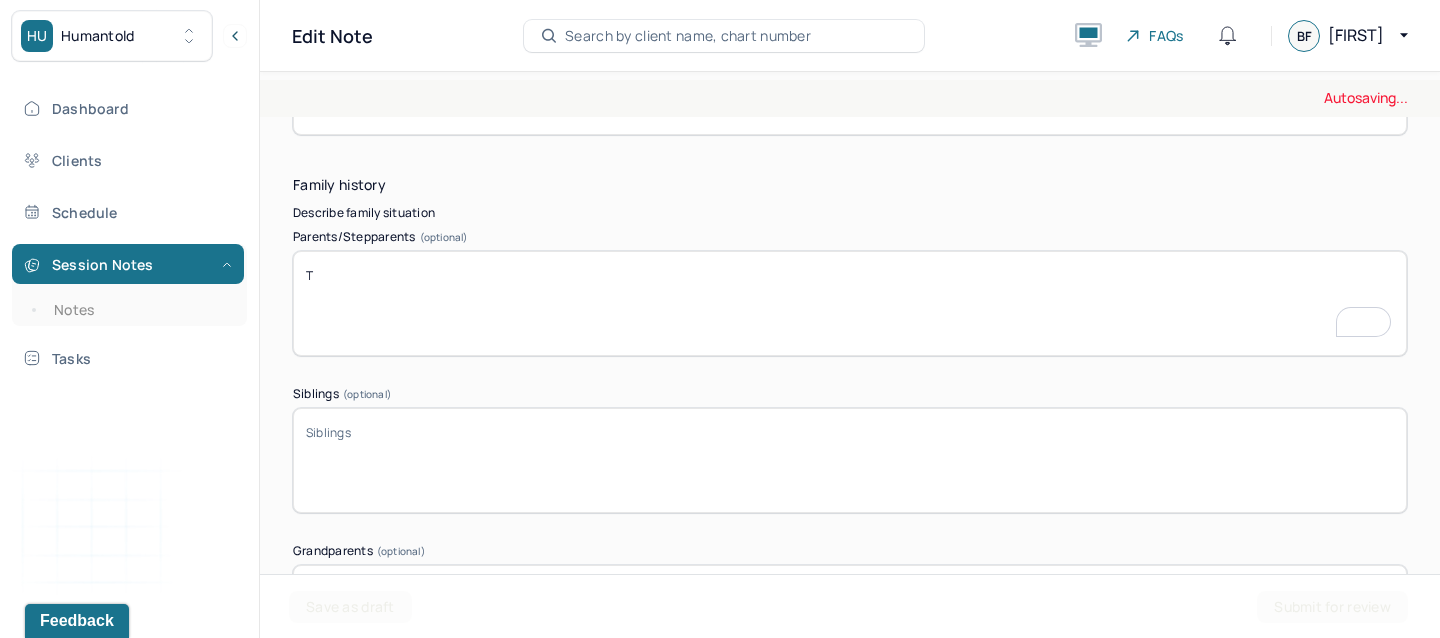 type 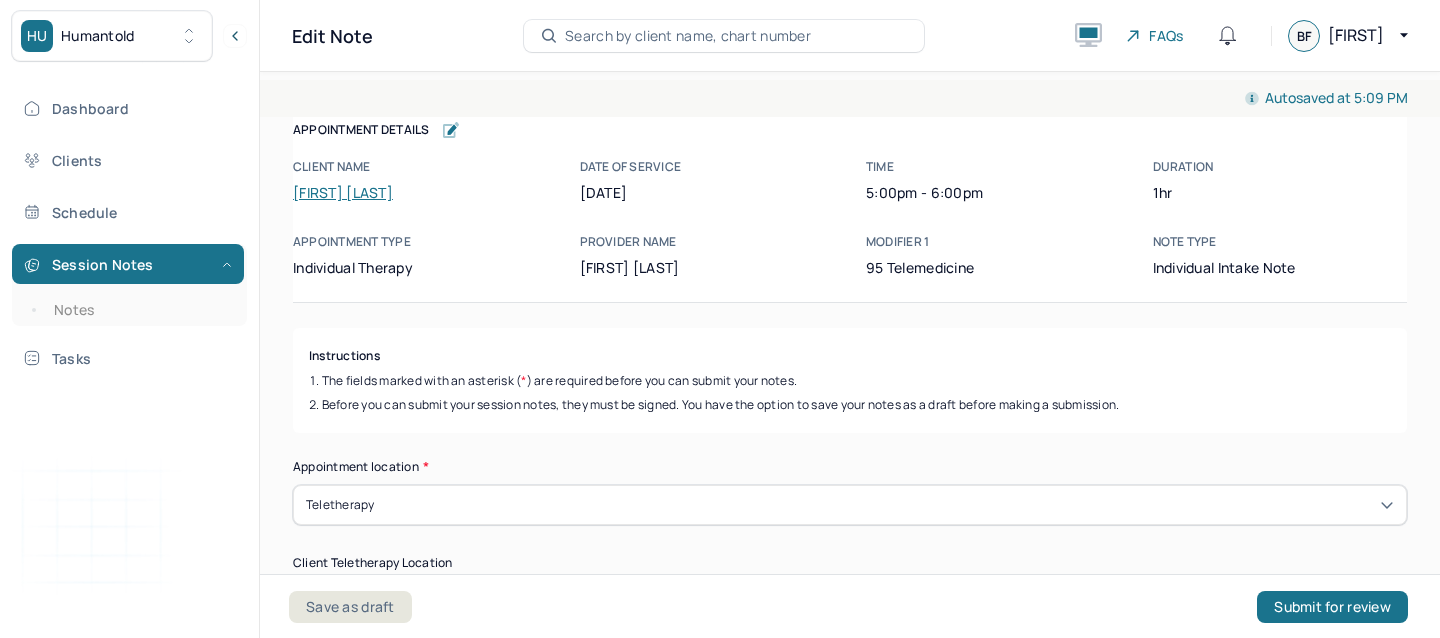 scroll, scrollTop: 0, scrollLeft: 0, axis: both 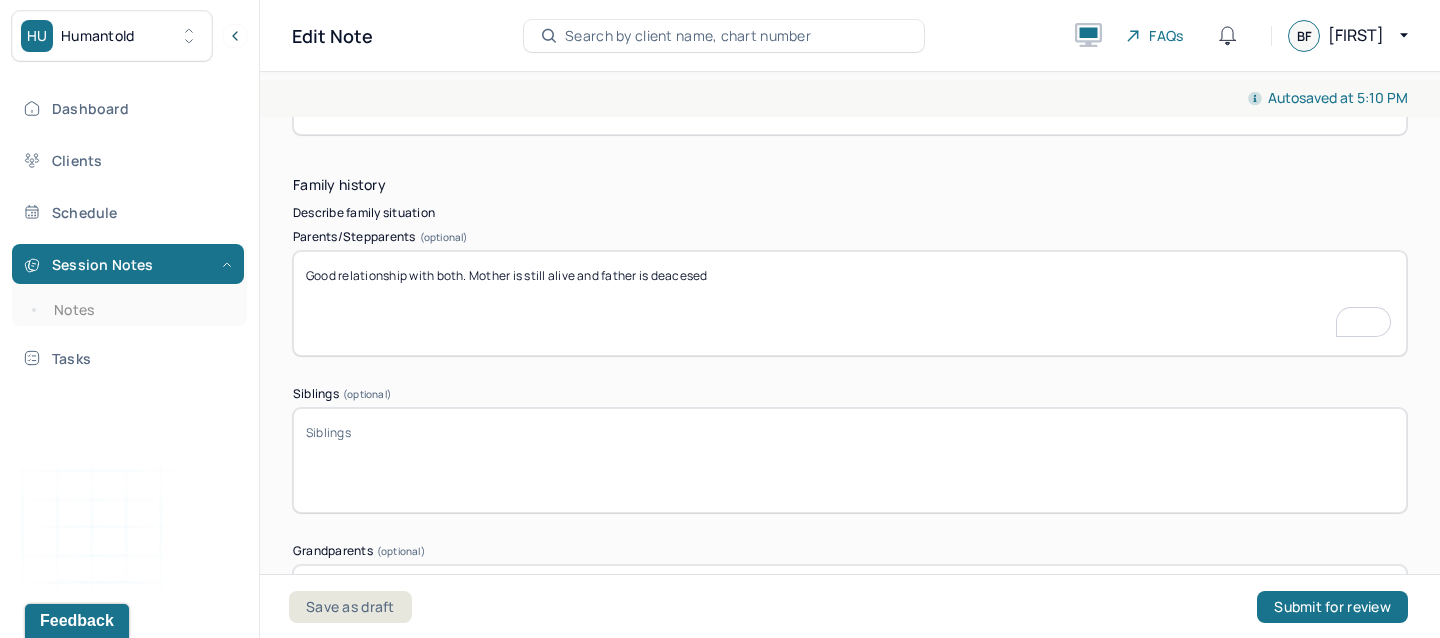 click on "Good relationship with both. Mother is still alive and father is deacesed" at bounding box center (850, 303) 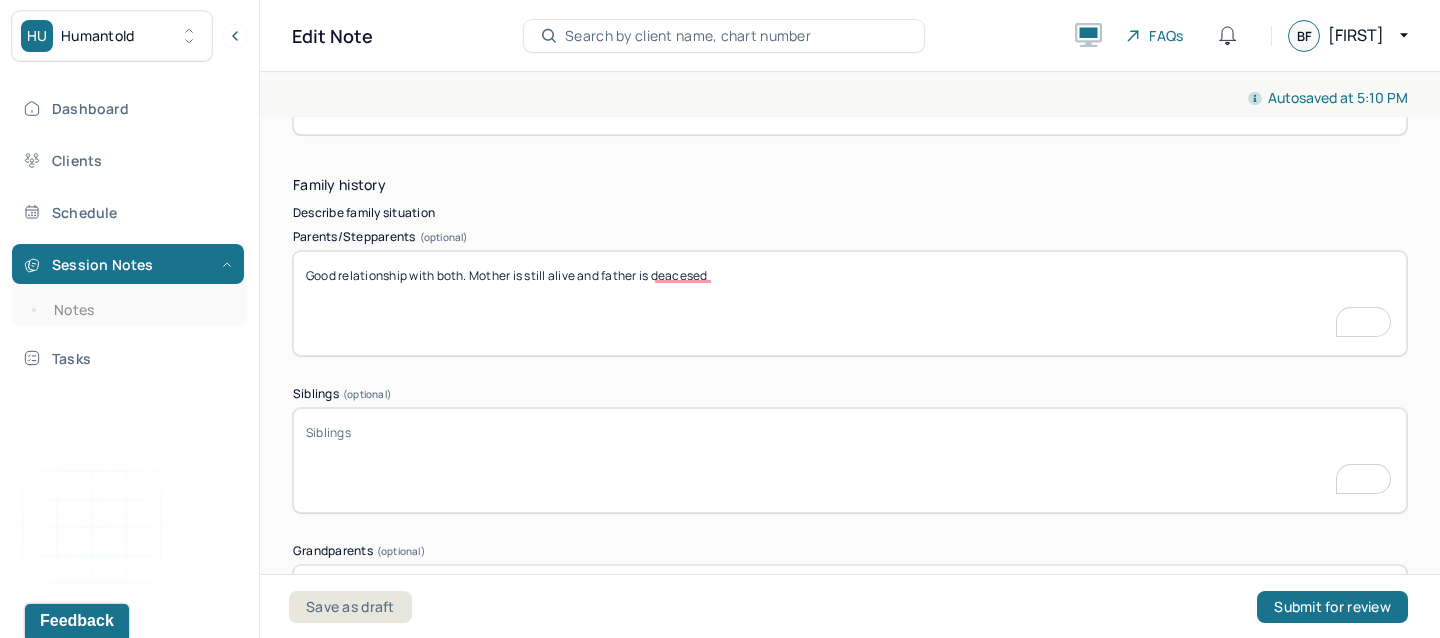 scroll, scrollTop: 3914, scrollLeft: 0, axis: vertical 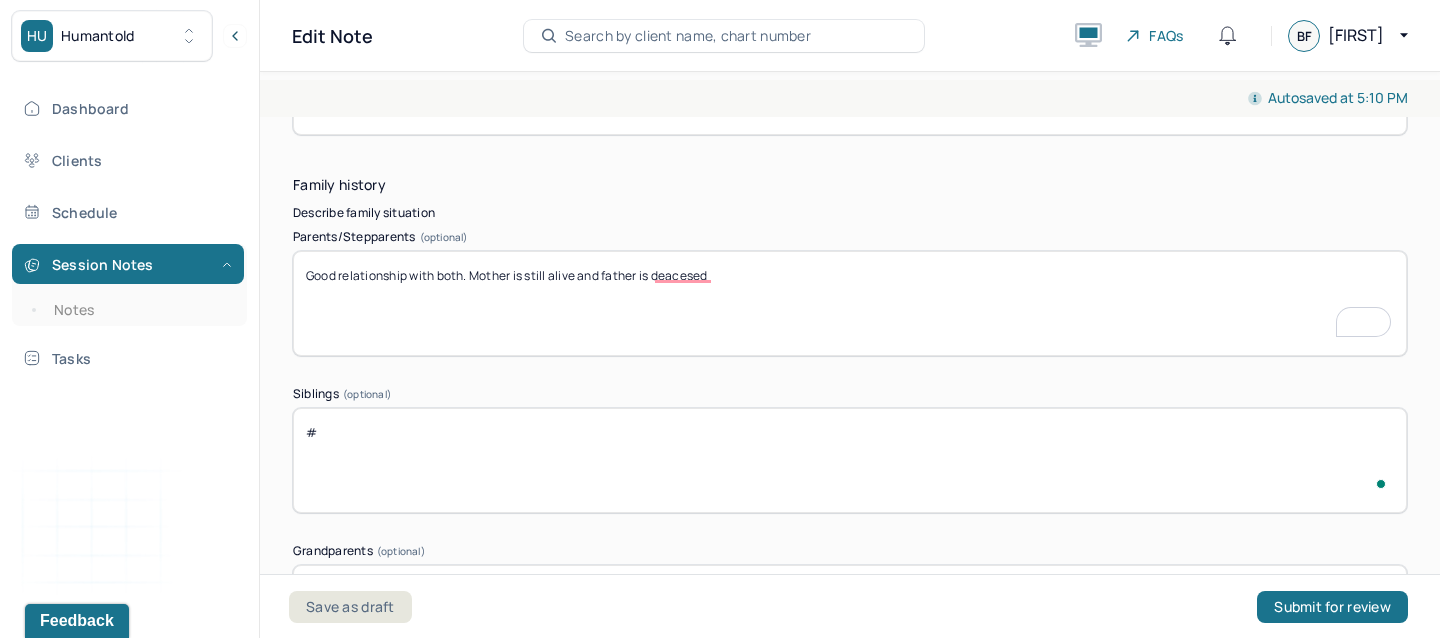 type on "#" 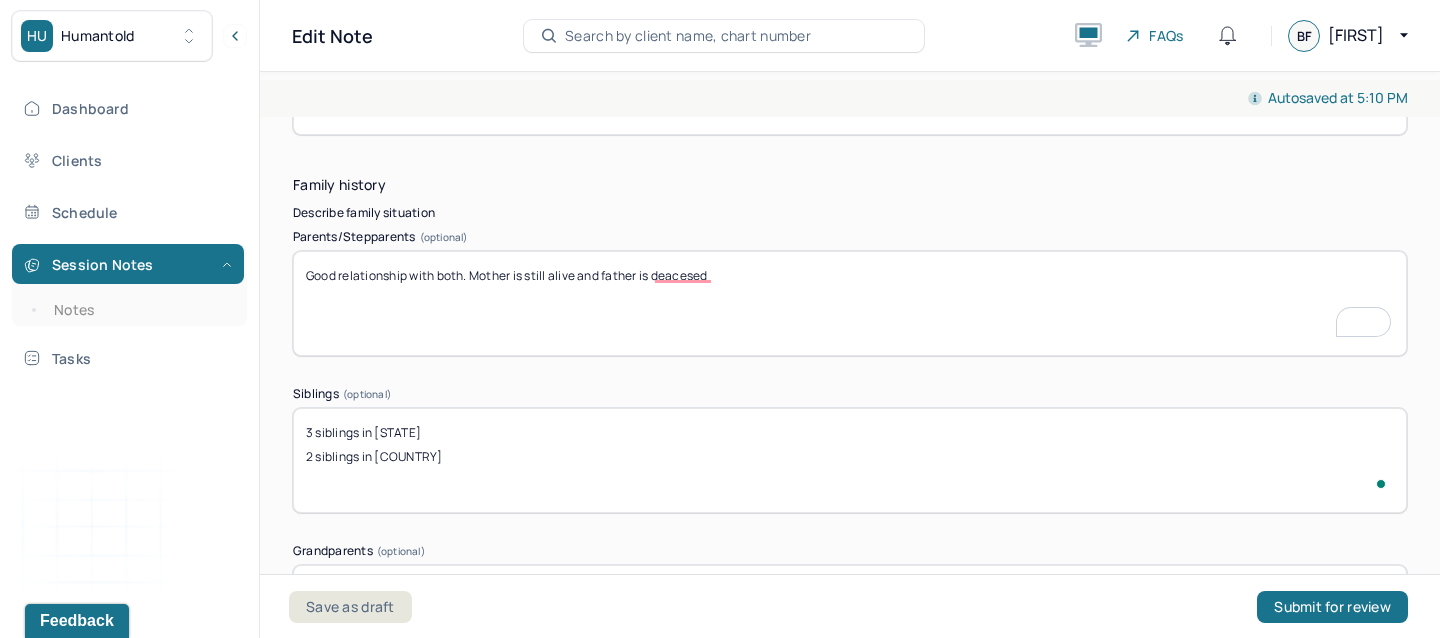 click on "3 siblings in NY
2 siblings in Jamaicia" at bounding box center [850, 460] 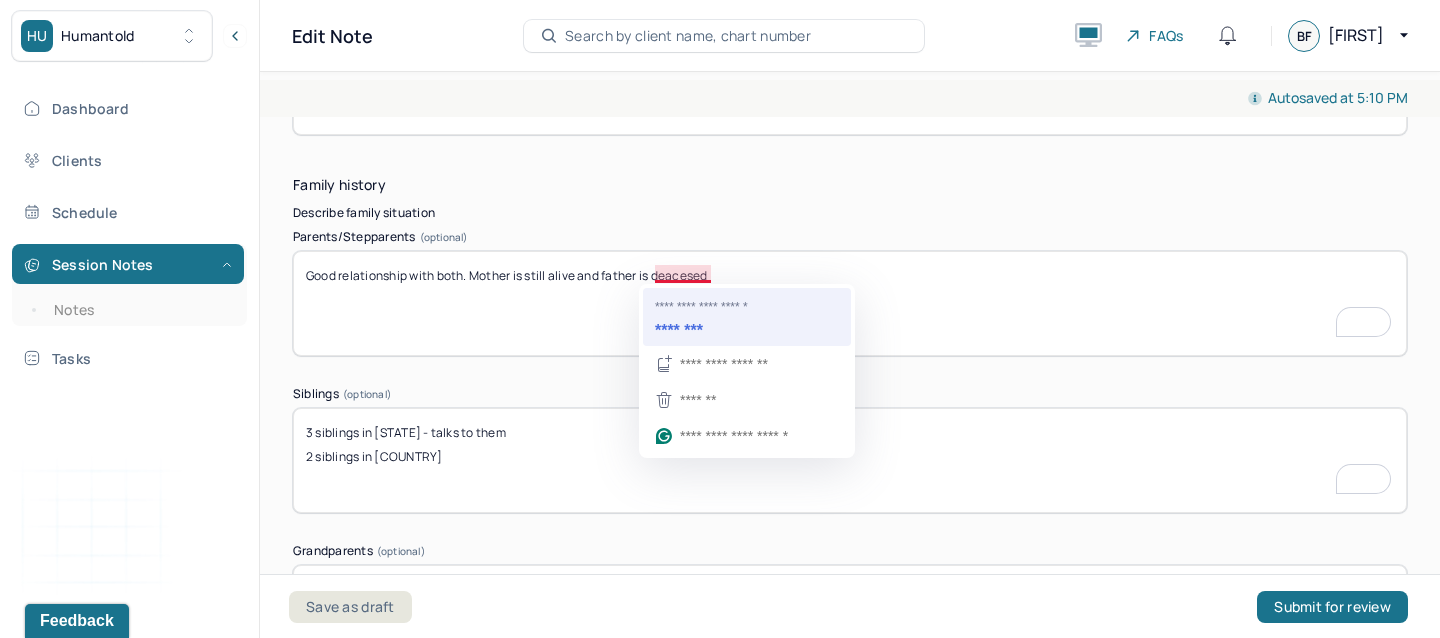 type on "3 siblings in NY - talks to them
2 siblings in Jamaica" 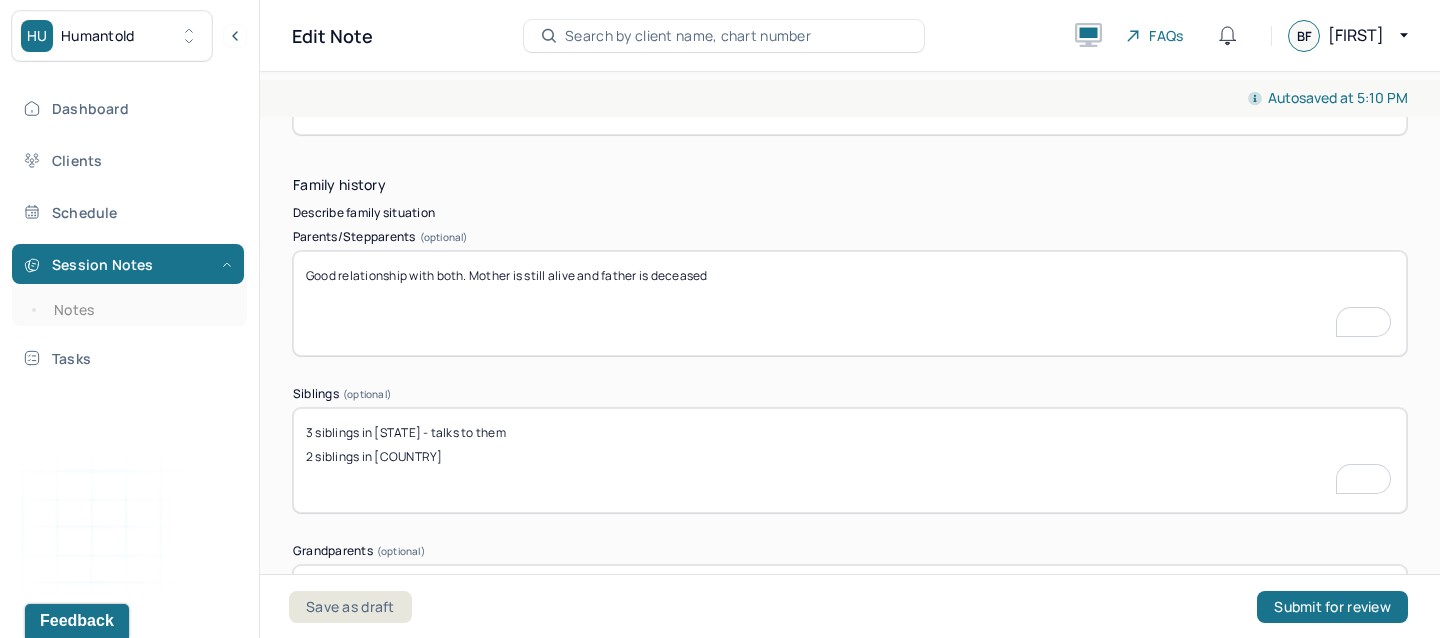 scroll, scrollTop: 4021, scrollLeft: 0, axis: vertical 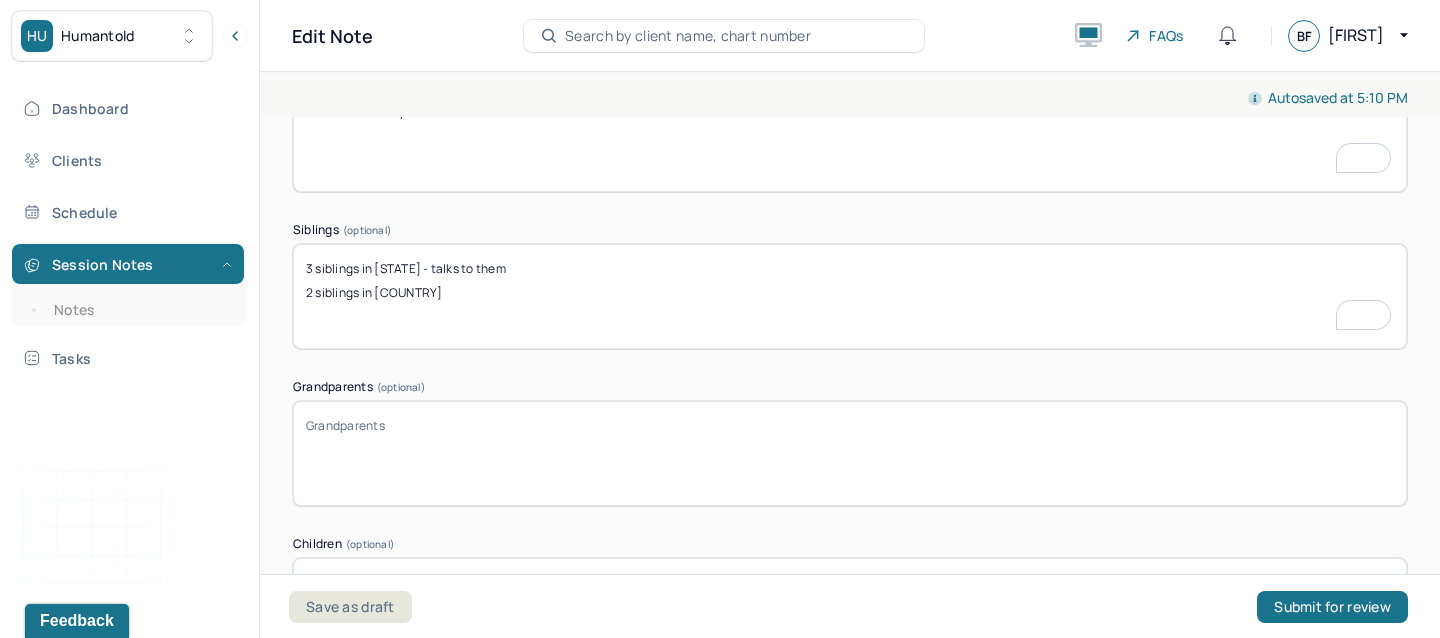 type on "Good relationship with both. Mother is still alive and father is deceased" 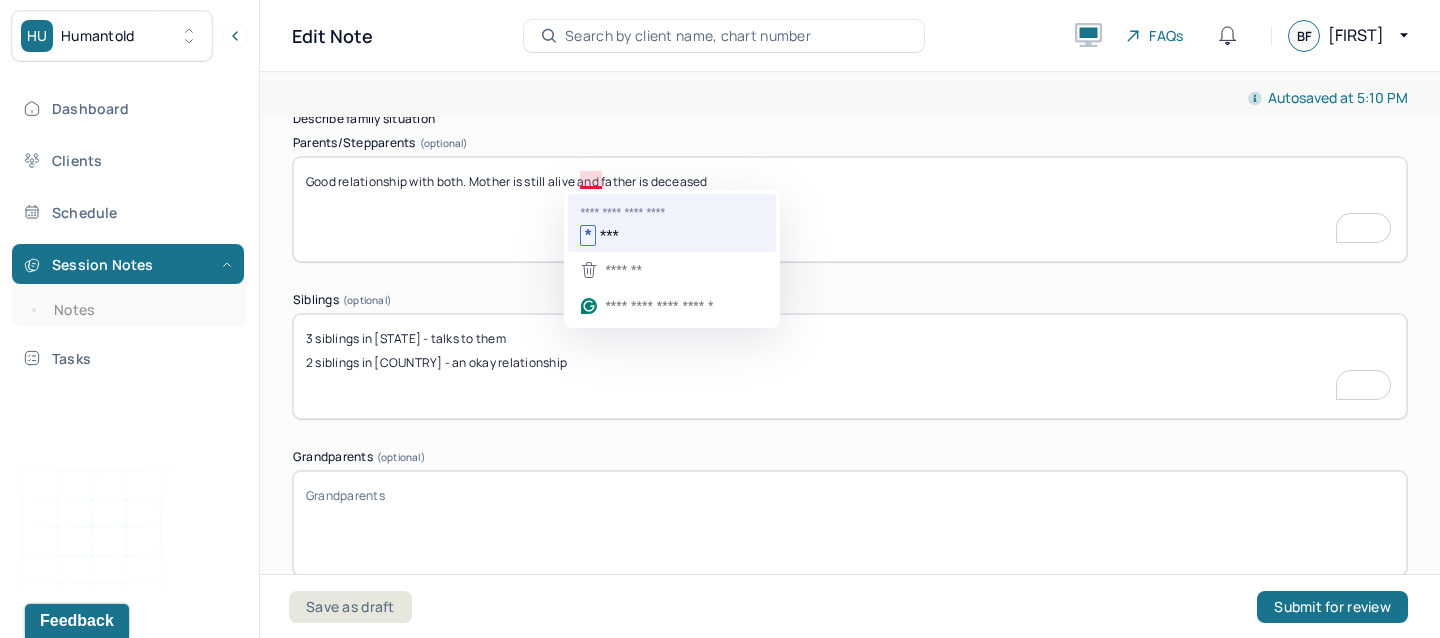 type on "3 siblings in [STATE] - talks to them
2 siblings in Jamaica - an okay relationship" 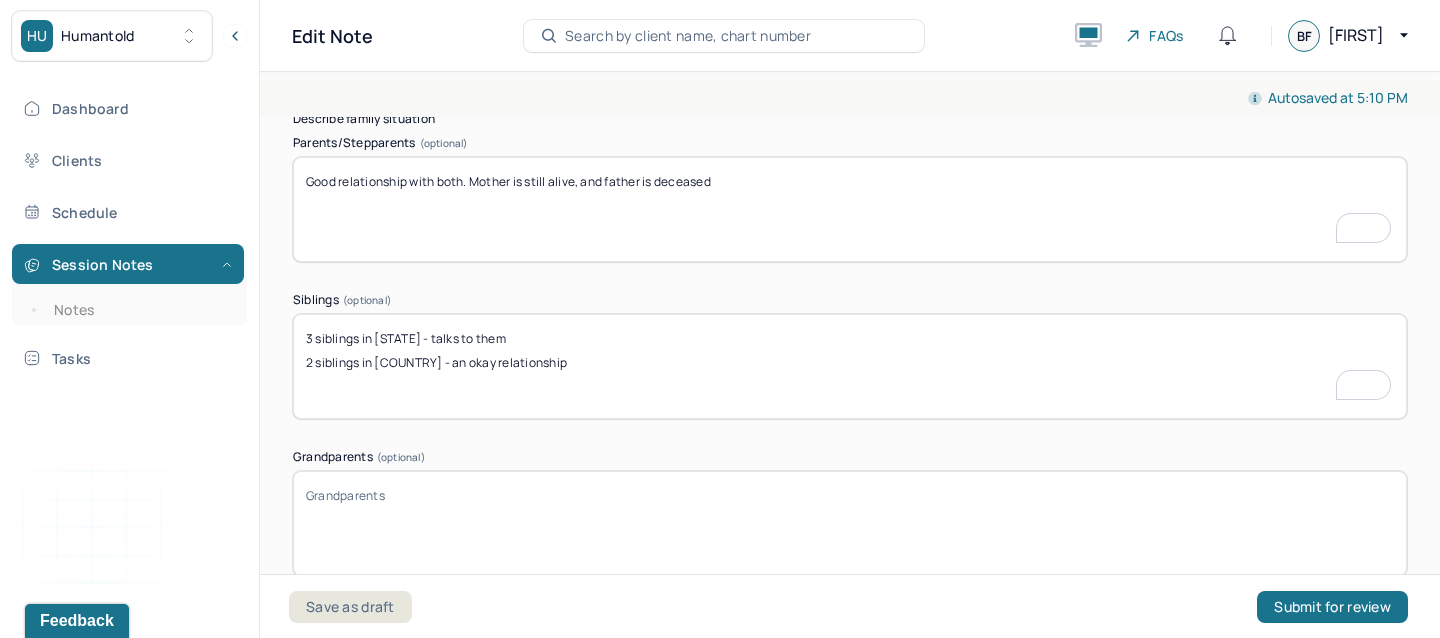 type on "Good relationship with both. Mother is still alive, and father is deceased" 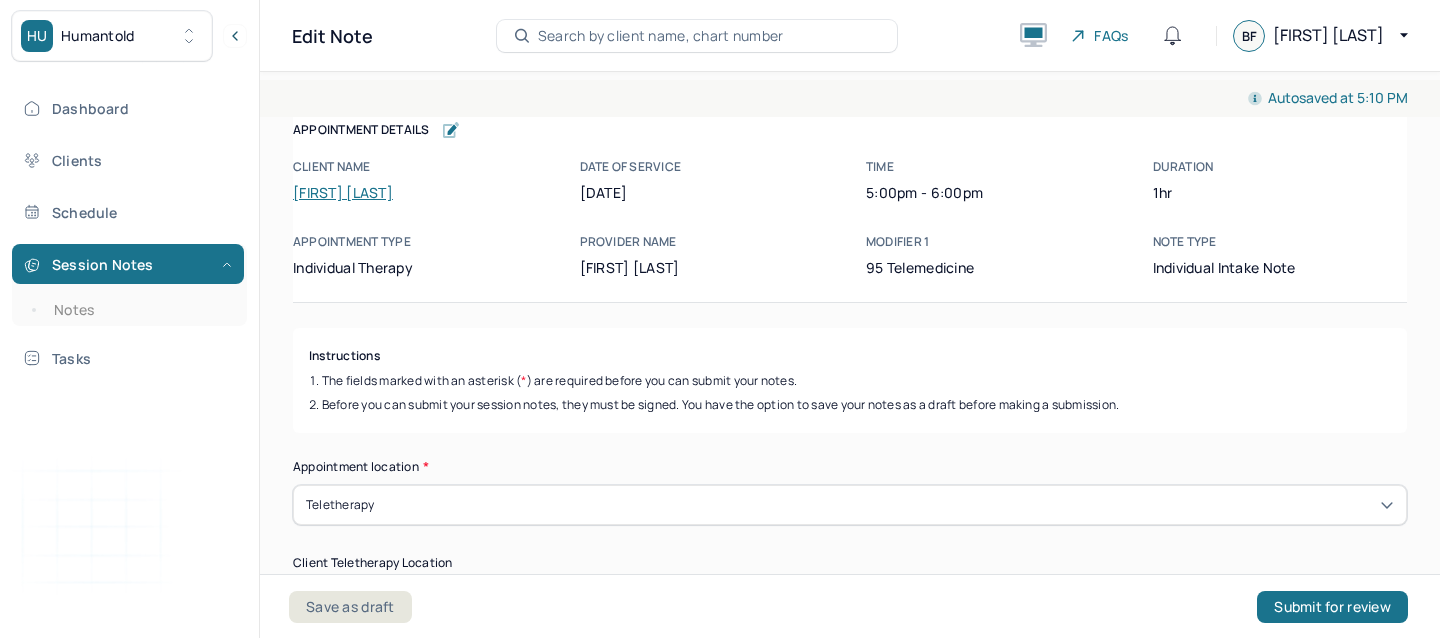 scroll, scrollTop: 0, scrollLeft: 0, axis: both 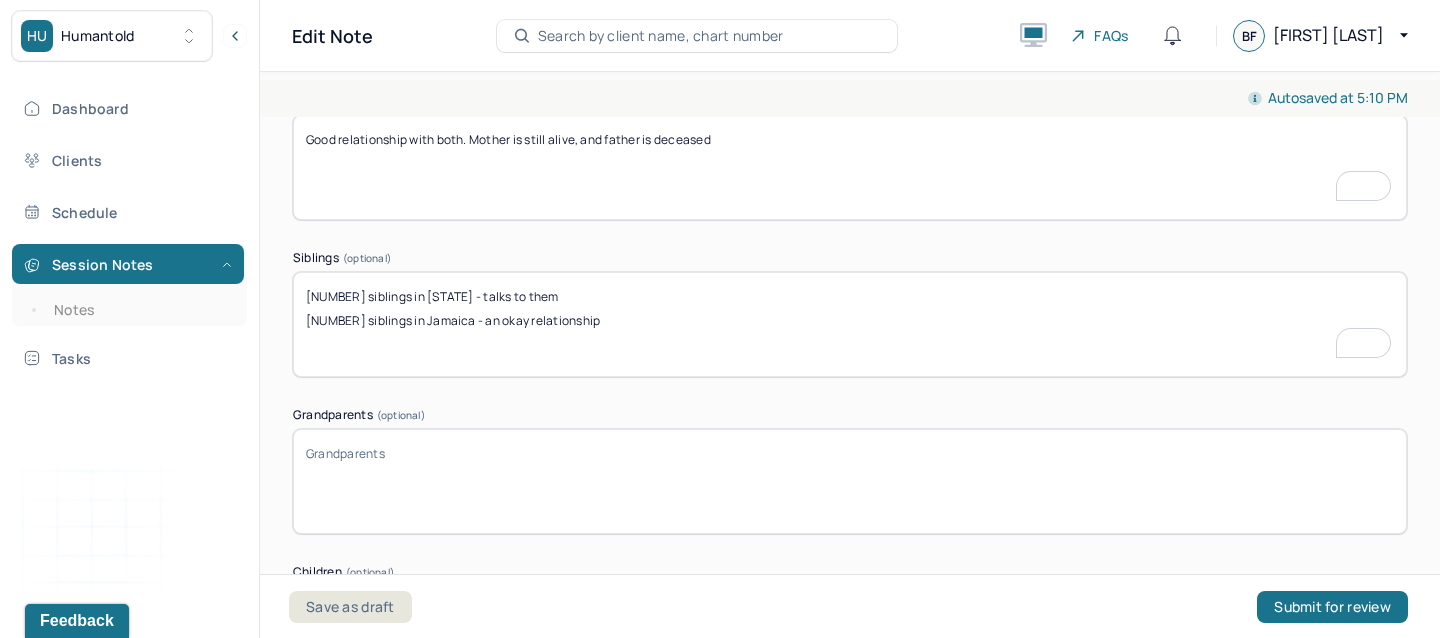 click on "3 siblings in [STATE] - talks to them
2 siblings in [COUNTRY] - an okay relationship" at bounding box center (850, 324) 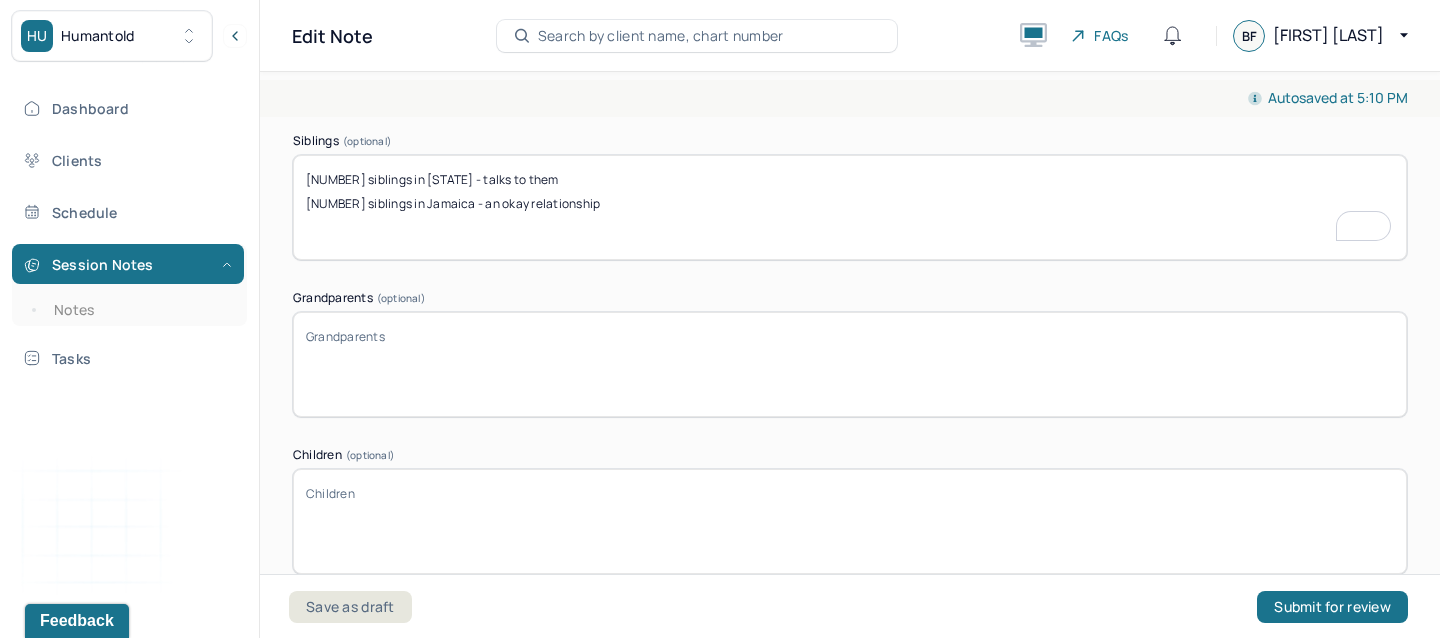 scroll, scrollTop: 4167, scrollLeft: 0, axis: vertical 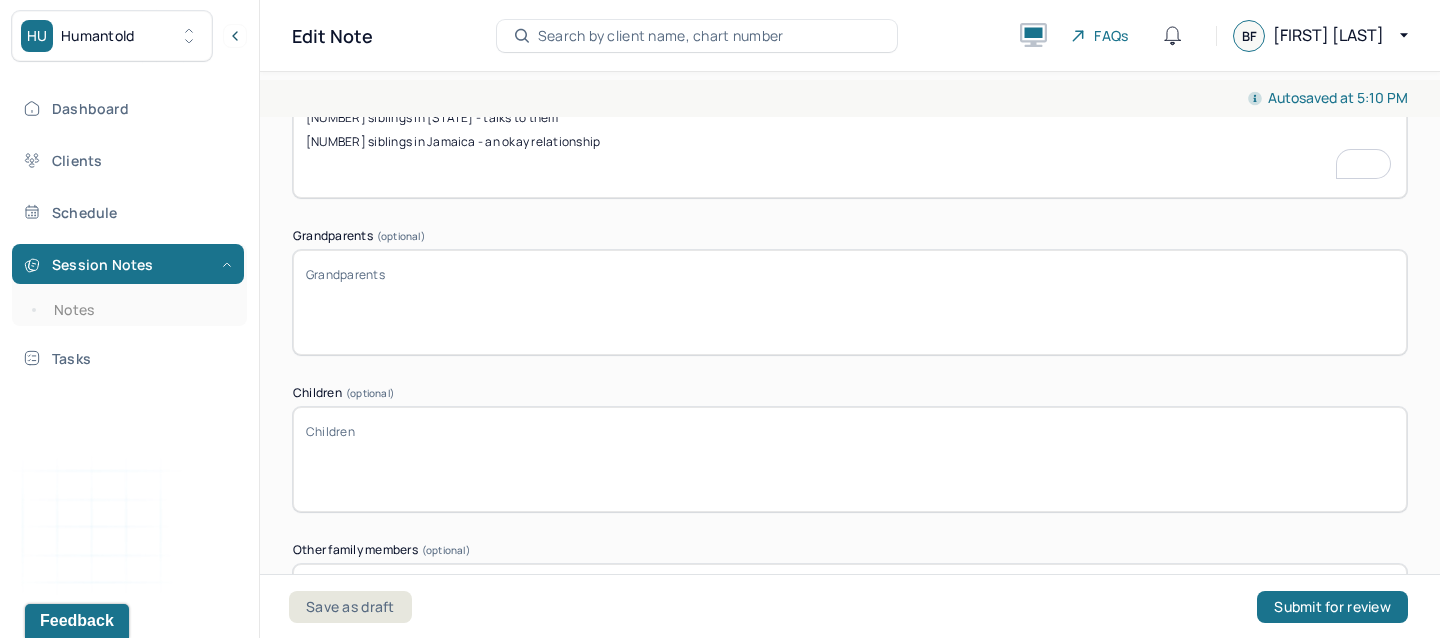 click on "Children (optional)" at bounding box center [850, 459] 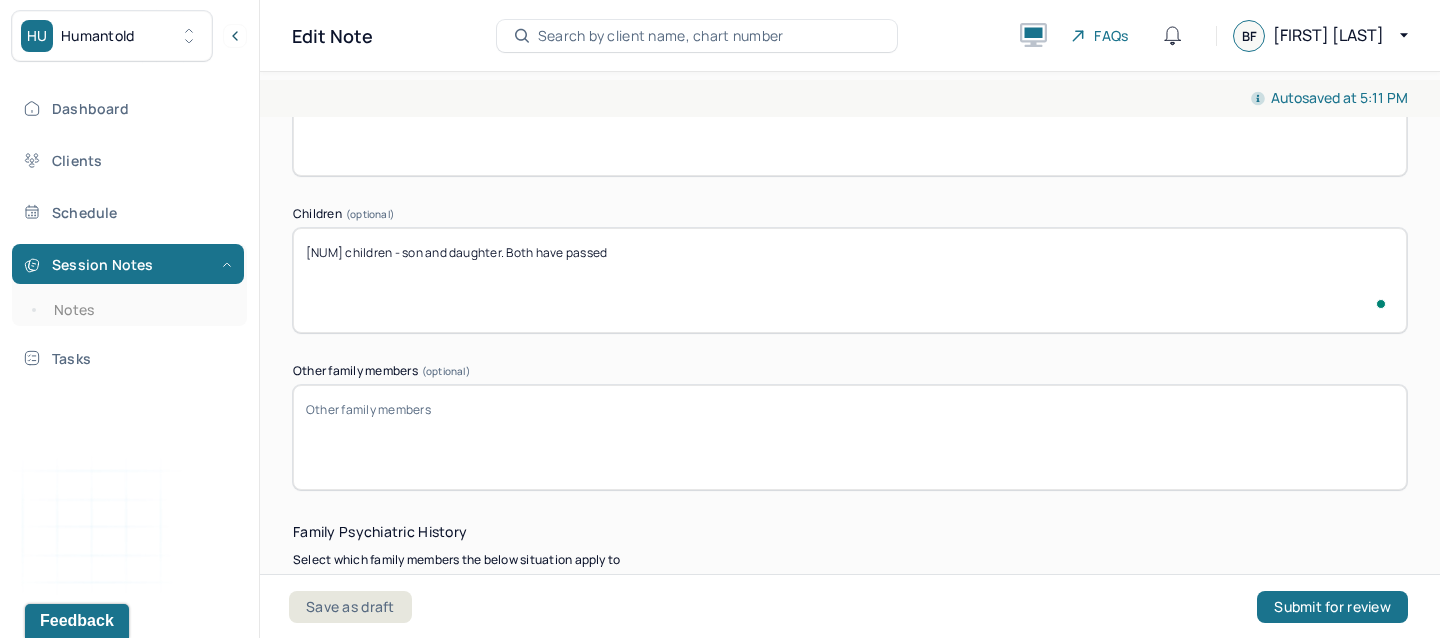 type on "2 children - son and daughter. Both have passed" 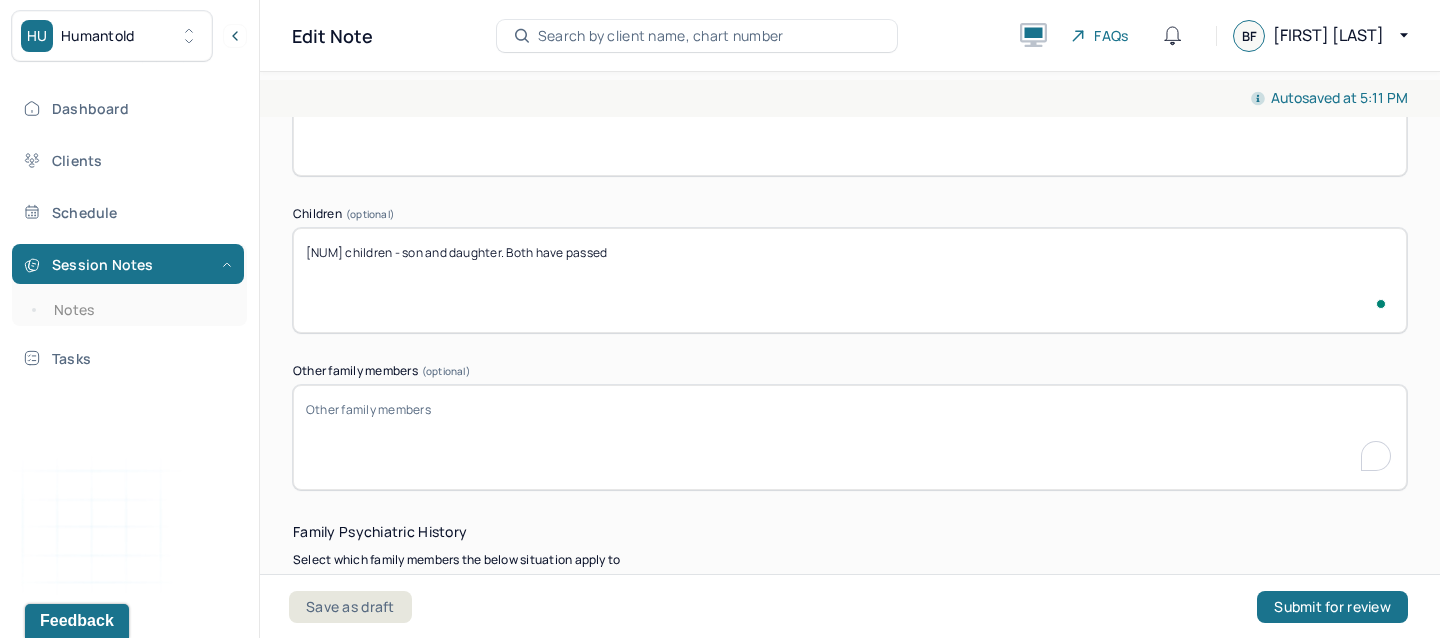 click on "Other family members (optional)" at bounding box center (850, 437) 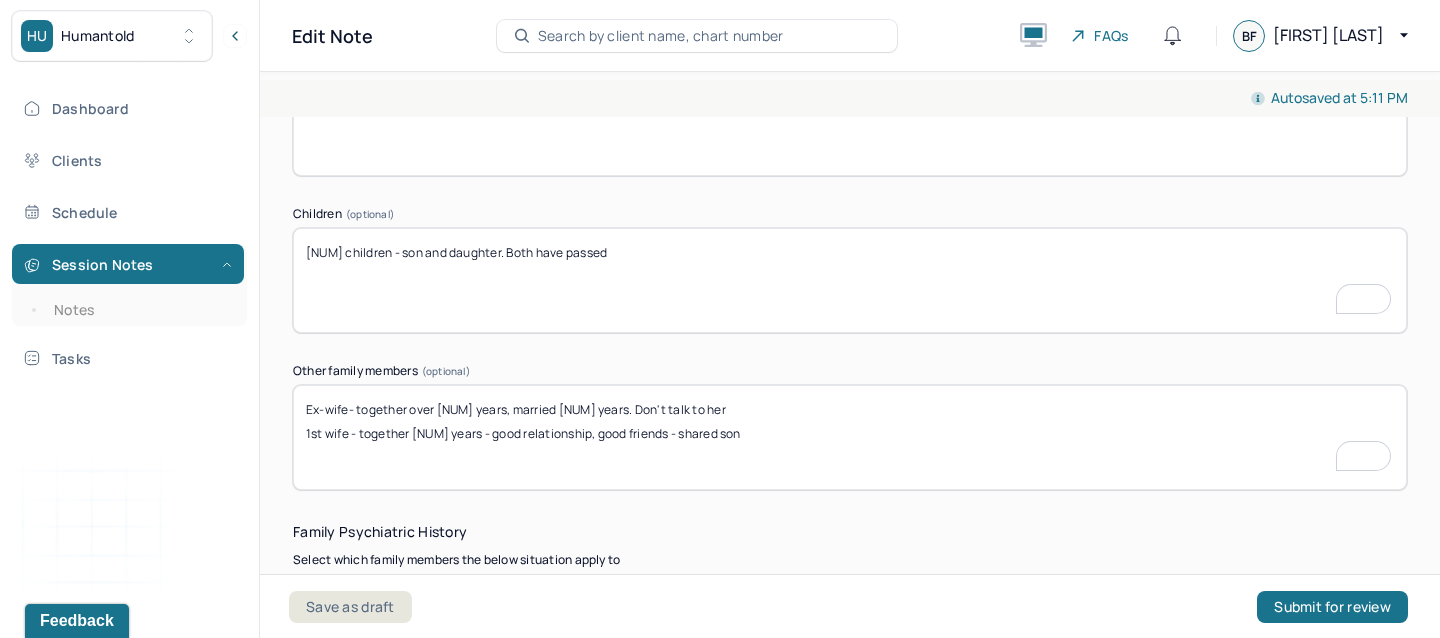 type on "Ex-wife- together over 10 years, married 3 years. Don't talk to her
1st wife - together 10 years - good relationship, good friends - shared son" 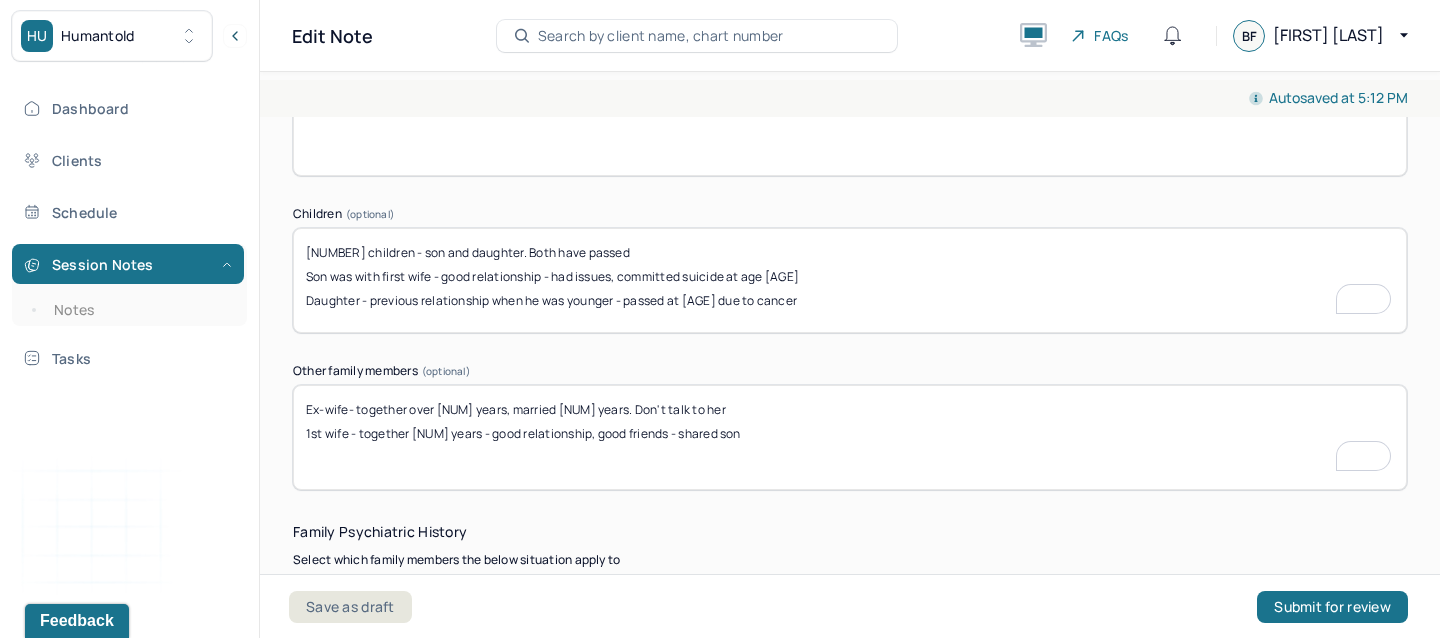 scroll, scrollTop: 4444, scrollLeft: 0, axis: vertical 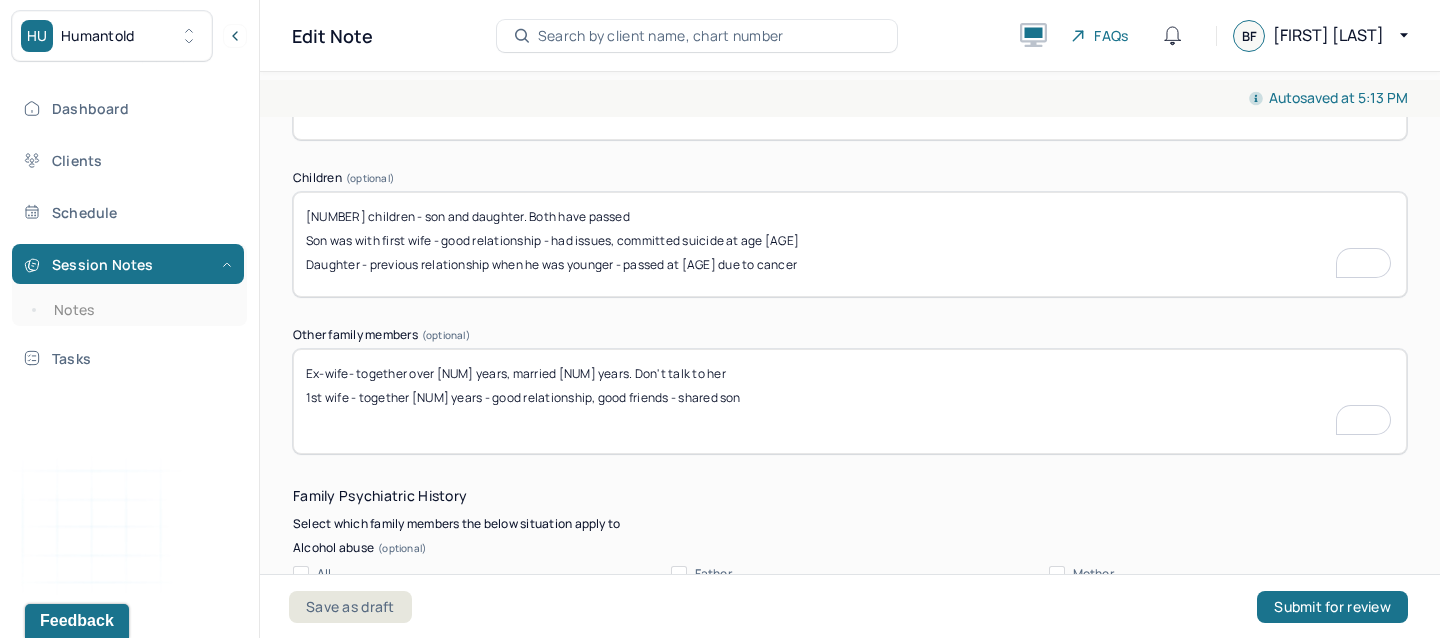 click on "2 children - son and daughter. Both have passed
Son was with first wife - good relationship - had issues, committed suicide at age 27
Daughter - previous relationship when he was younger - passed at 32 due to cancer" at bounding box center [850, 244] 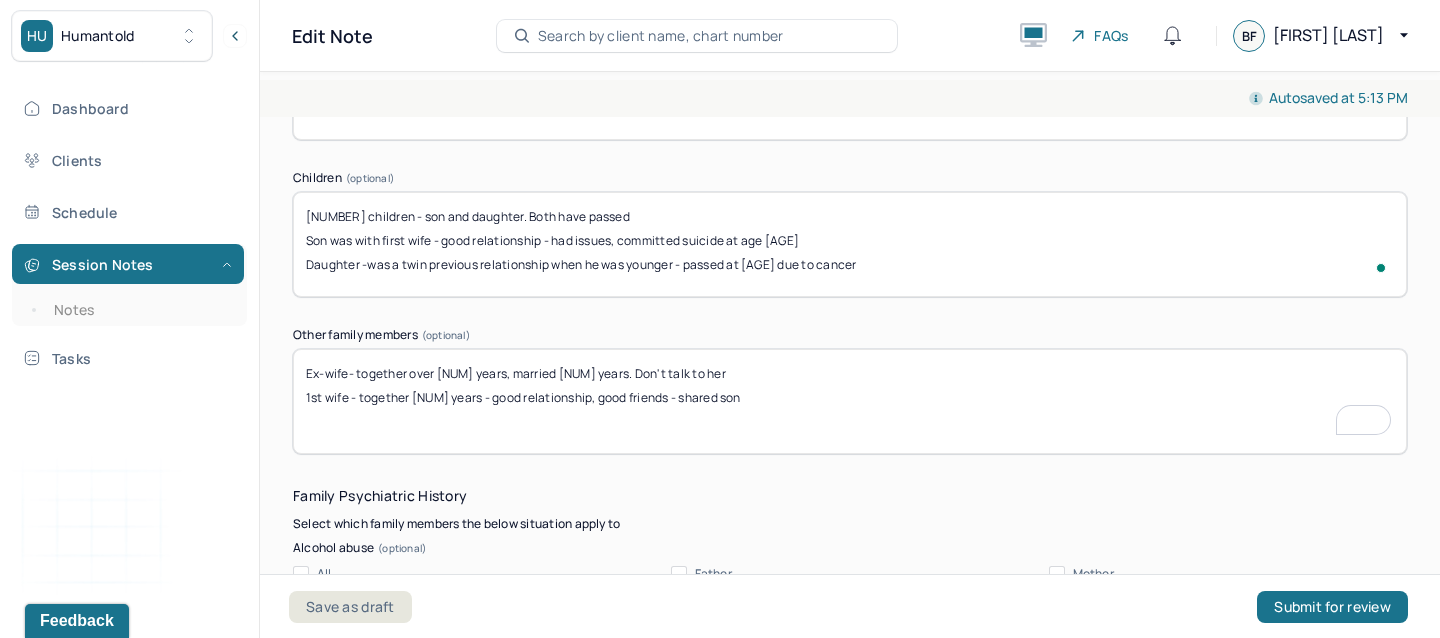 type on "2 children - son and daughter. Both have passed
Son was with first wife - good relationship - had issues, committed suicide at age 27
Daughter -was a twin- previous relationship when he was younger - passed at 32 due to cancer" 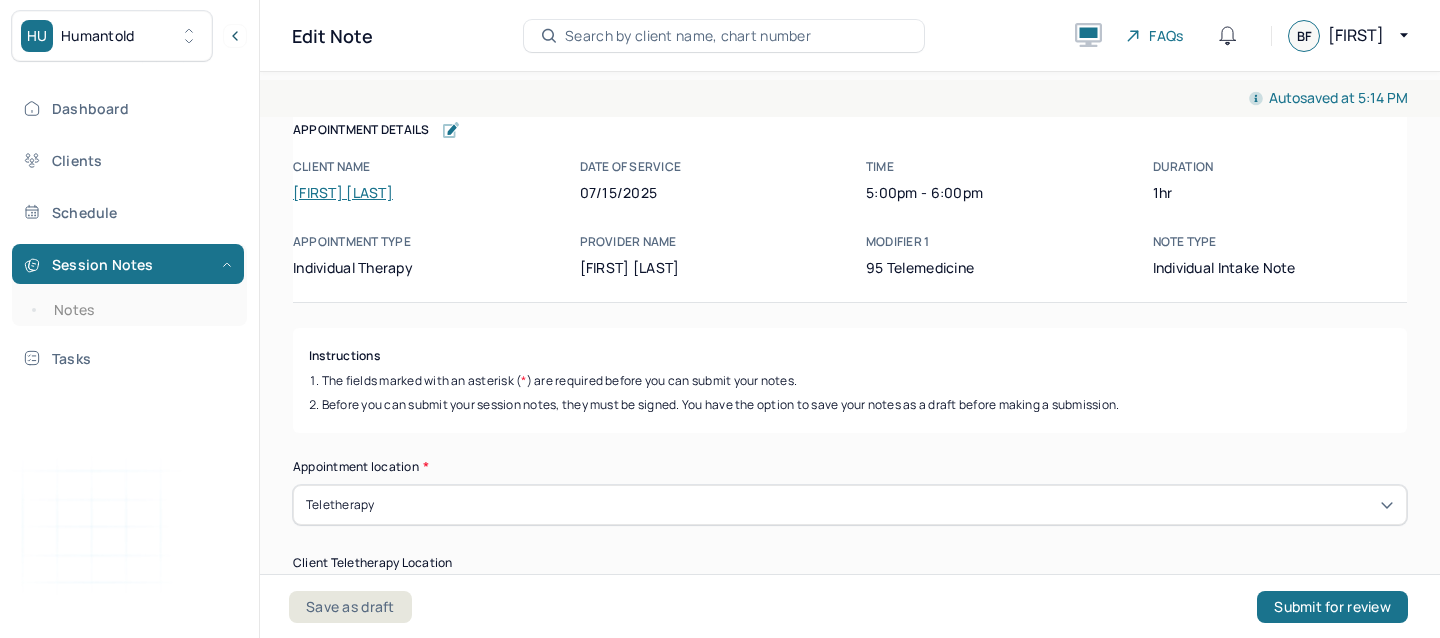 scroll, scrollTop: 0, scrollLeft: 0, axis: both 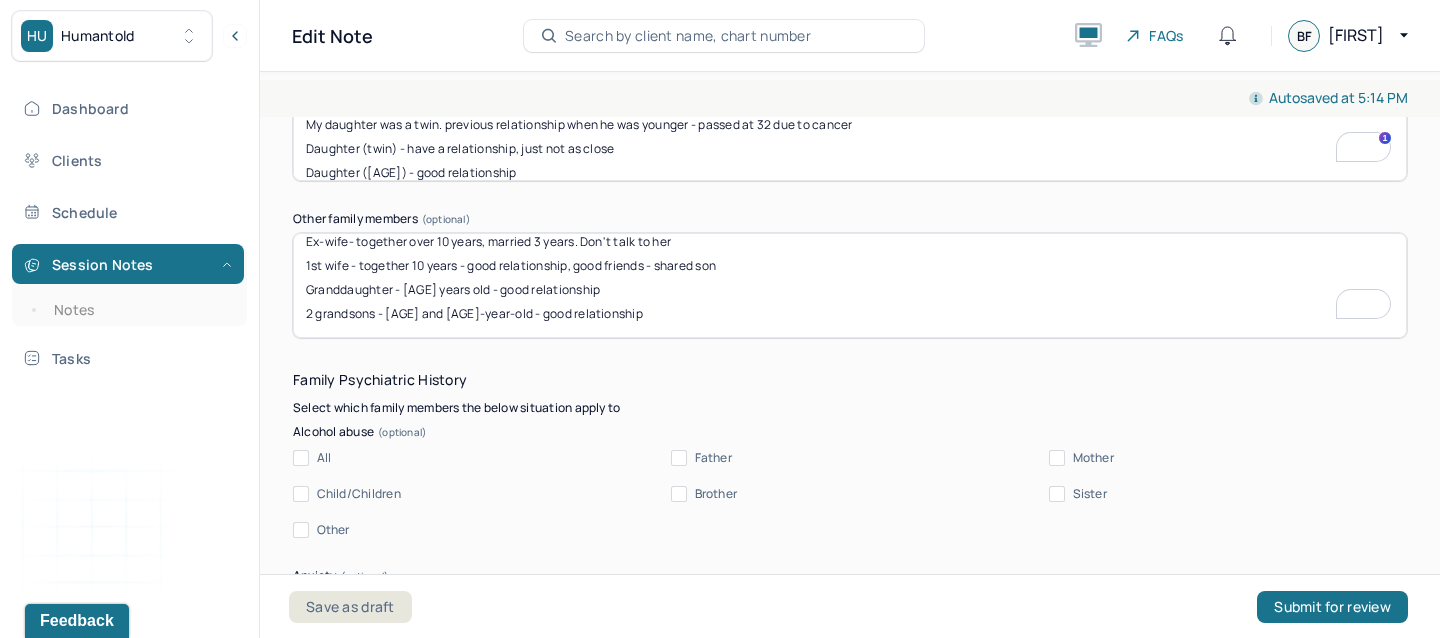 click on "Ex-wife- together over 10 years, married 3 years. Don't talk to her
1st wife - together 10 years - good relationship, good friends - shared son
Granddaughter - 7 years old - good relationship
2 grandsons - 2 and 4 year old - good relationship" at bounding box center [850, 285] 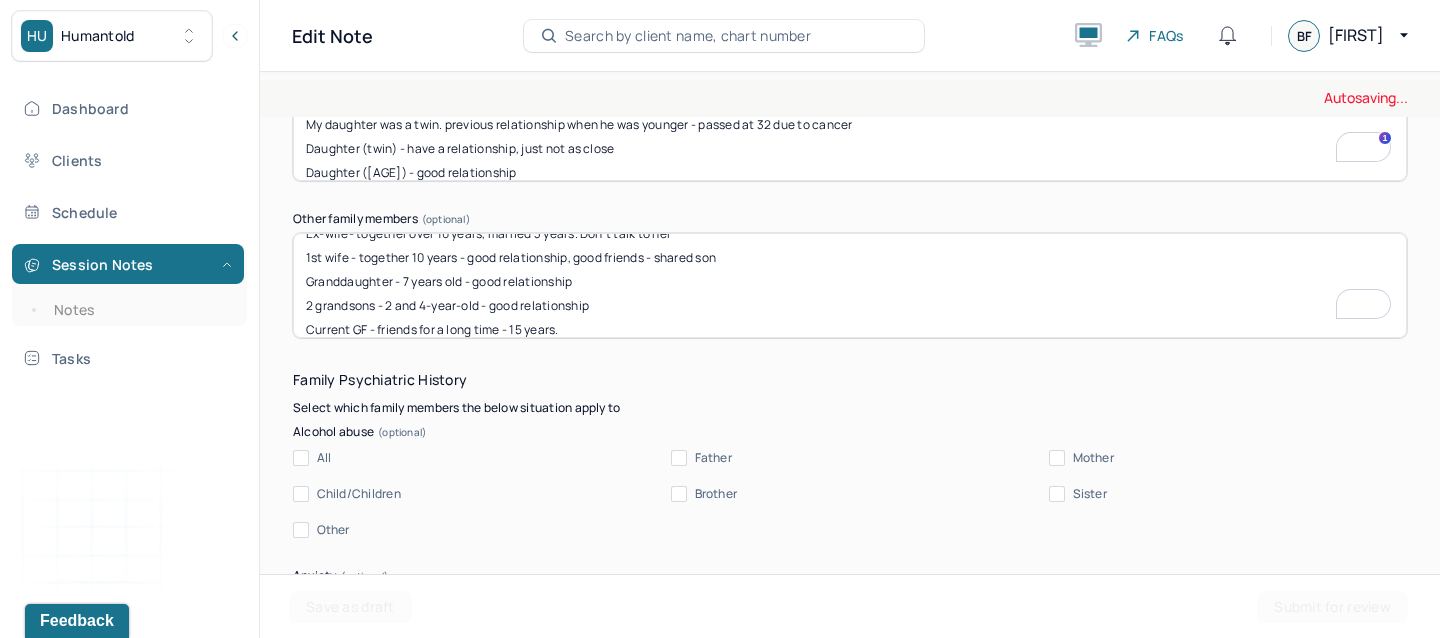 type on "Ex-wife- together over 10 years, married 3 years. Don't talk to her
1st wife - together 10 years - good relationship, good friends - shared son
Granddaughter - 7 years old - good relationship
2 grandsons - 2 and 4-year-old - good relationship
Current GF - friends for a long time - 15 years." 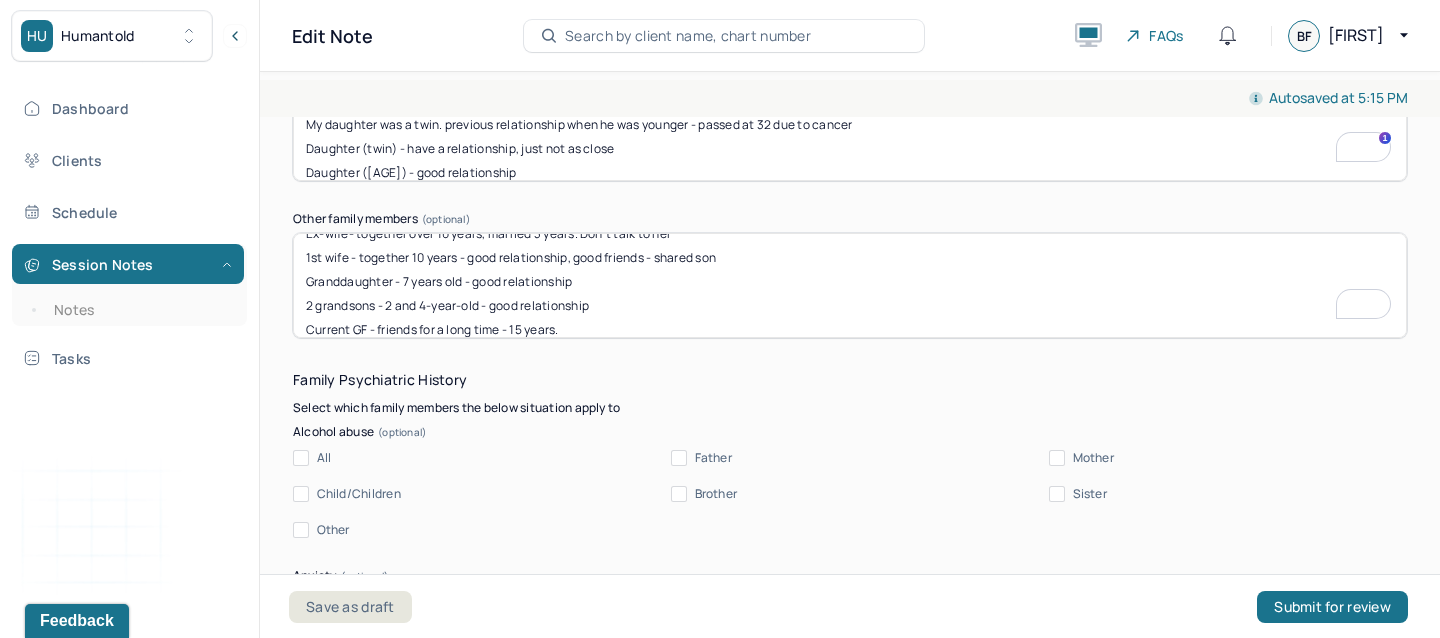 scroll, scrollTop: 4741, scrollLeft: 0, axis: vertical 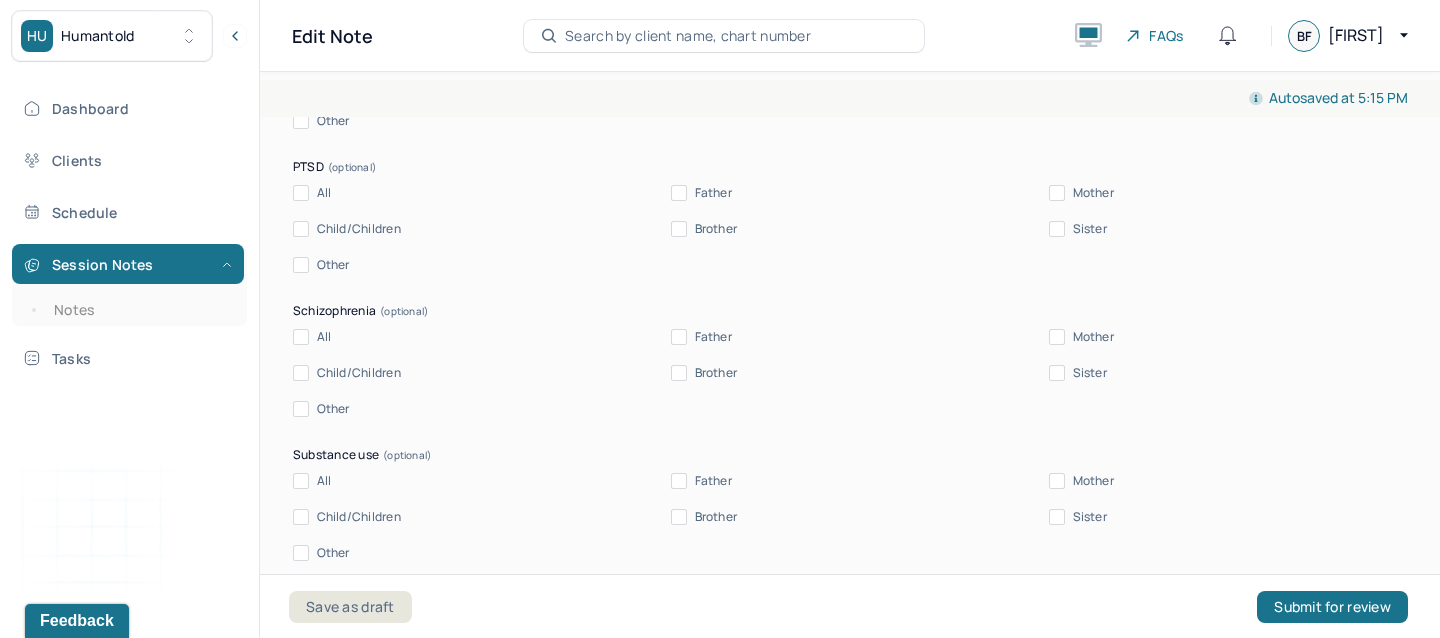 click on "Child/Children" at bounding box center (301, 373) 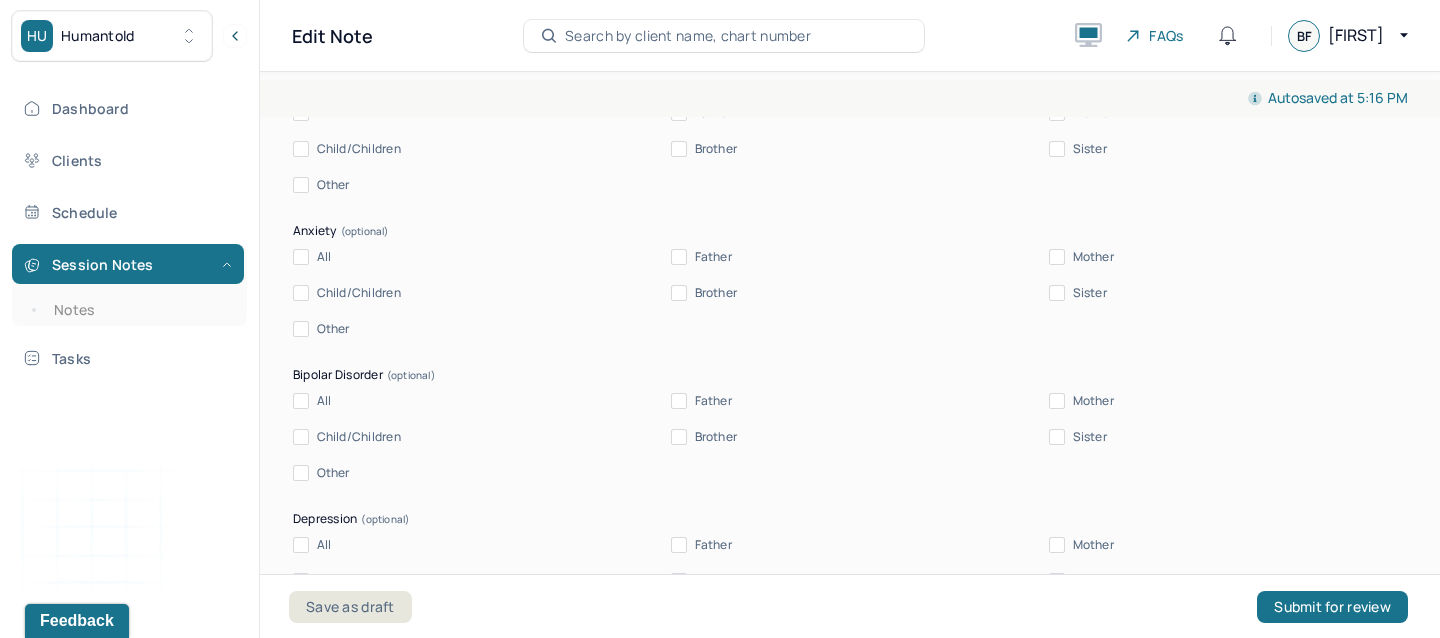 click on "Child/Children" at bounding box center [301, 437] 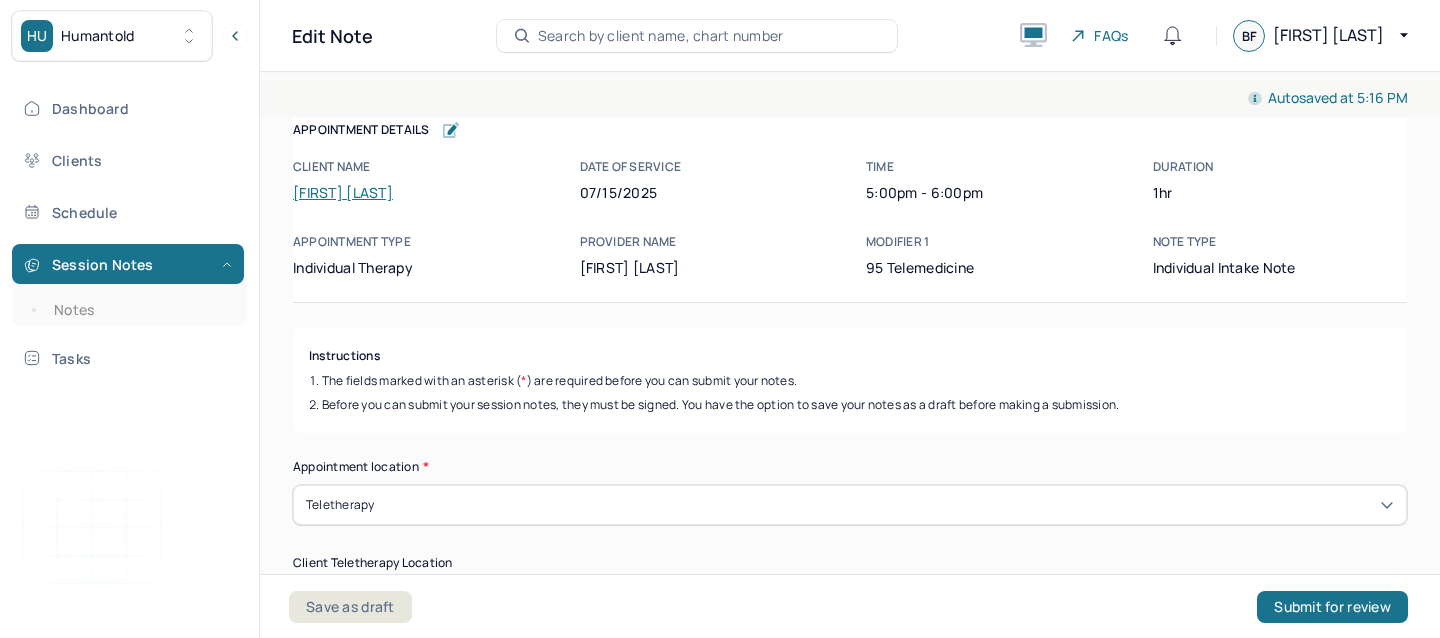 scroll, scrollTop: 0, scrollLeft: 0, axis: both 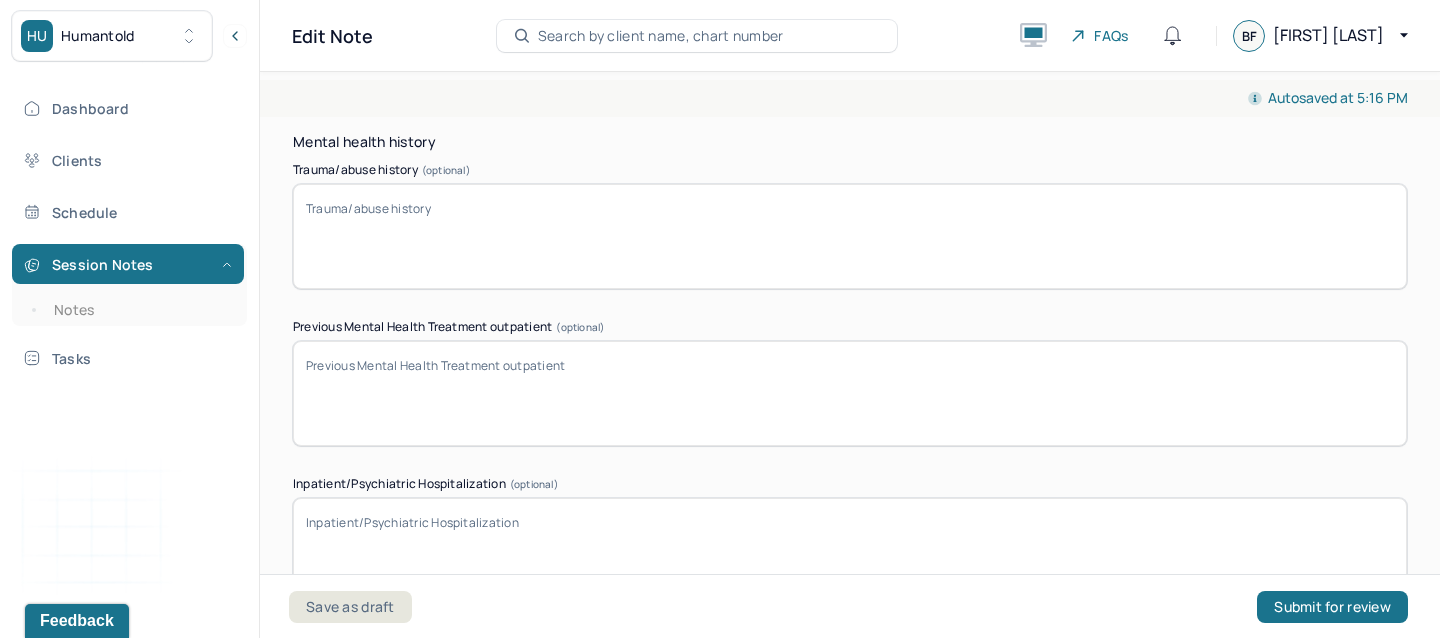 click on "Trauma/abuse history (optional)" at bounding box center [850, 236] 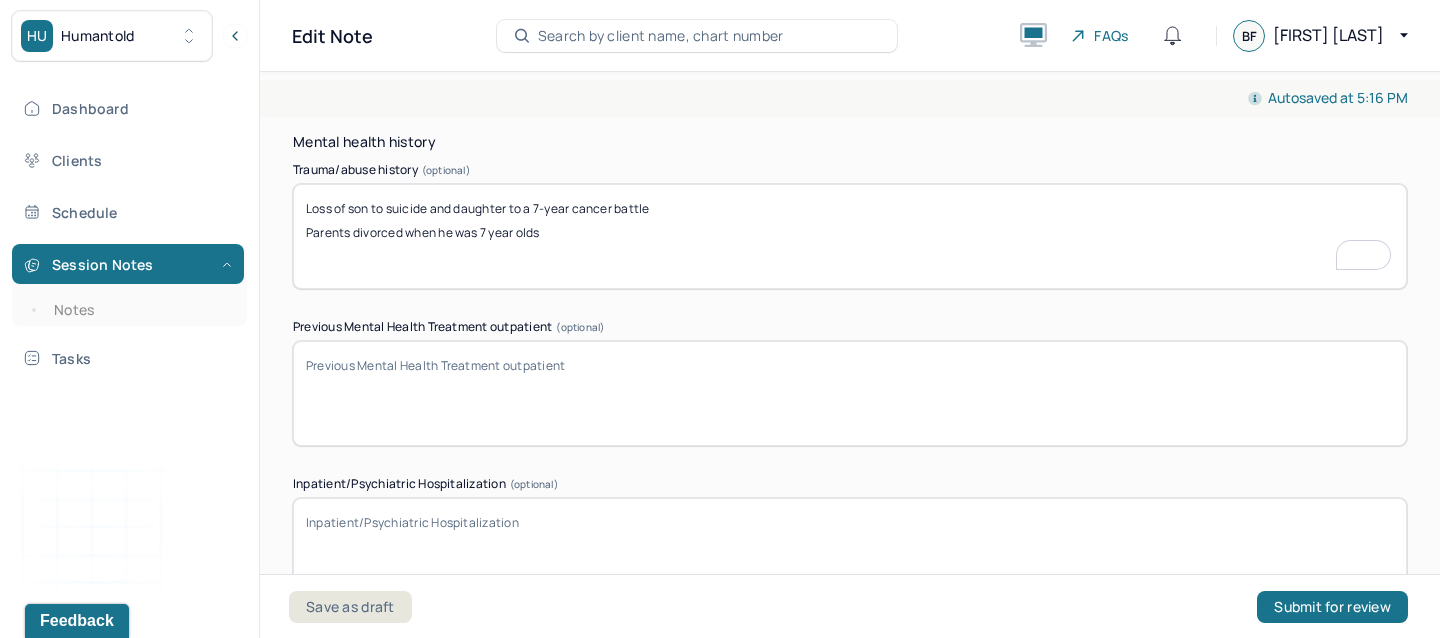 type on "Loss of son to suicide and daughter to a 7-year cancer battle
Parents divorced when he was 7 year olds" 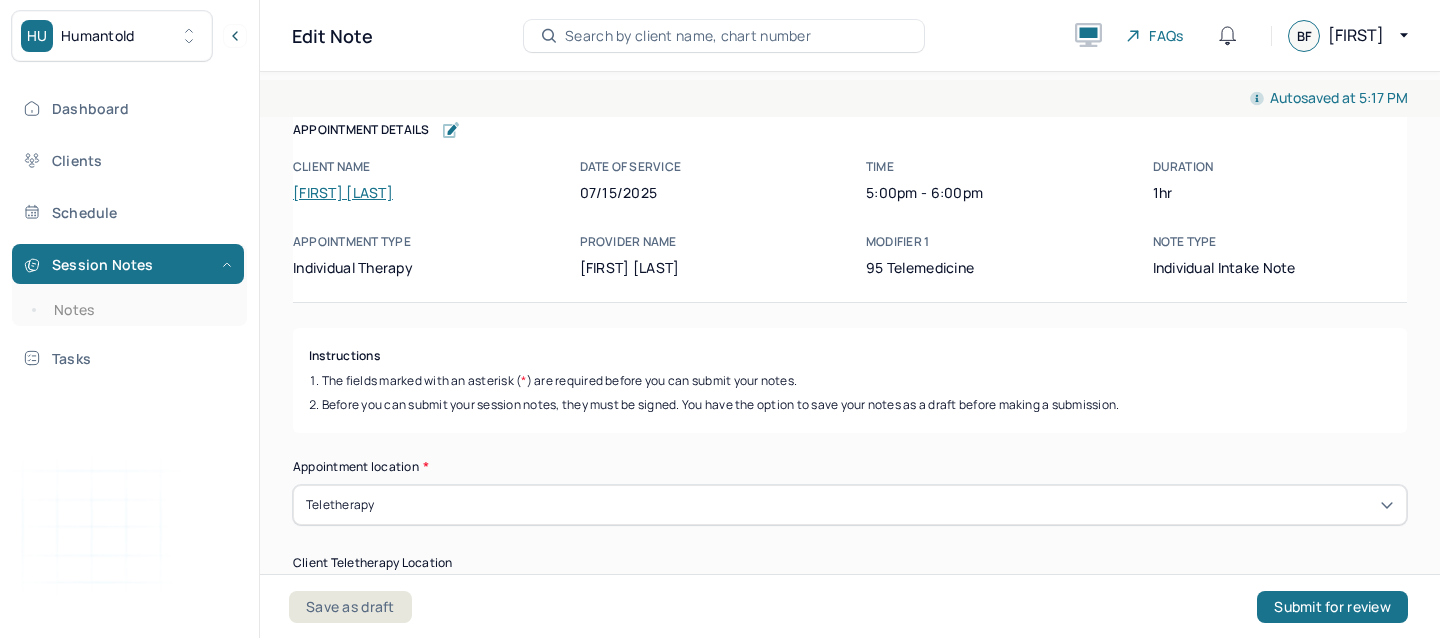 scroll, scrollTop: 0, scrollLeft: 0, axis: both 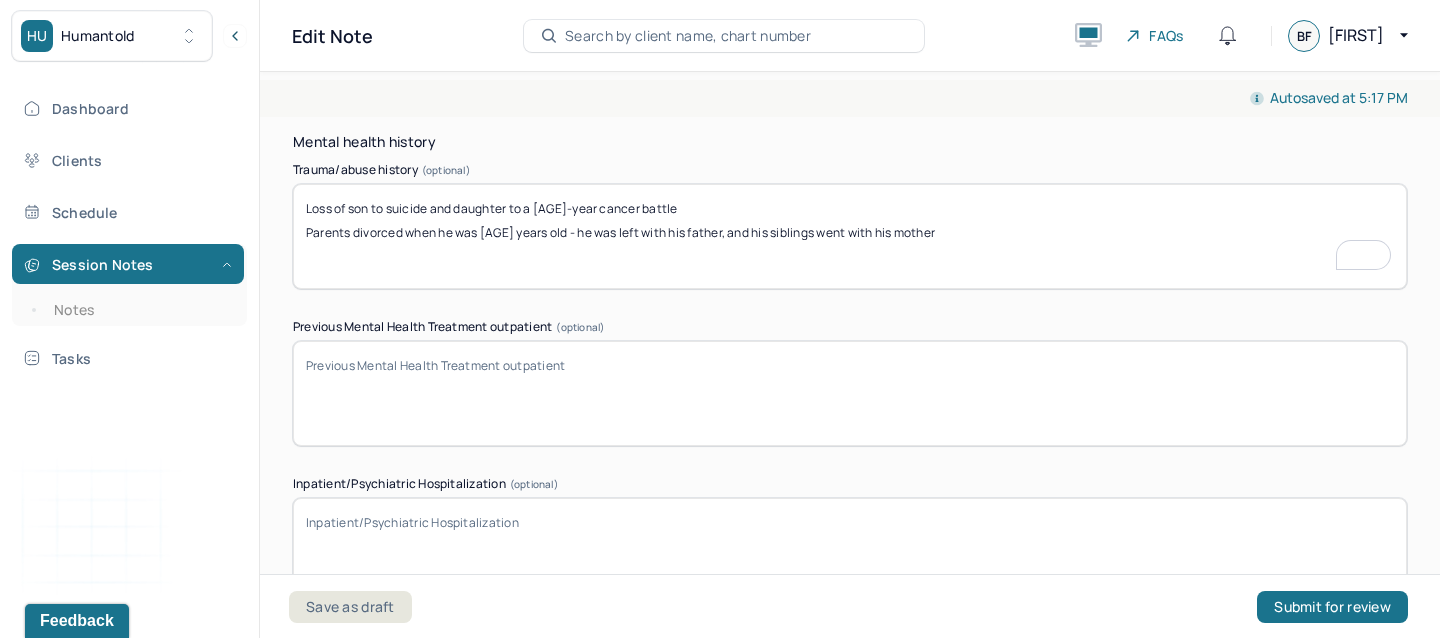 type on "Loss of son to suicide and daughter to a [AGE]-year cancer battle
Parents divorced when he was [AGE] years old - he was left with his father, and his siblings went with his mother" 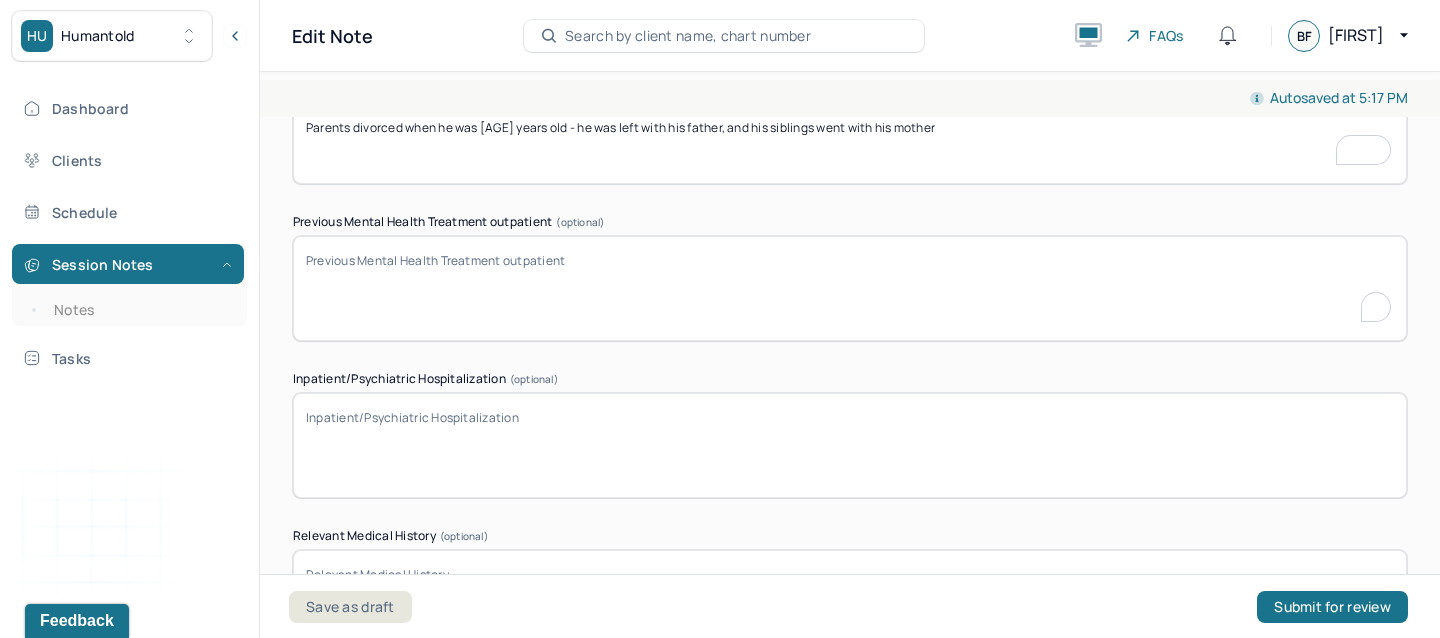 click on "Previous Mental Health Treatment outpatient (optional)" at bounding box center [850, 288] 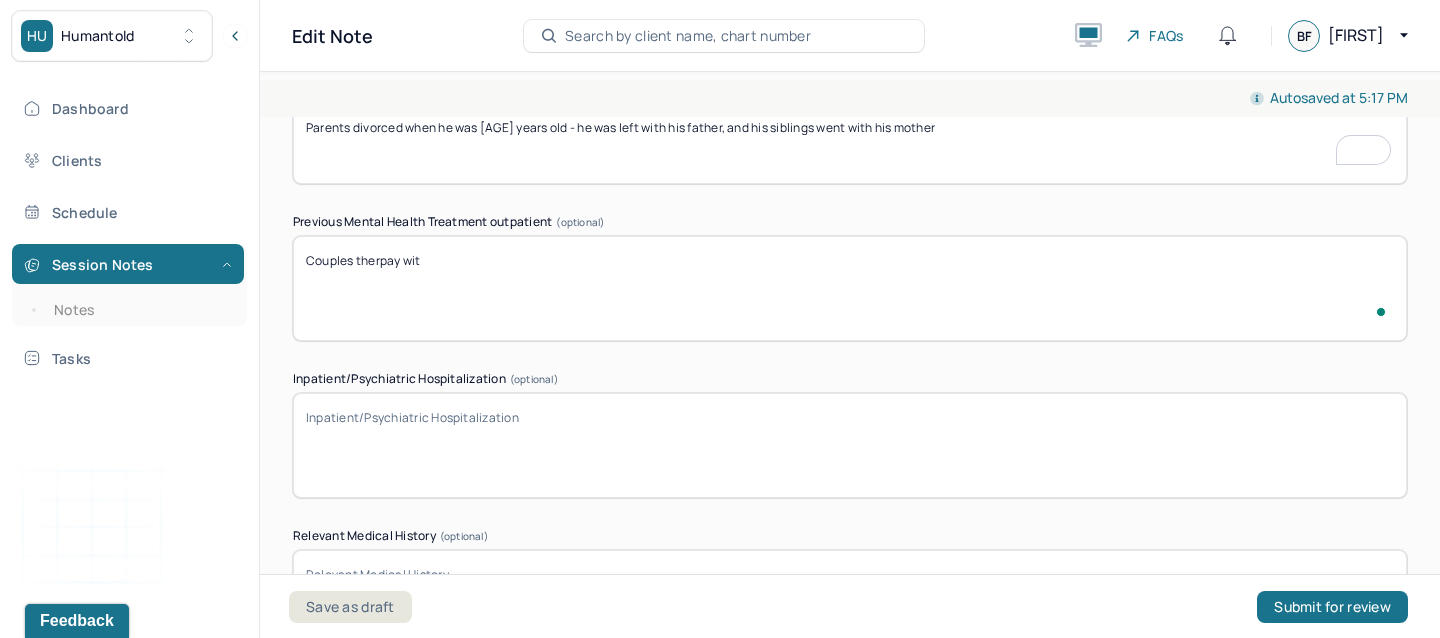 type on "Couples therpay with" 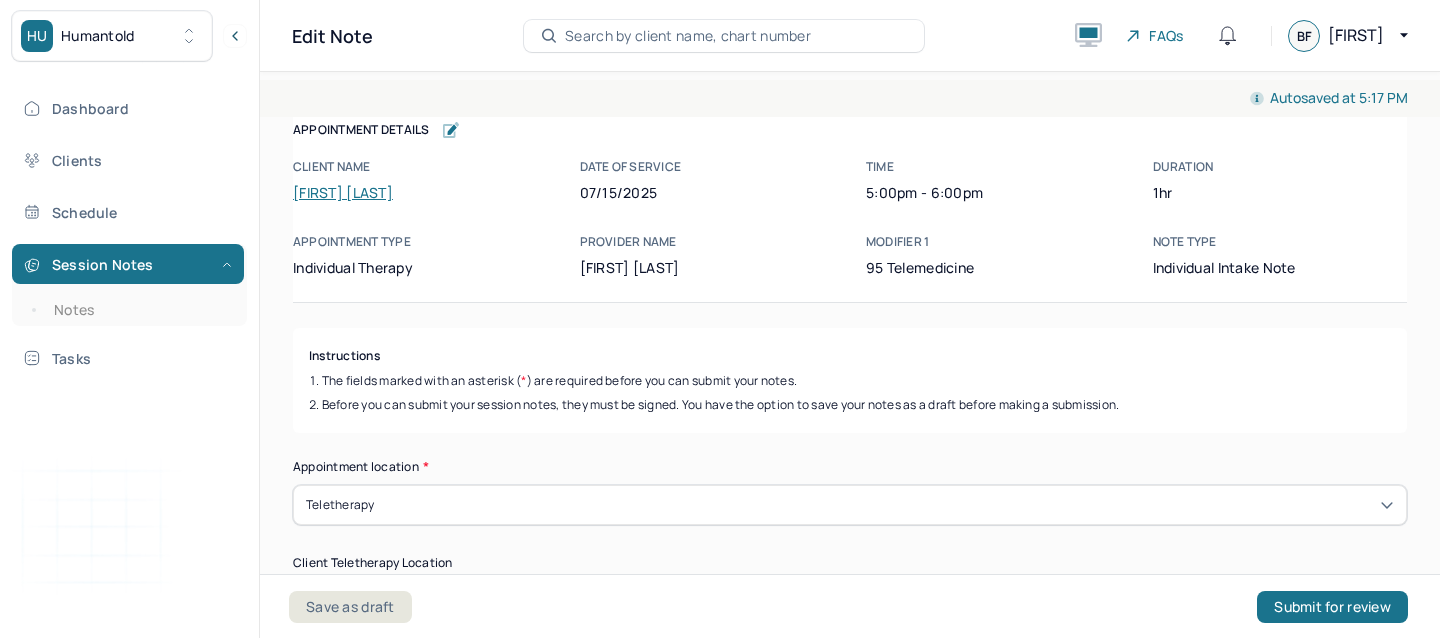 scroll, scrollTop: 0, scrollLeft: 0, axis: both 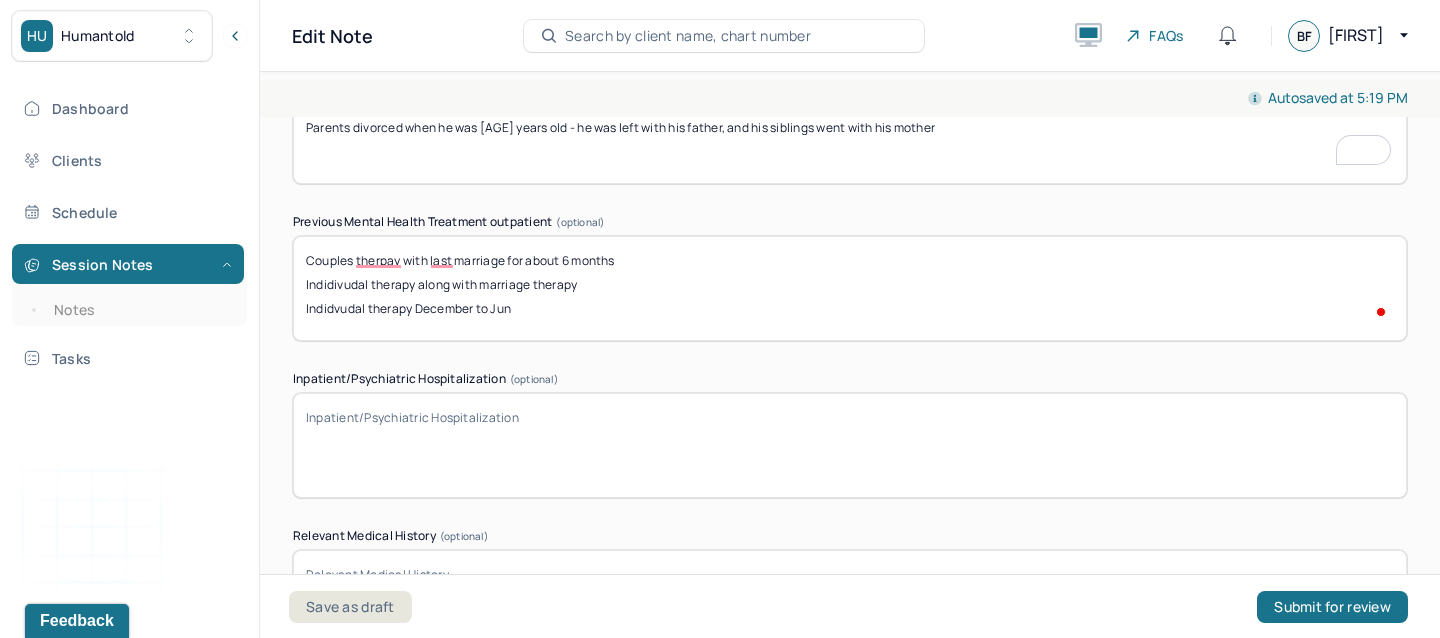 type on "Couples therpay with last marriage for about 6 months
Indidivudal therapy along with marriage therapy
Indidvudal therapy December to June" 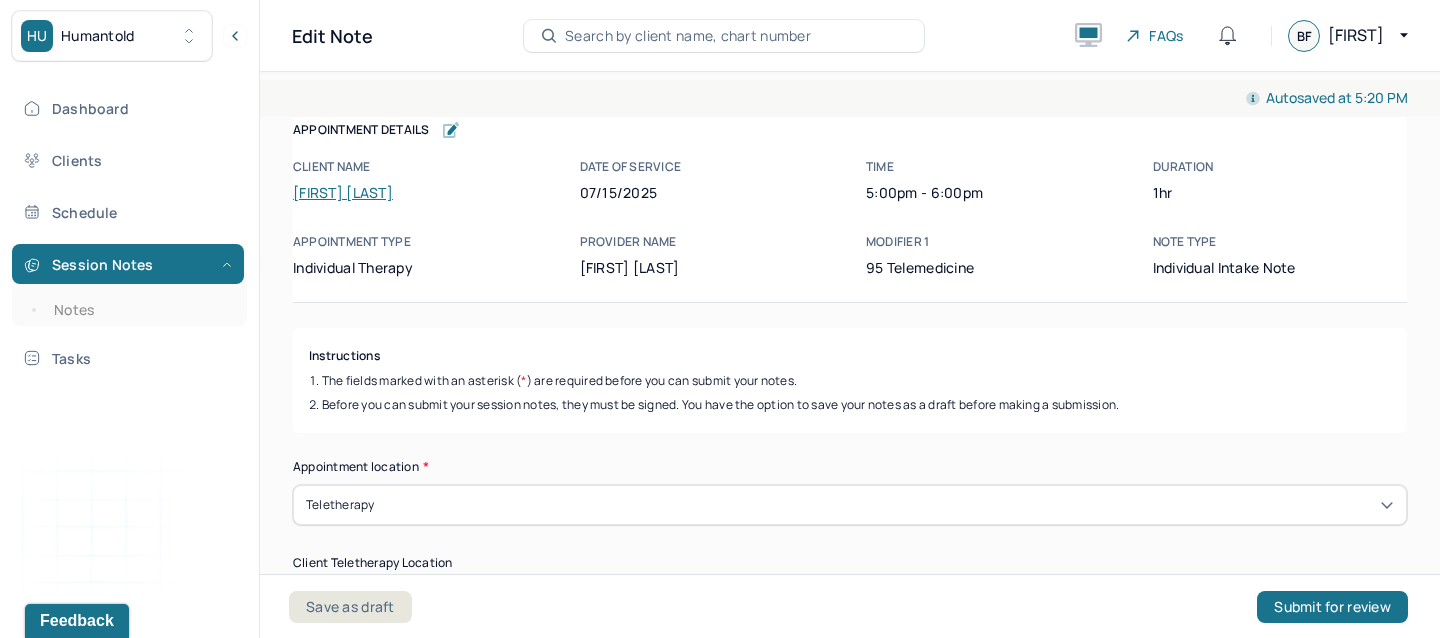 scroll, scrollTop: 0, scrollLeft: 0, axis: both 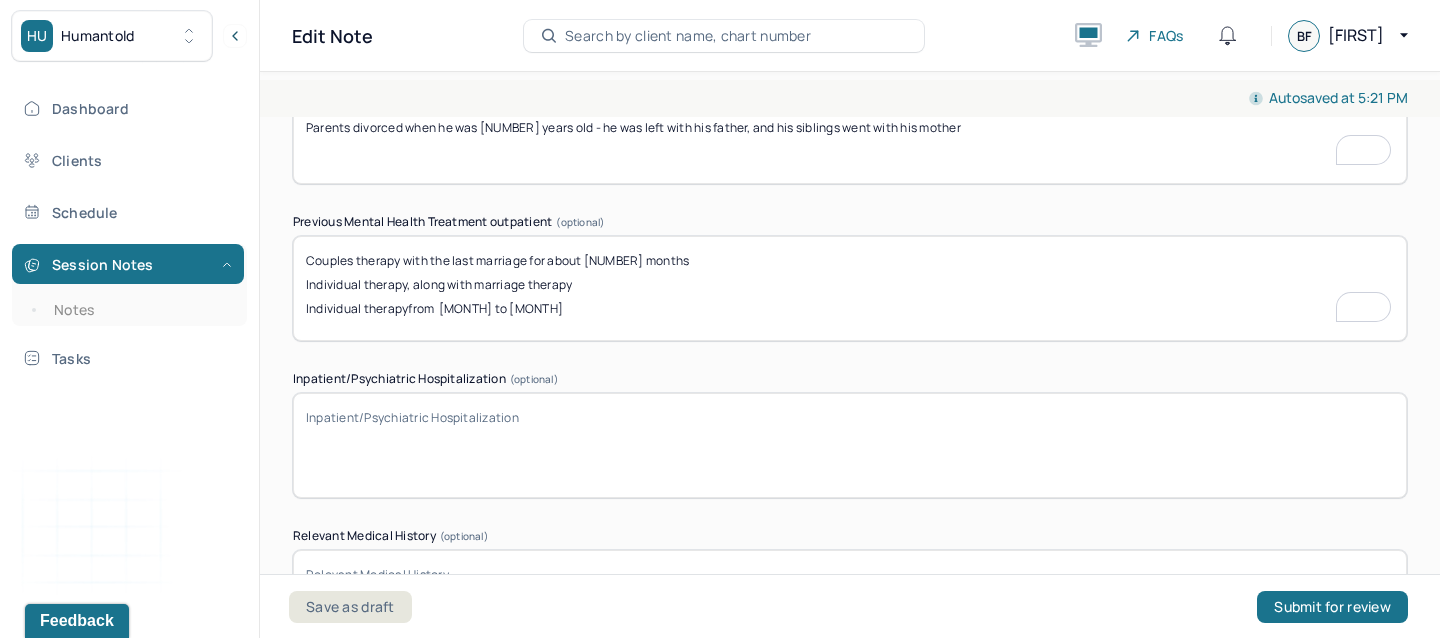 type on "Couples therapy with the last marriage for about 6 months
Individual therapy, along with marriage therapy
Individual therapyfrom  December to June" 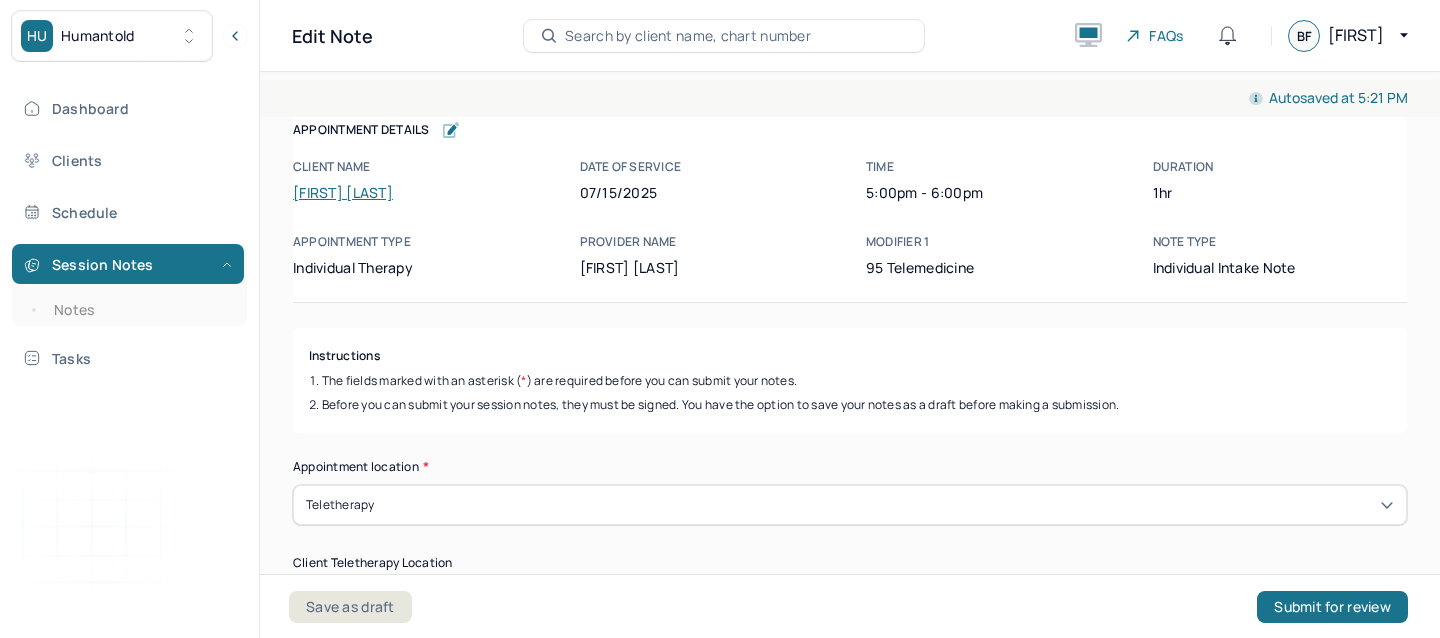 scroll, scrollTop: 0, scrollLeft: 0, axis: both 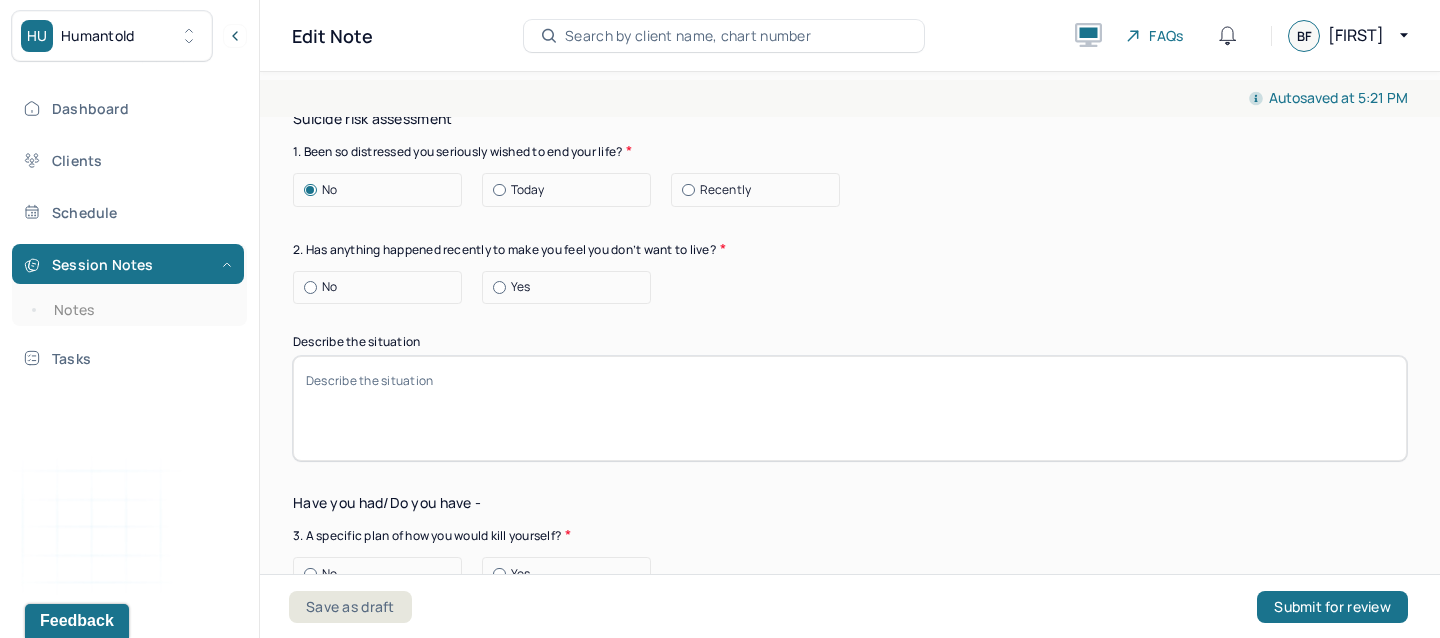 click at bounding box center [310, 287] 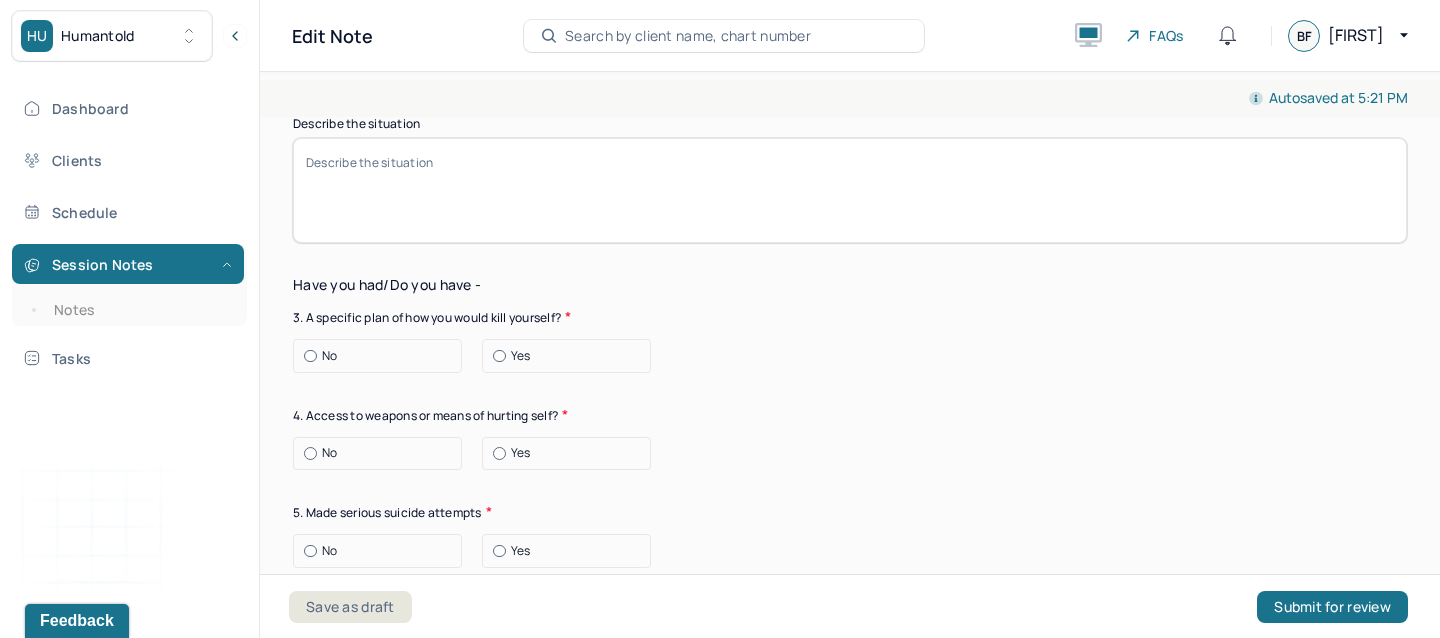 click at bounding box center (310, 356) 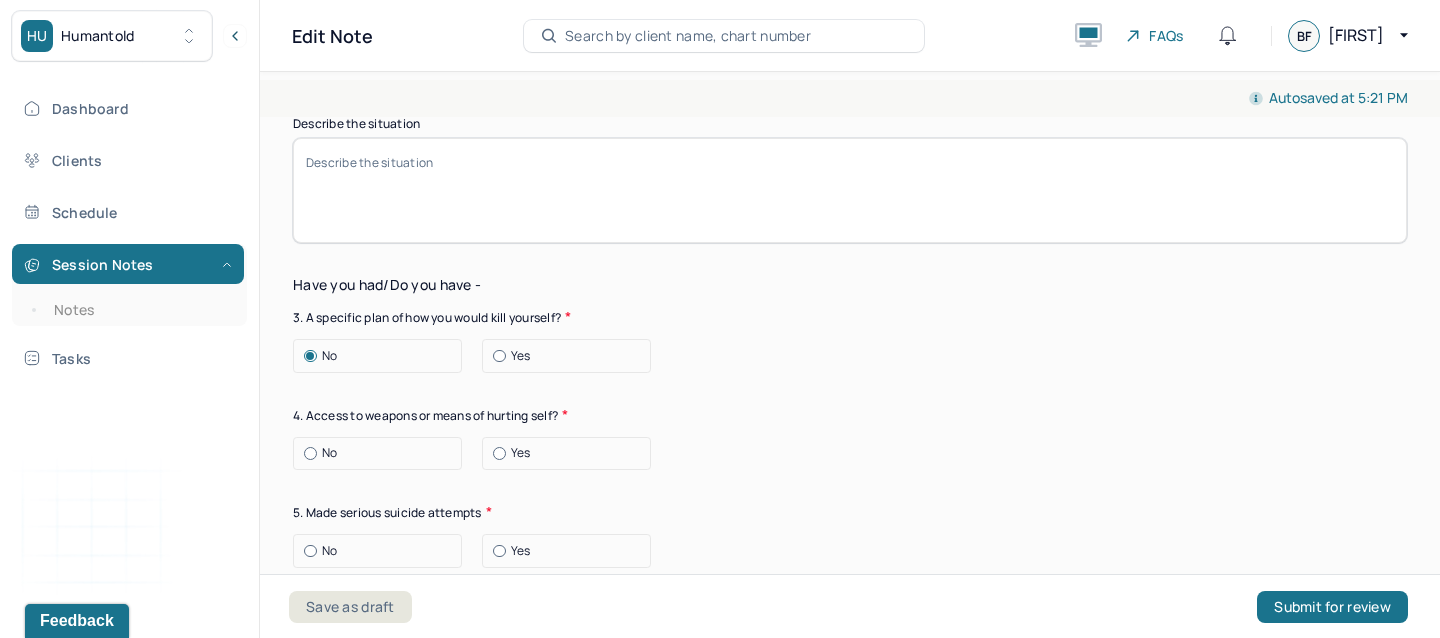 click on "Suicide risk assessment 1. Been so distressed you seriously wished to end your life? No Today Recently 2. Has anything happened recently to make you feel you don’t want to live? No Yes Describe the situation Have you had/Do you have - 3. A specific plan of how you would kill yourself? No Yes 4. Access to weapons or means of hurting self? No Yes 5. Made serious suicide attempts No Yes 6. Purposely done something to hurt yourself? No Yes Describe the situation 7. Heard voices telling you to hurt yourself? No Yes 8. Had relatives who attempted or commited sucide? No Yes 9. Had thoughts of killing or seriously hurting someone? No Yes 10. Heard voices telling you to hurt others? No Yes 11. Hurt someone or destroyed property on purpose? No Yes 12. Slapped, kicked, punched someone with intent to harm? No Yes 13. Been arrested or detained for violent behavior? No Yes 14. Been to jail for any reason? No Yes 15. Been on probation for any reason? No Yes 16. Do you have access to guns? No Yes" at bounding box center [850, 844] 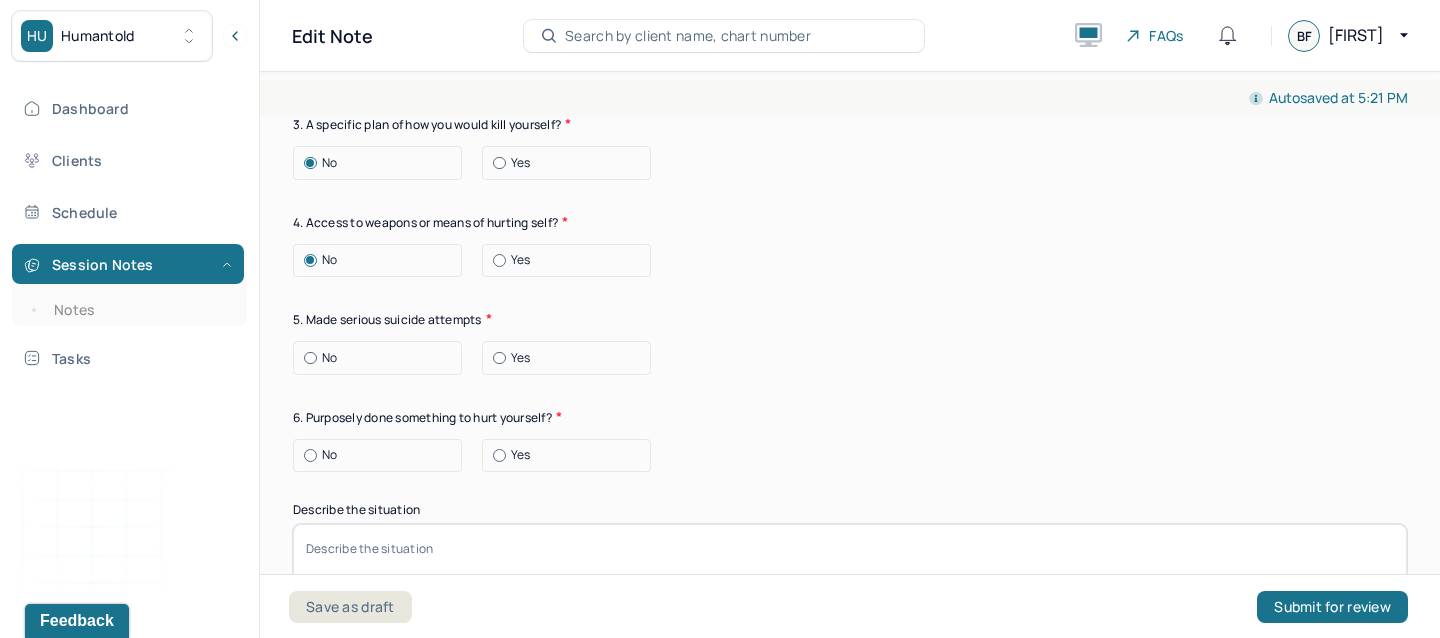click at bounding box center [310, 358] 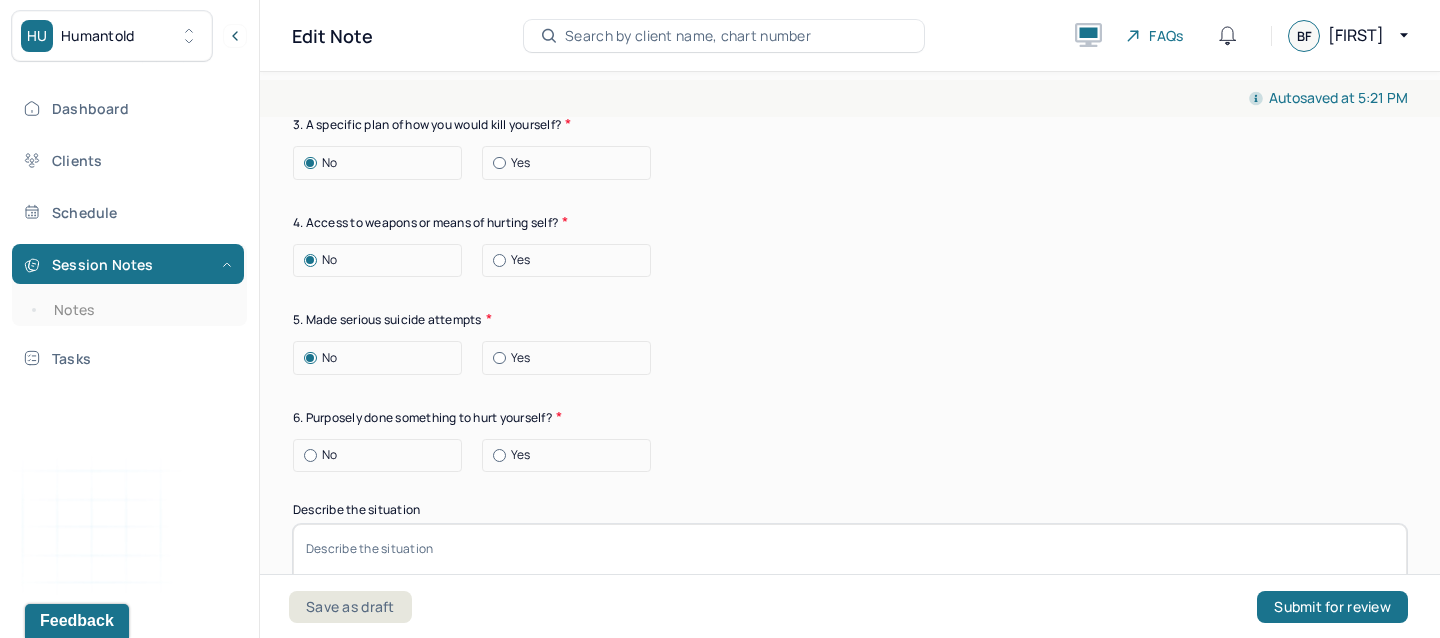 click on "No" at bounding box center (382, 455) 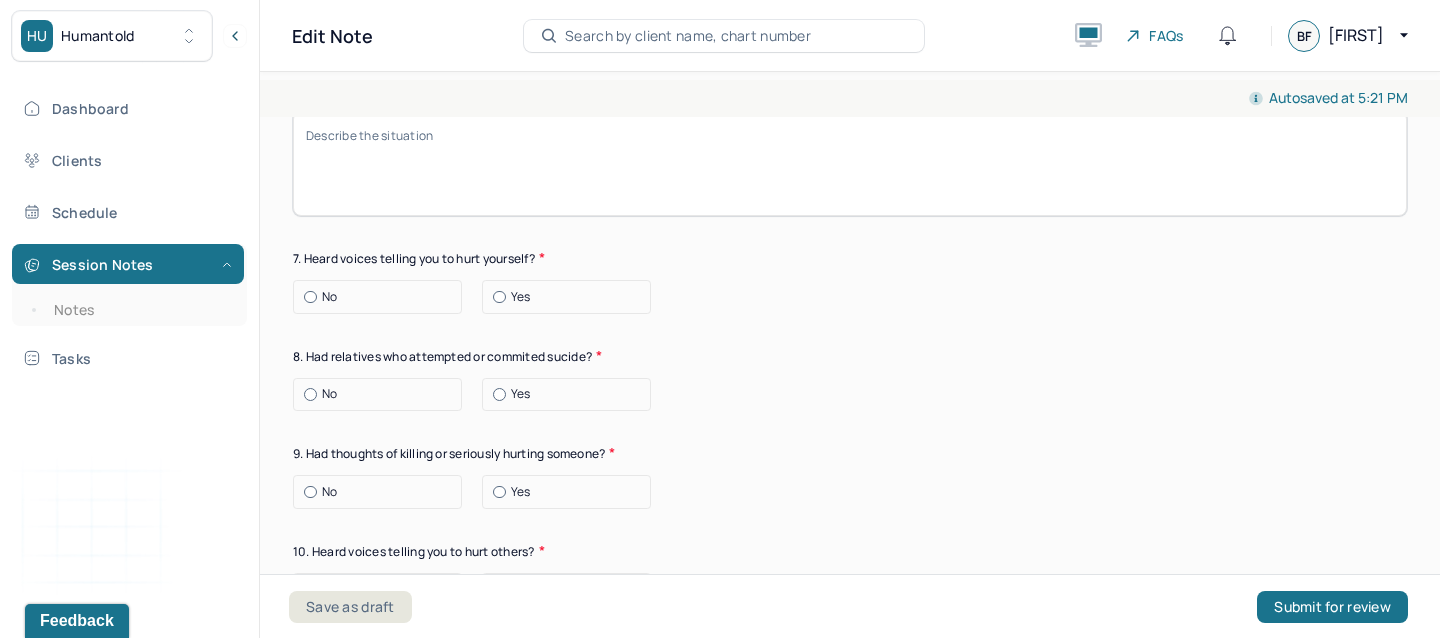 click at bounding box center (310, 297) 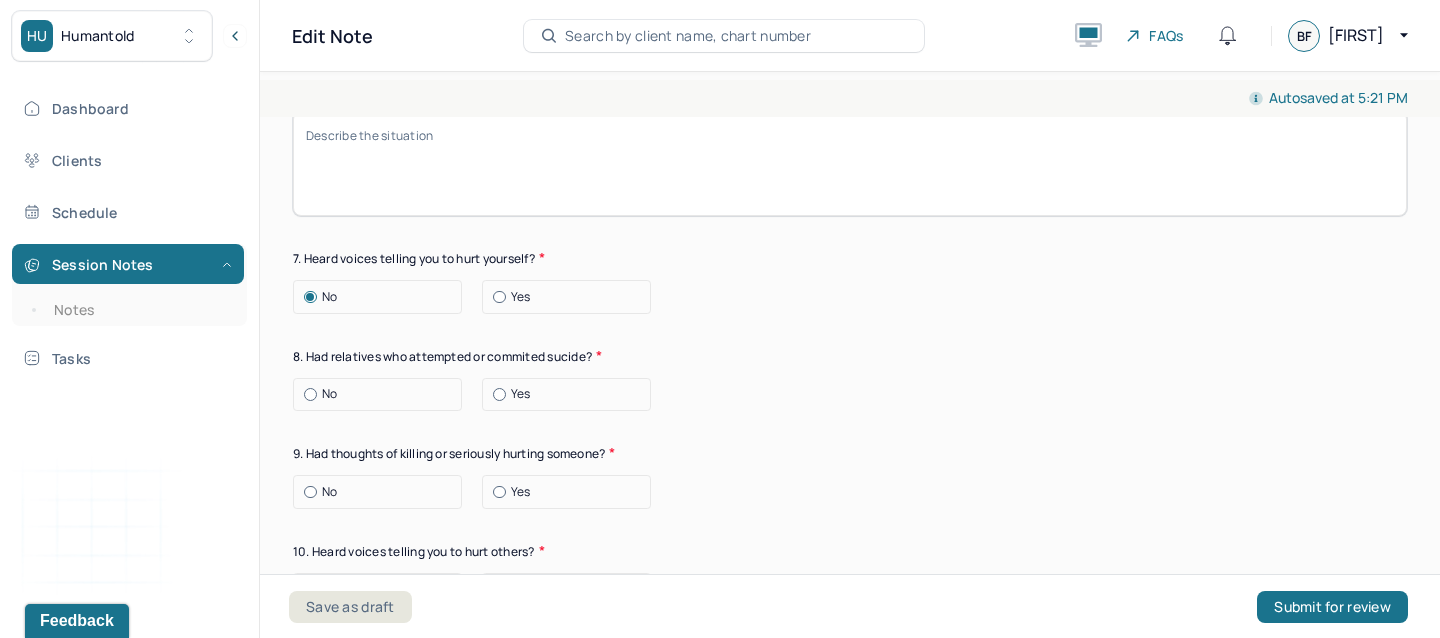 click on "No" at bounding box center (382, 394) 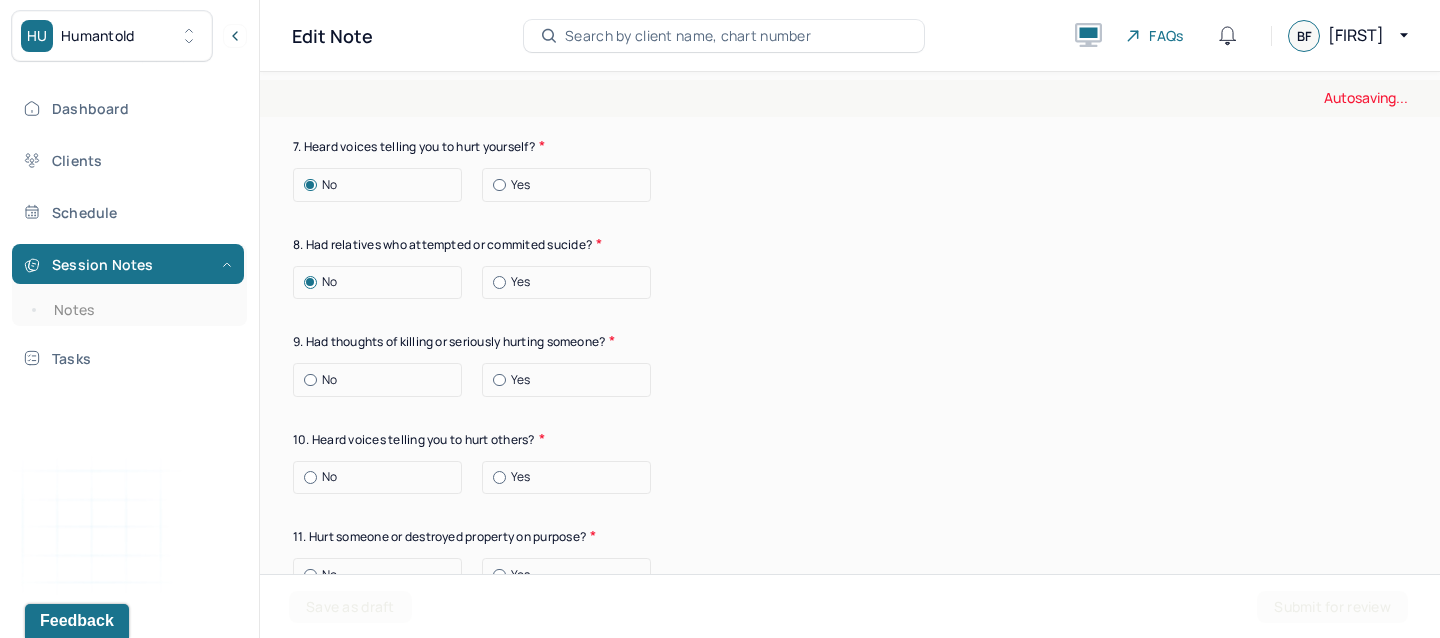 click at bounding box center (310, 380) 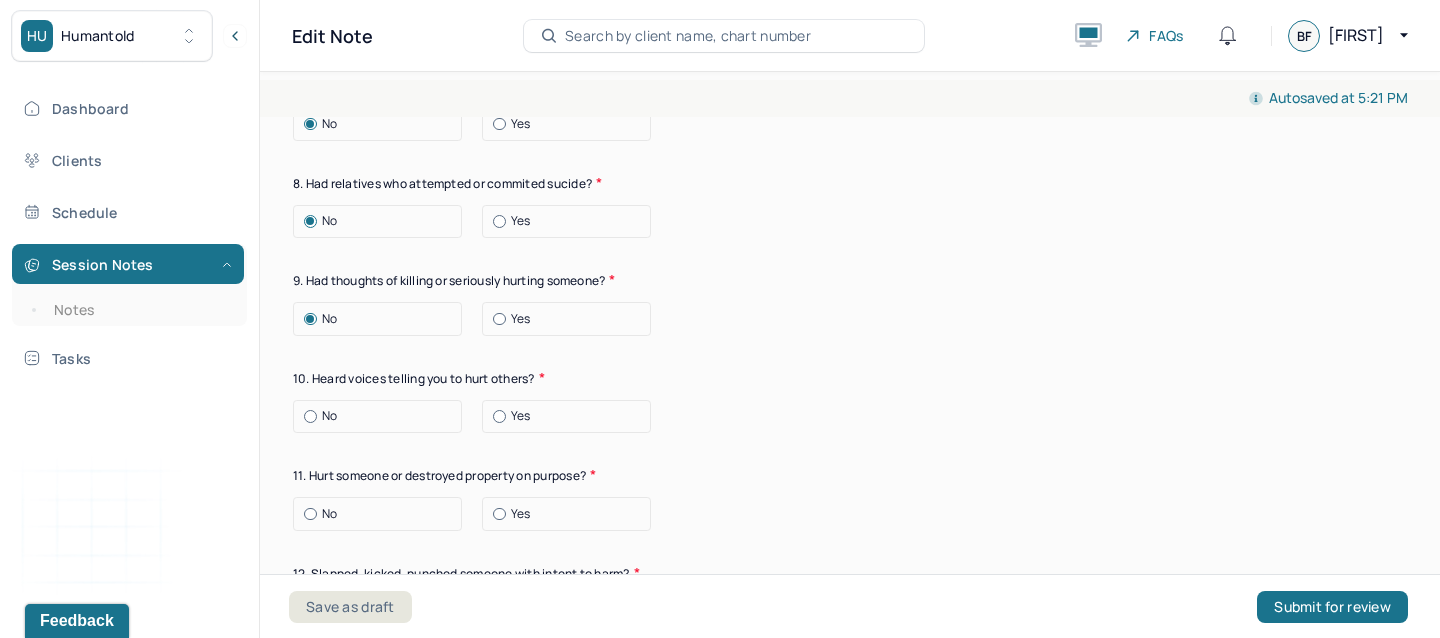 click on "No" at bounding box center [382, 416] 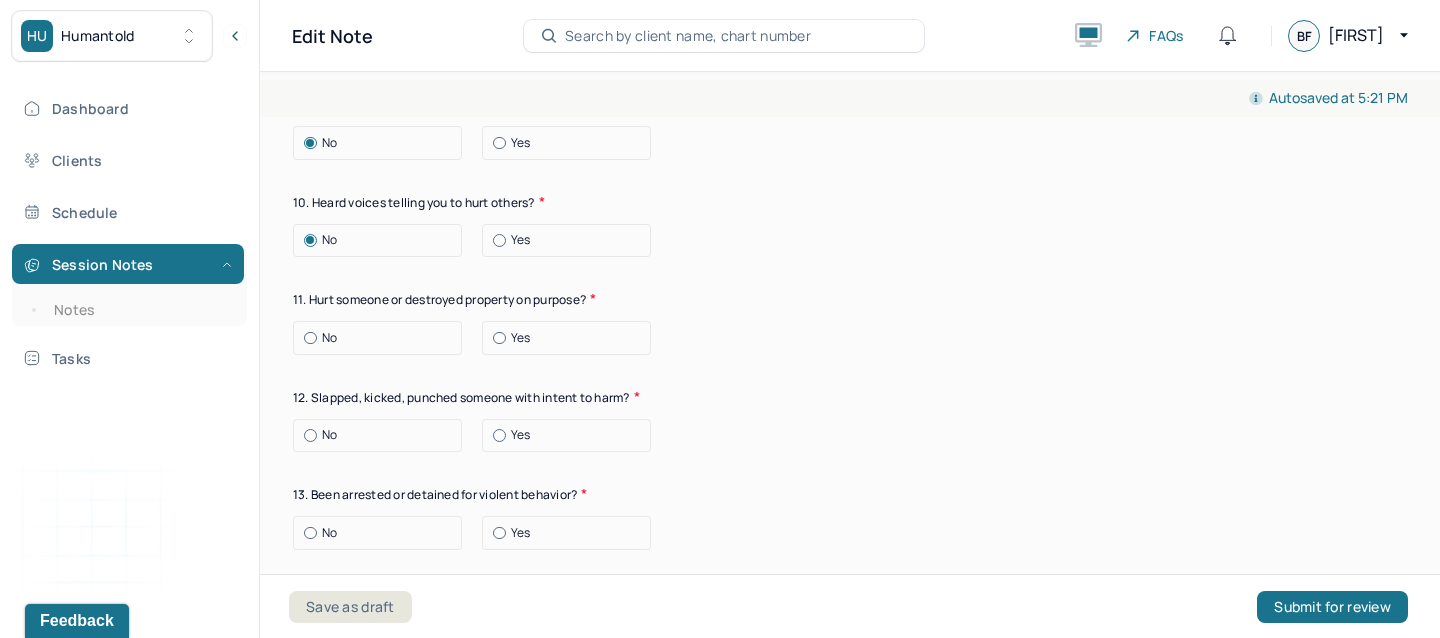 click at bounding box center (310, 338) 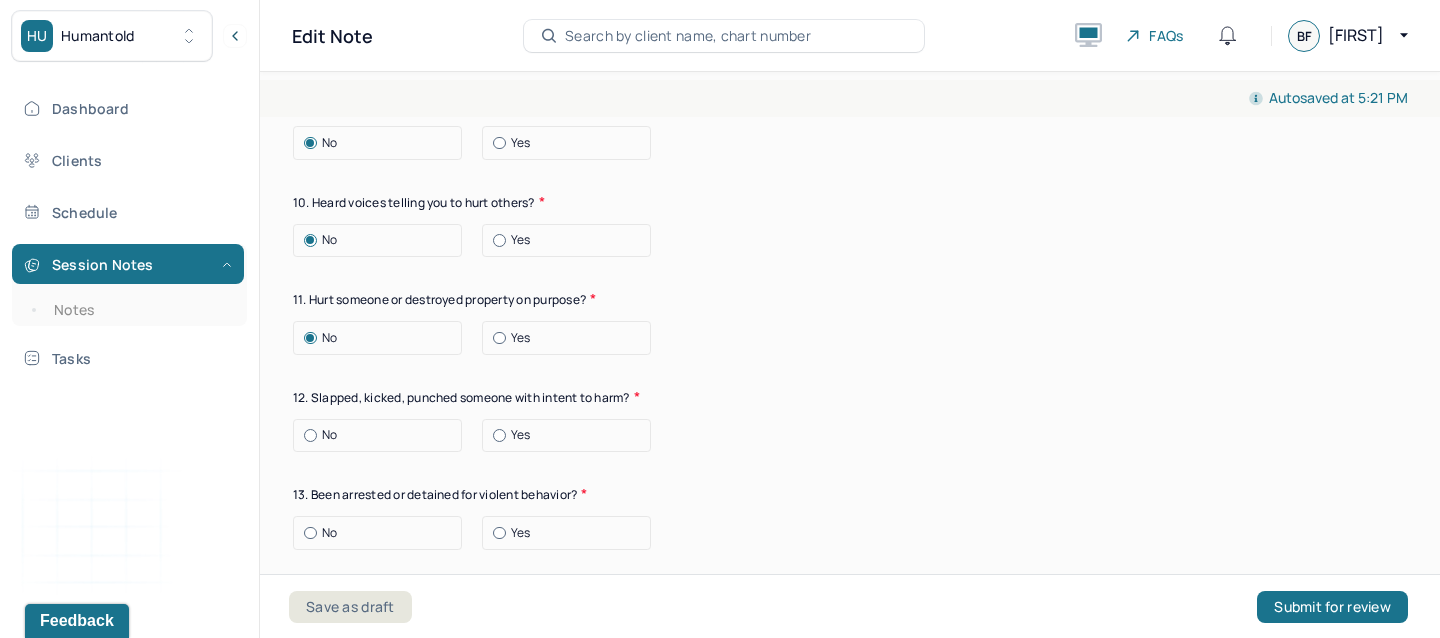 click on "No" at bounding box center [377, 436] 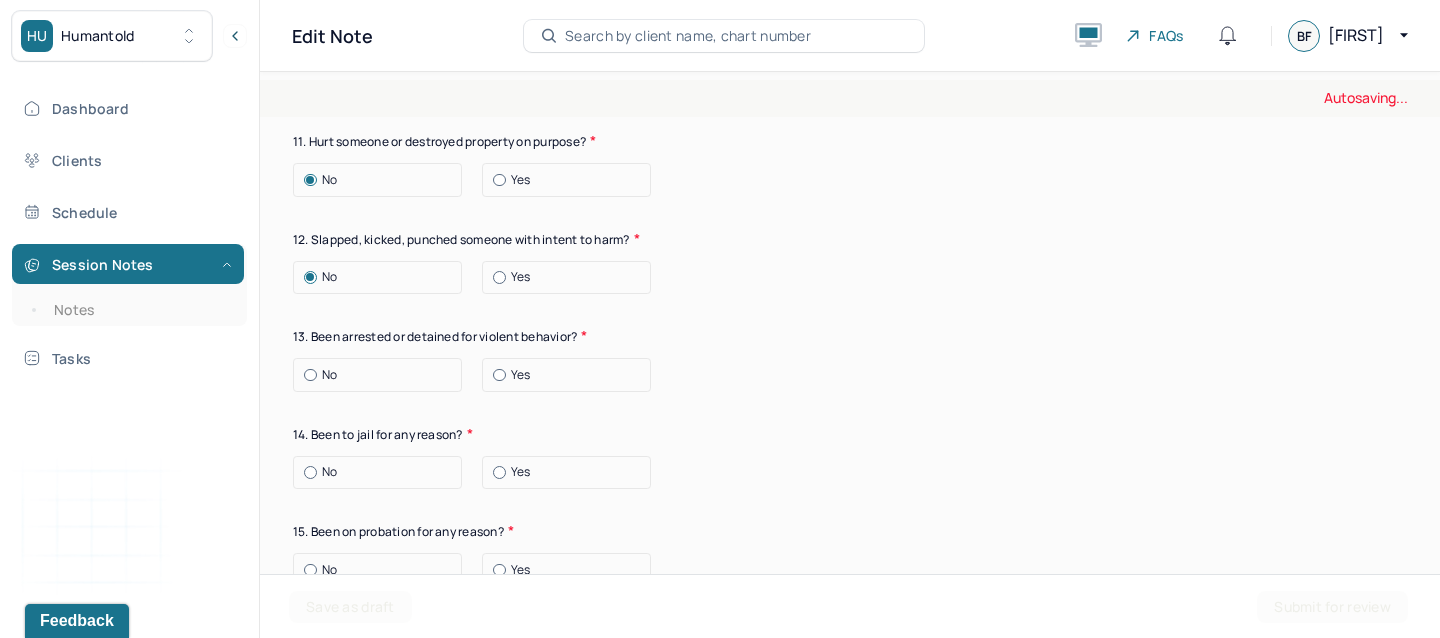 click at bounding box center [310, 375] 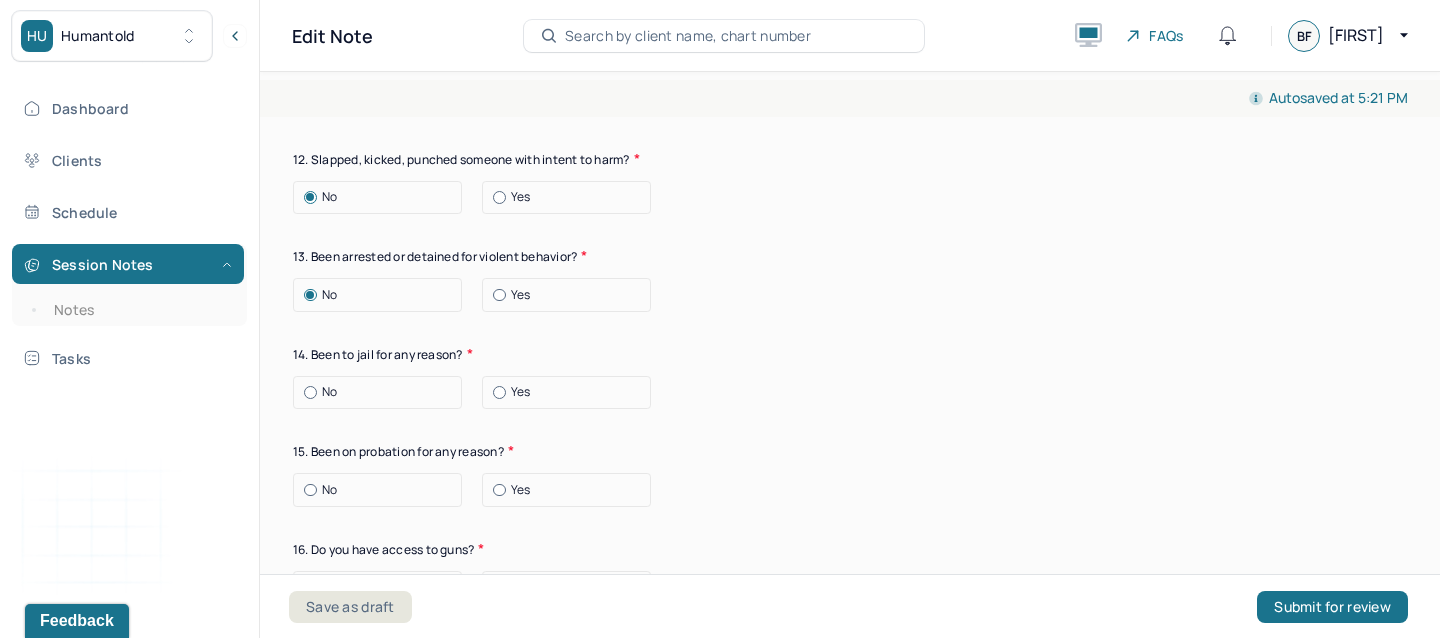 click on "No" at bounding box center [382, 392] 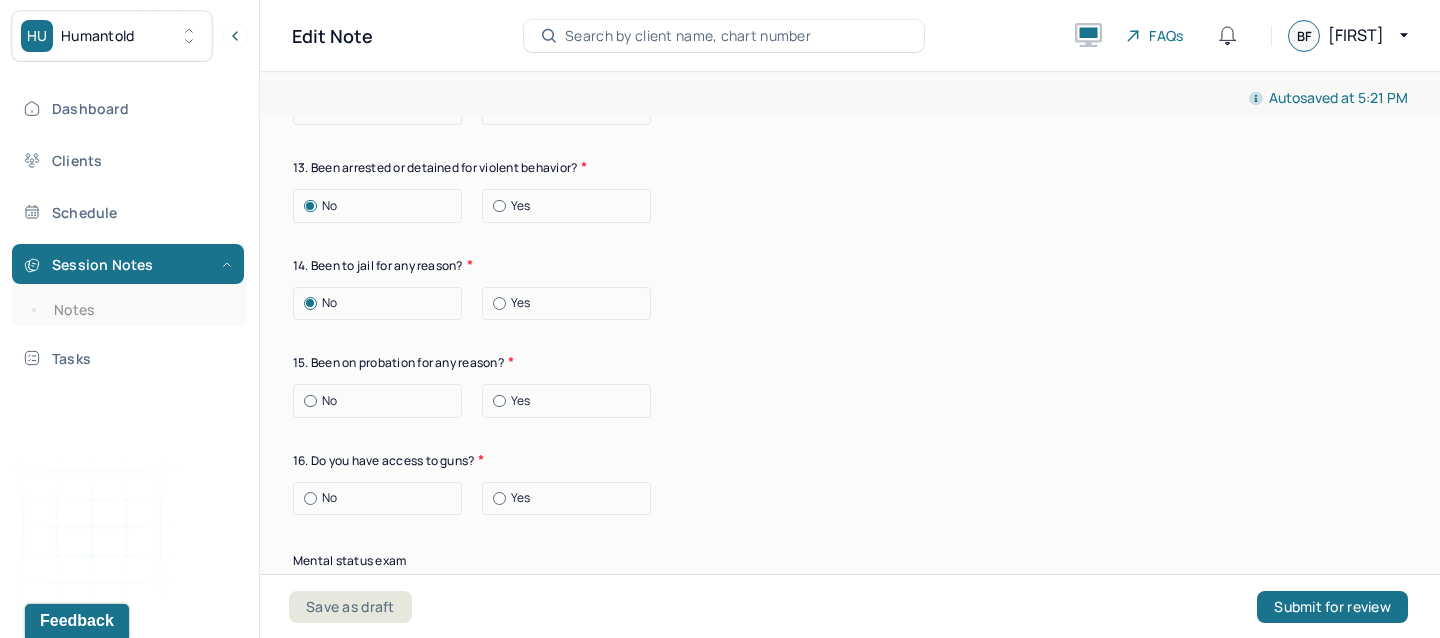 click on "No" at bounding box center (382, 401) 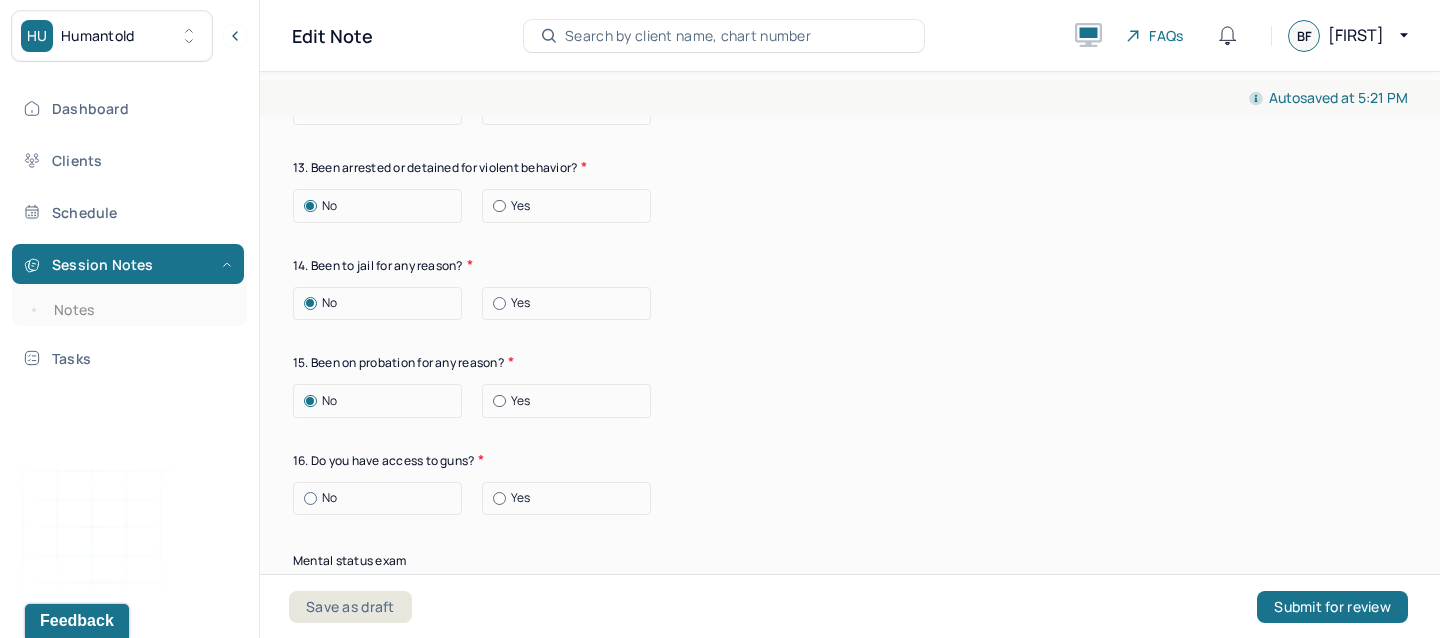click at bounding box center [499, 498] 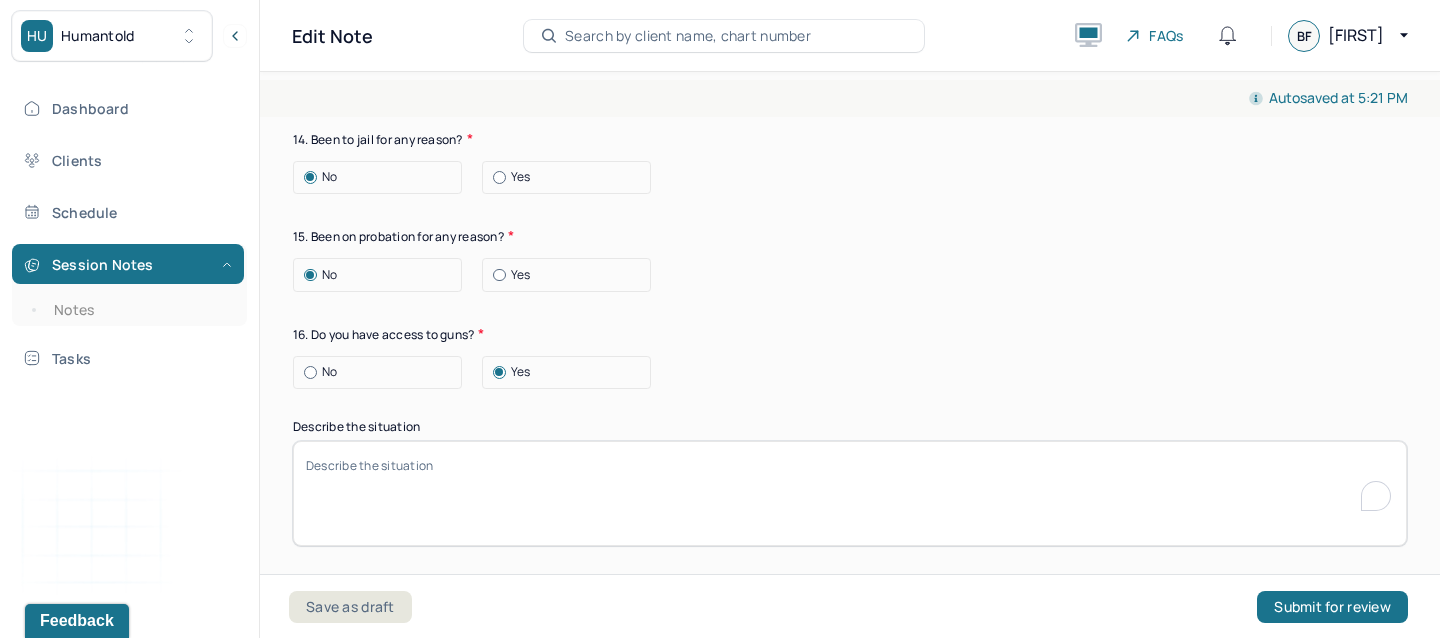 click on "Describe the situation" at bounding box center [850, 493] 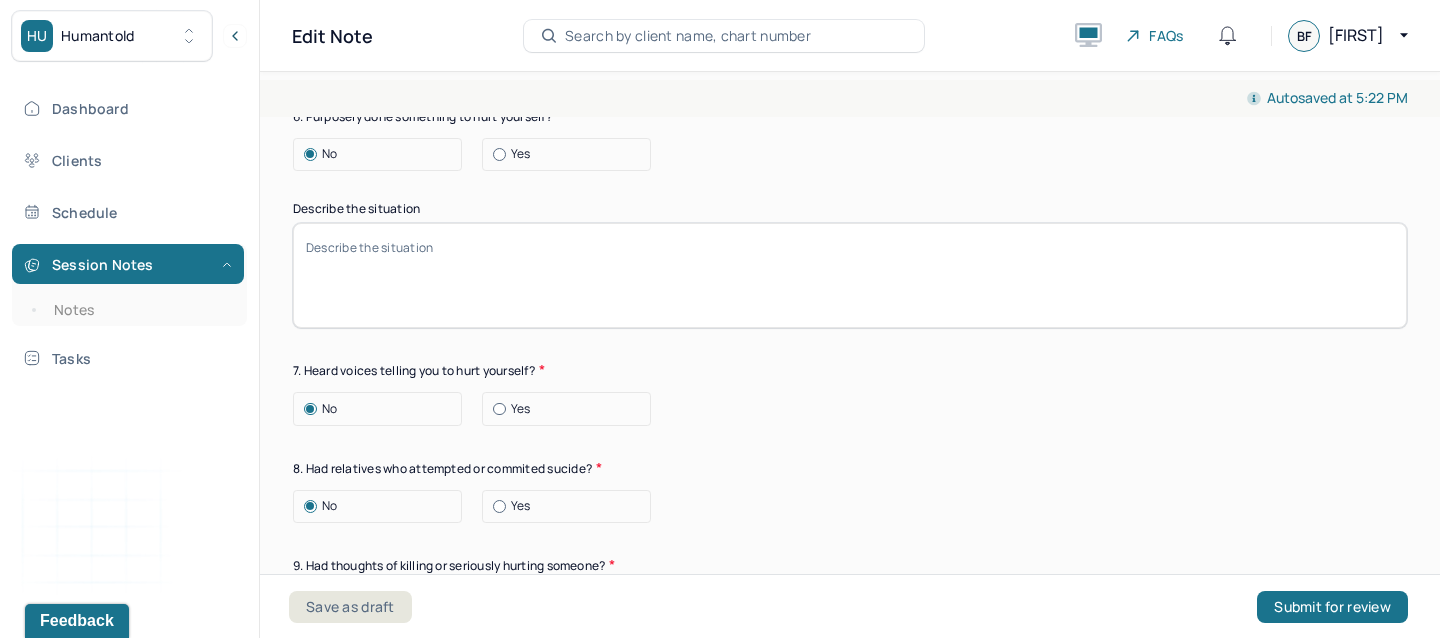 type on "[CITY] concealed carry permit" 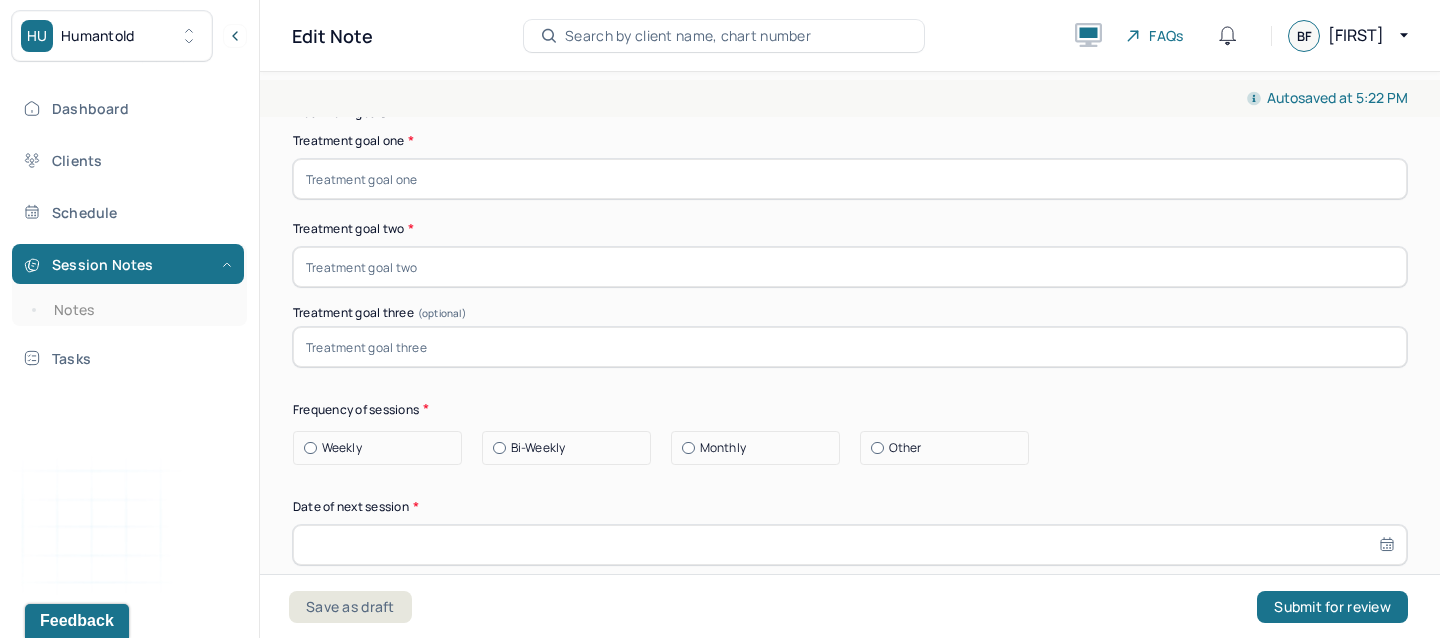 click at bounding box center (850, 179) 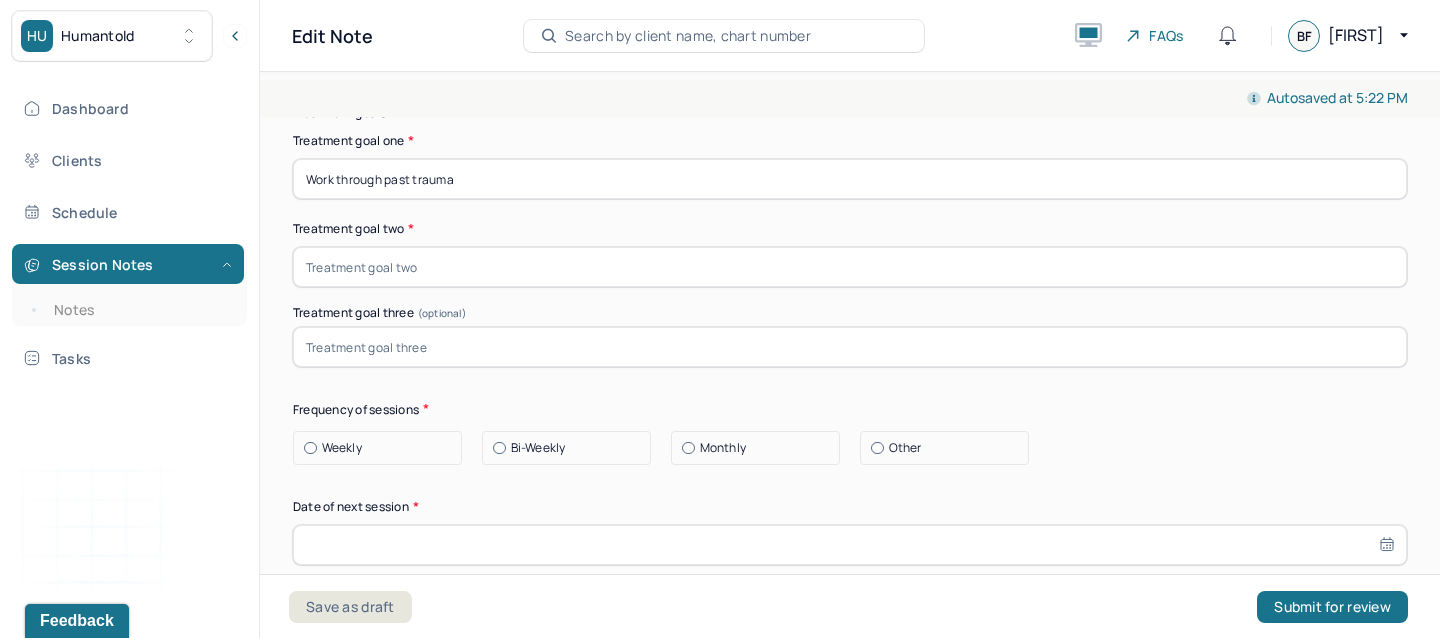 type on "Work through past trauma" 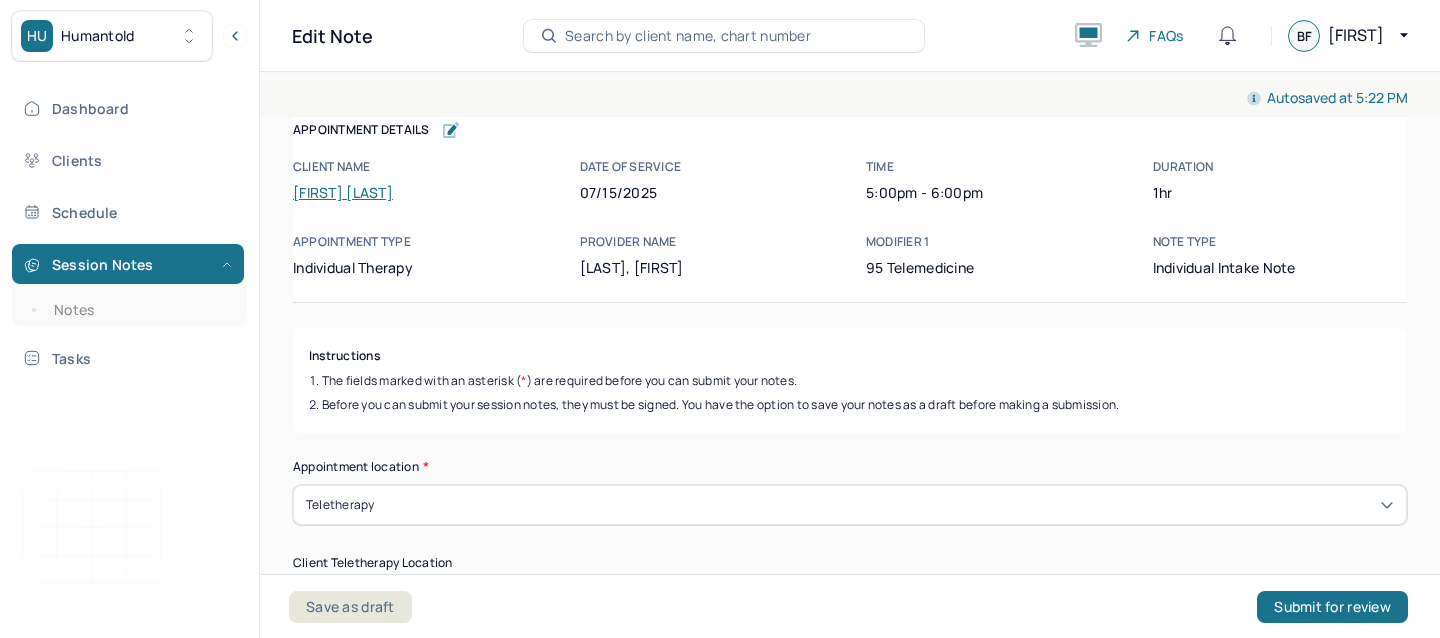 scroll, scrollTop: 0, scrollLeft: 0, axis: both 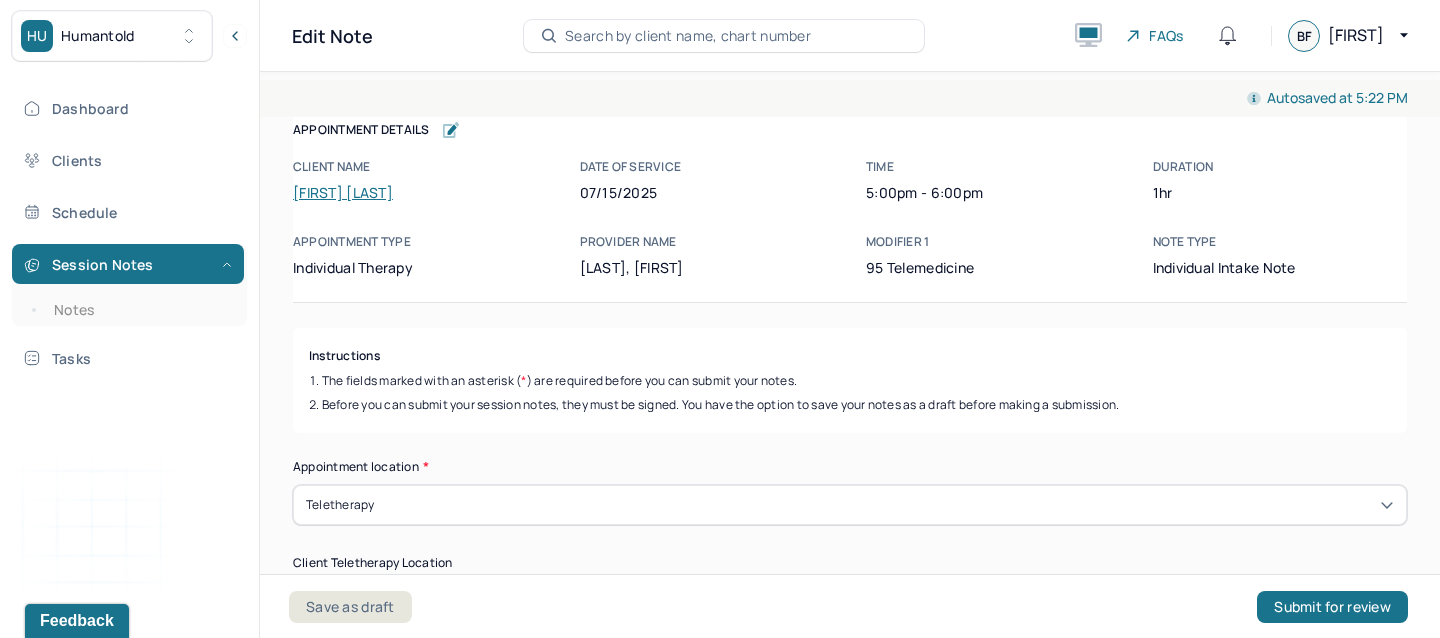 click on "Treatment goal one * Work through past trauma Treatment goal two * Treatment goal three (optional)" at bounding box center (850, 10553) 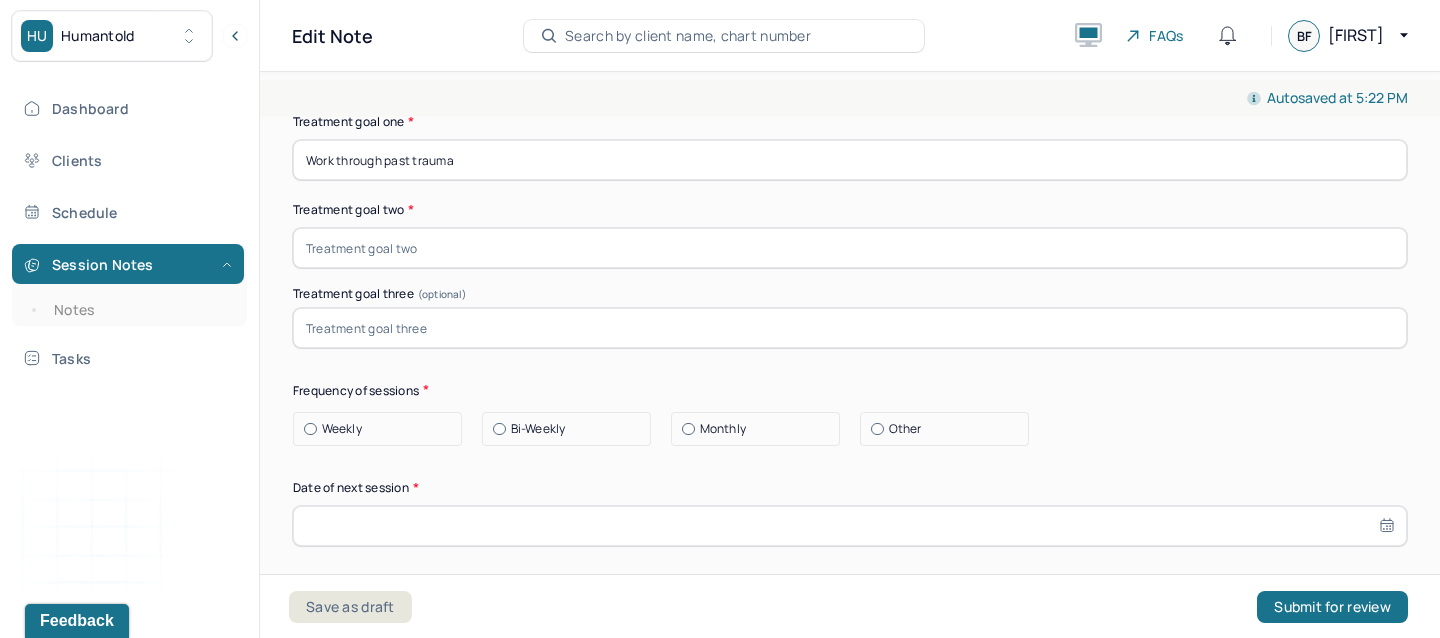 click at bounding box center [850, 248] 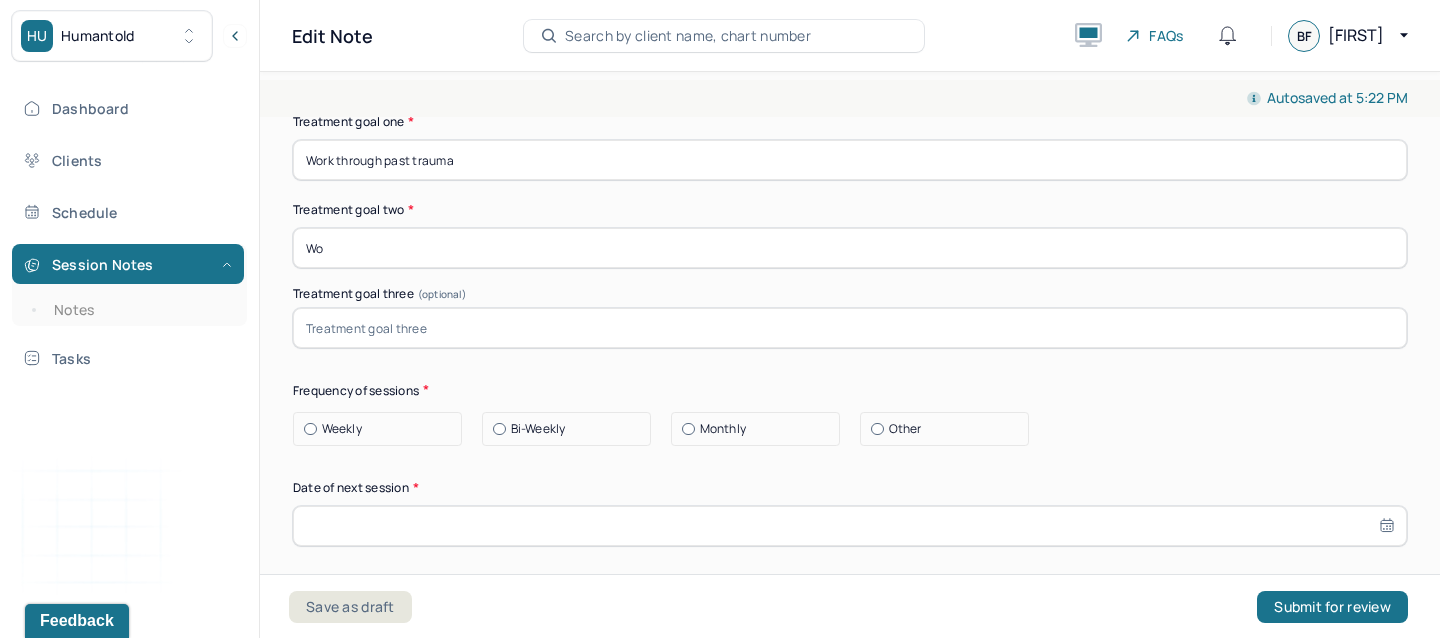type on "W" 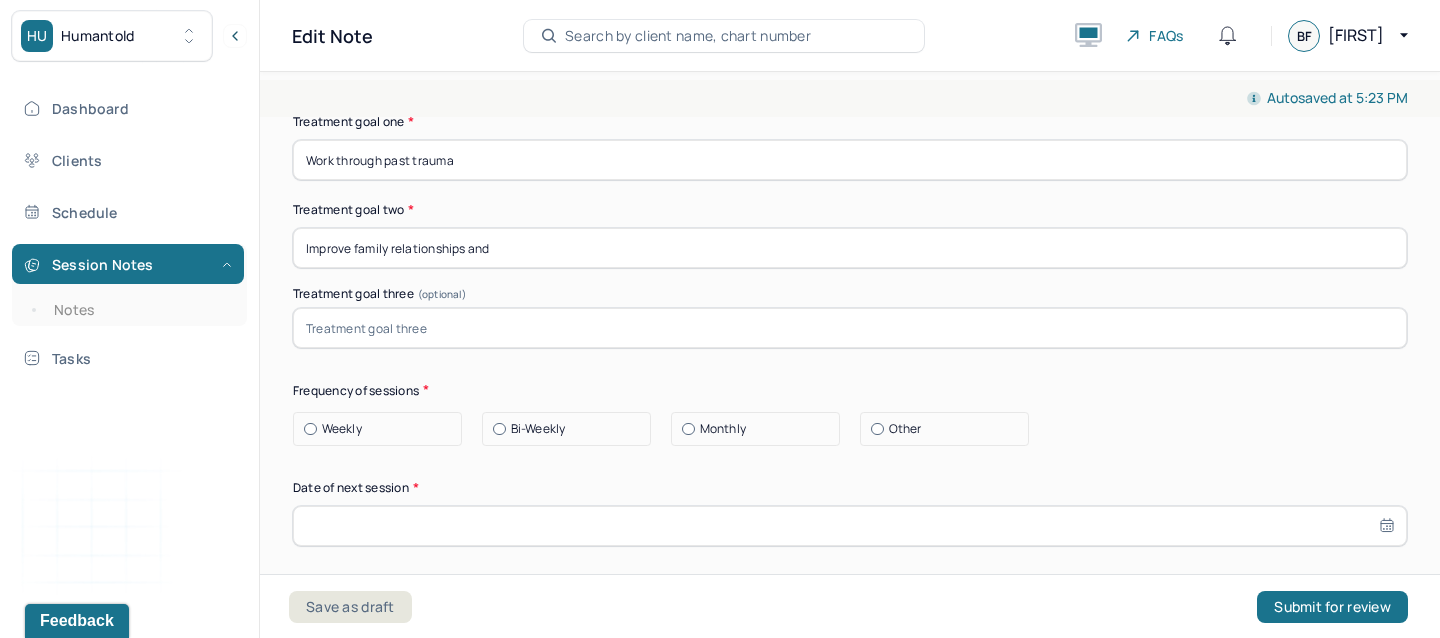 drag, startPoint x: 526, startPoint y: 231, endPoint x: 360, endPoint y: 229, distance: 166.01205 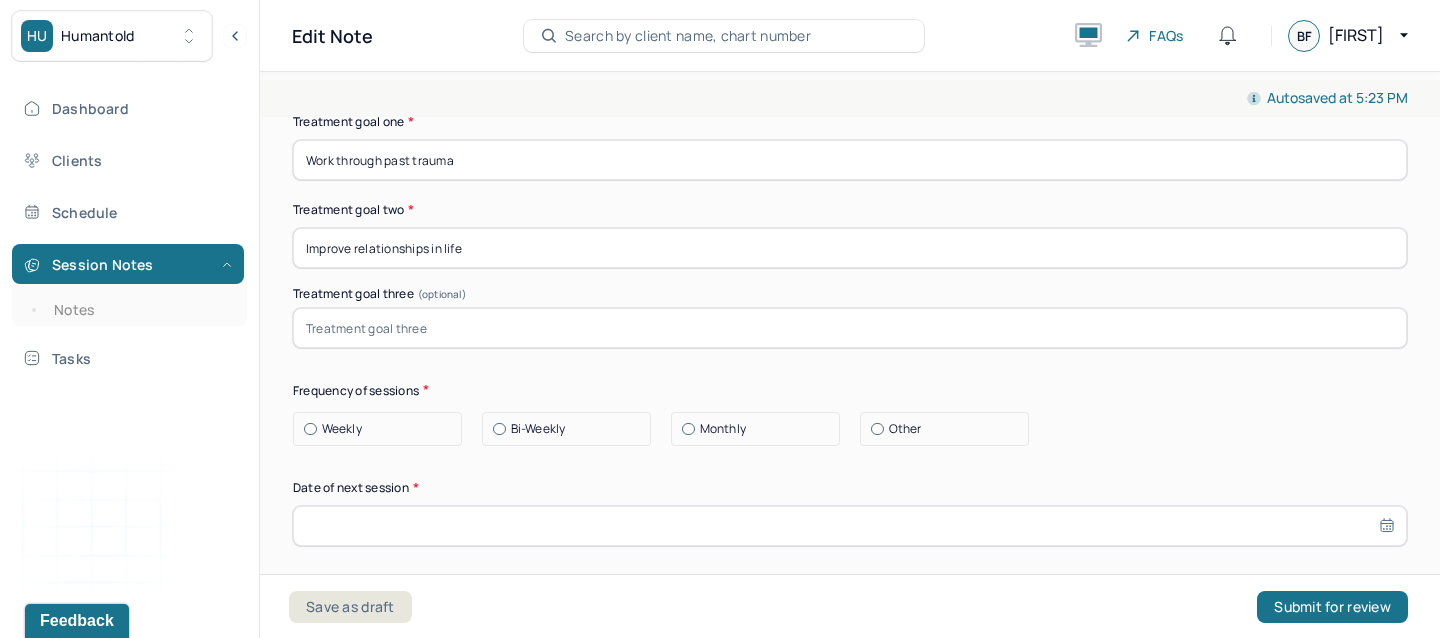 type on "Improve relationships in life" 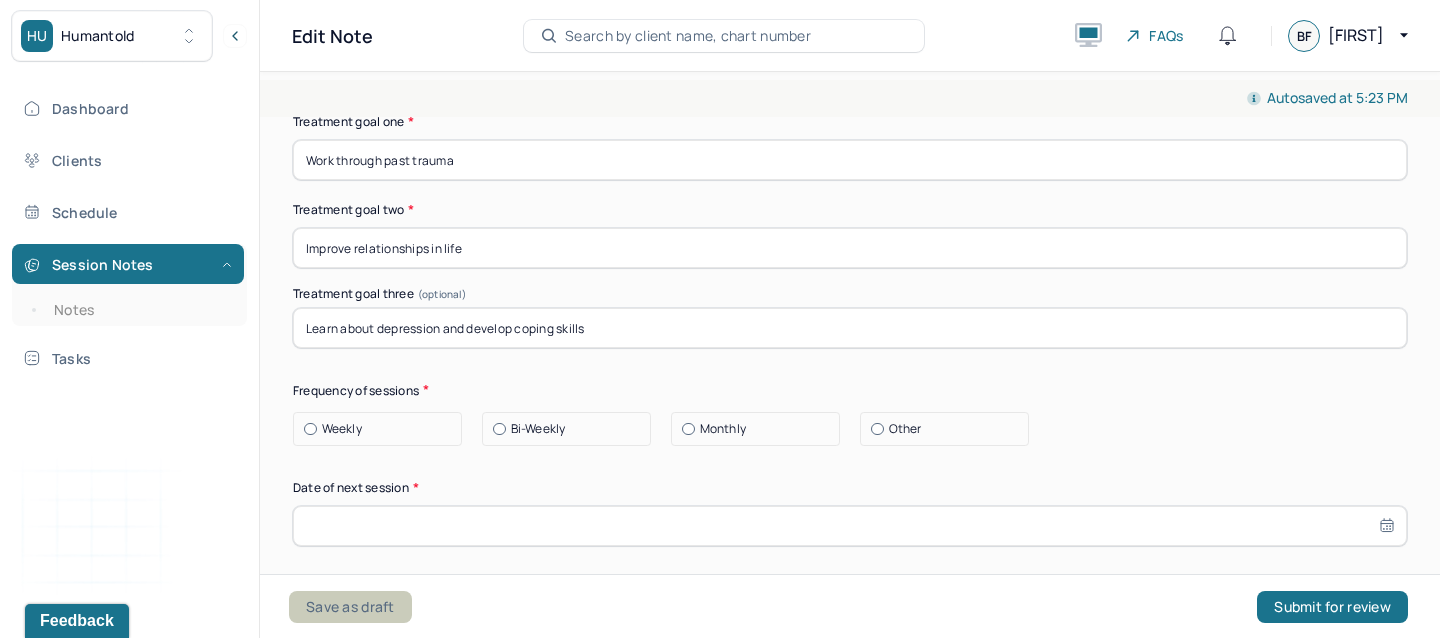 type on "Learn about depression and develop coping skills" 